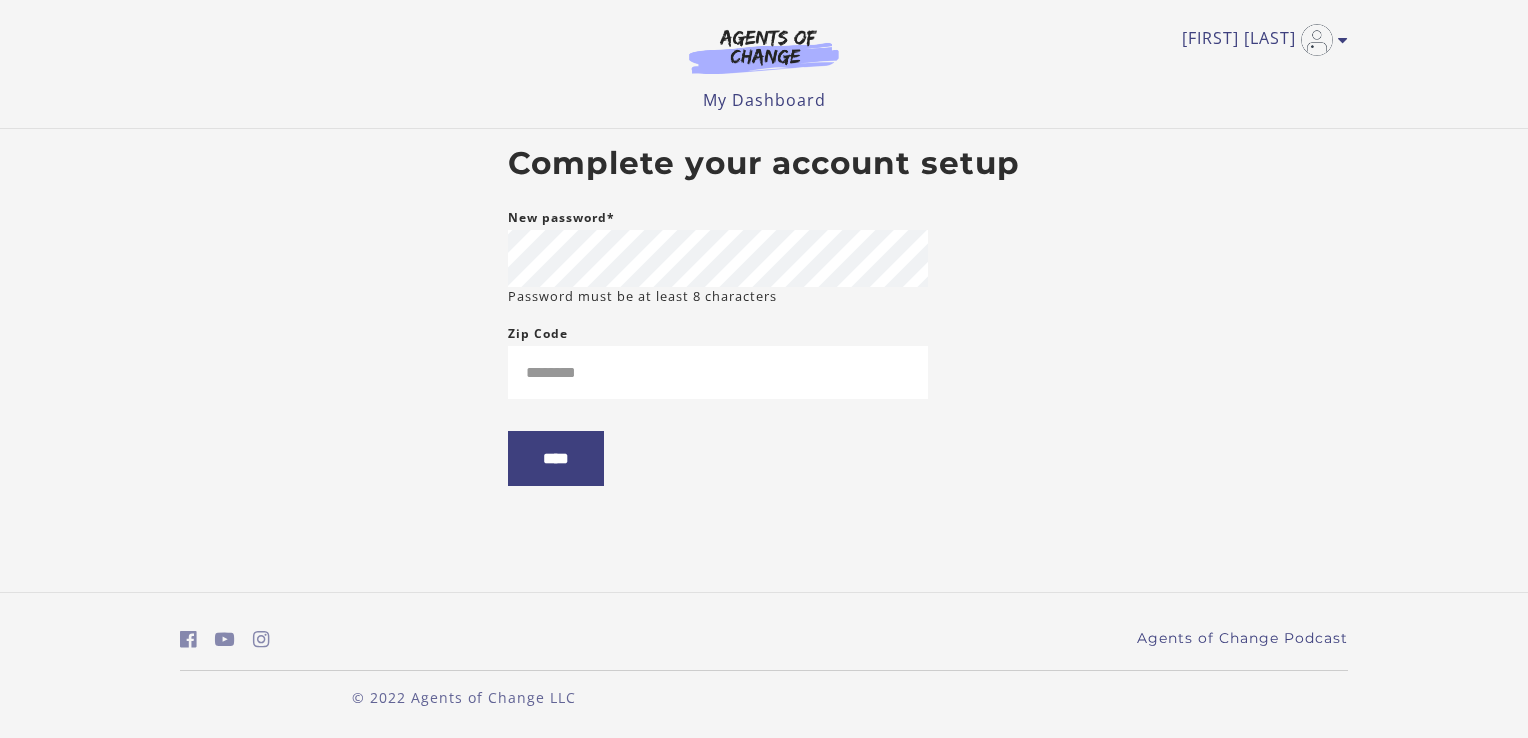 scroll, scrollTop: 0, scrollLeft: 0, axis: both 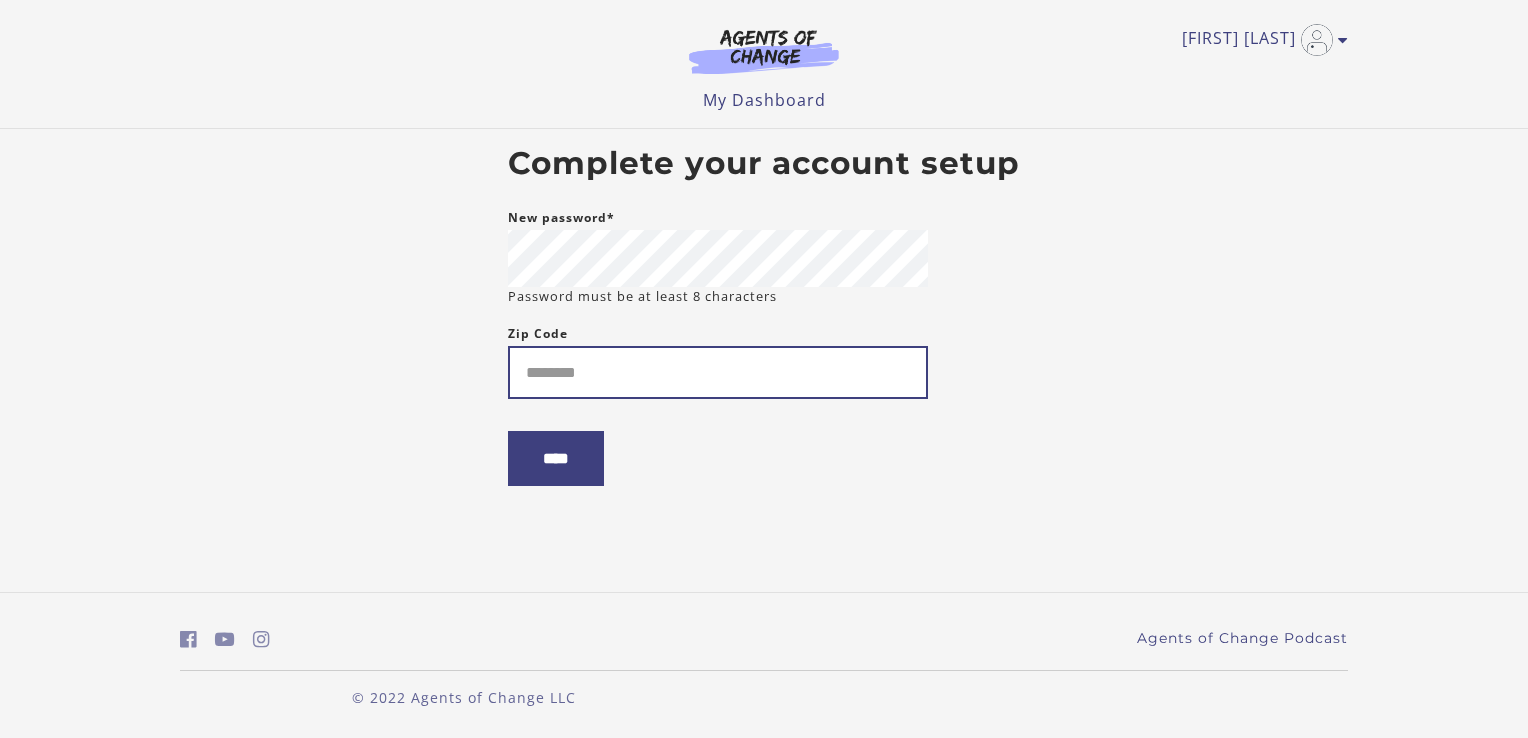 click on "Zip Code" at bounding box center (718, 372) 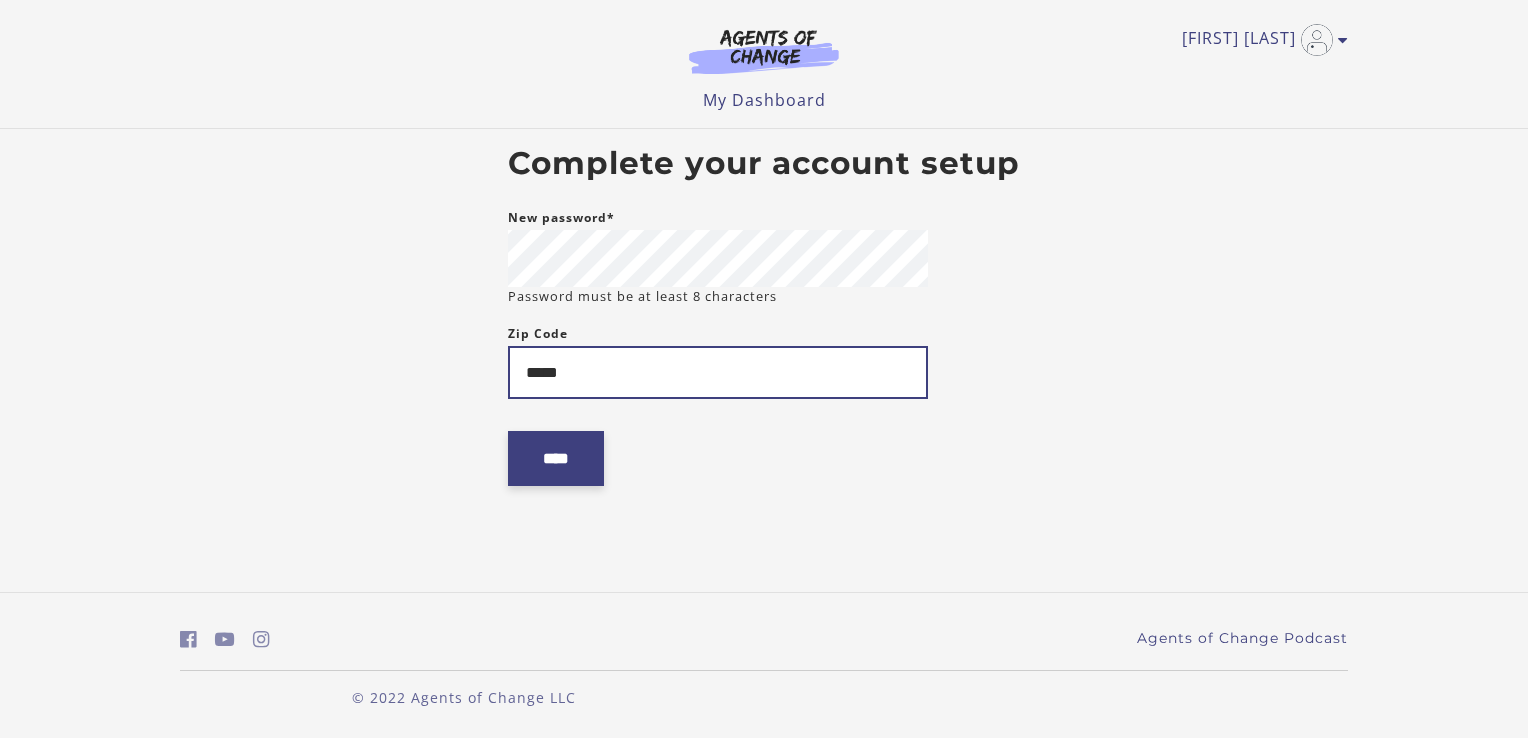 type on "*****" 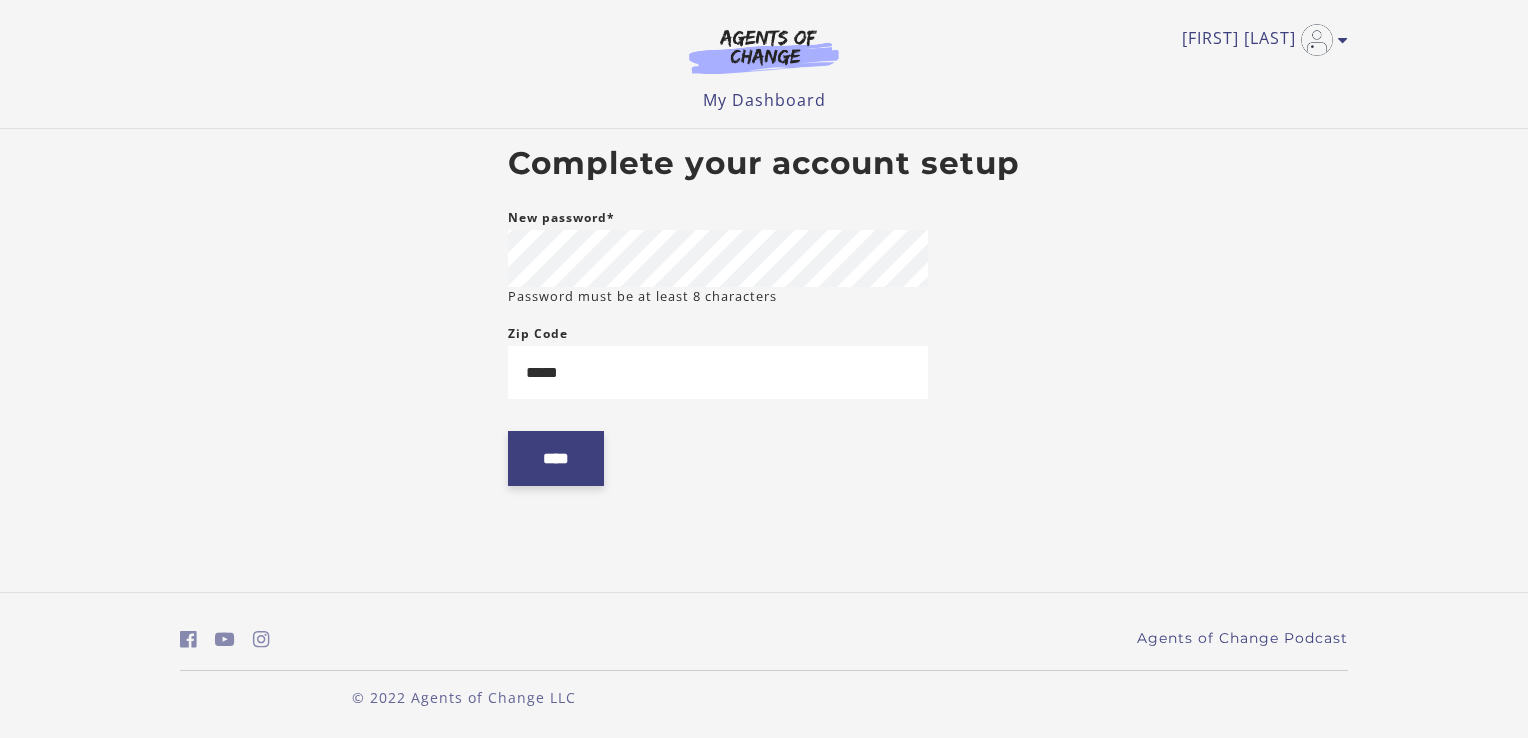 click on "****" at bounding box center [556, 458] 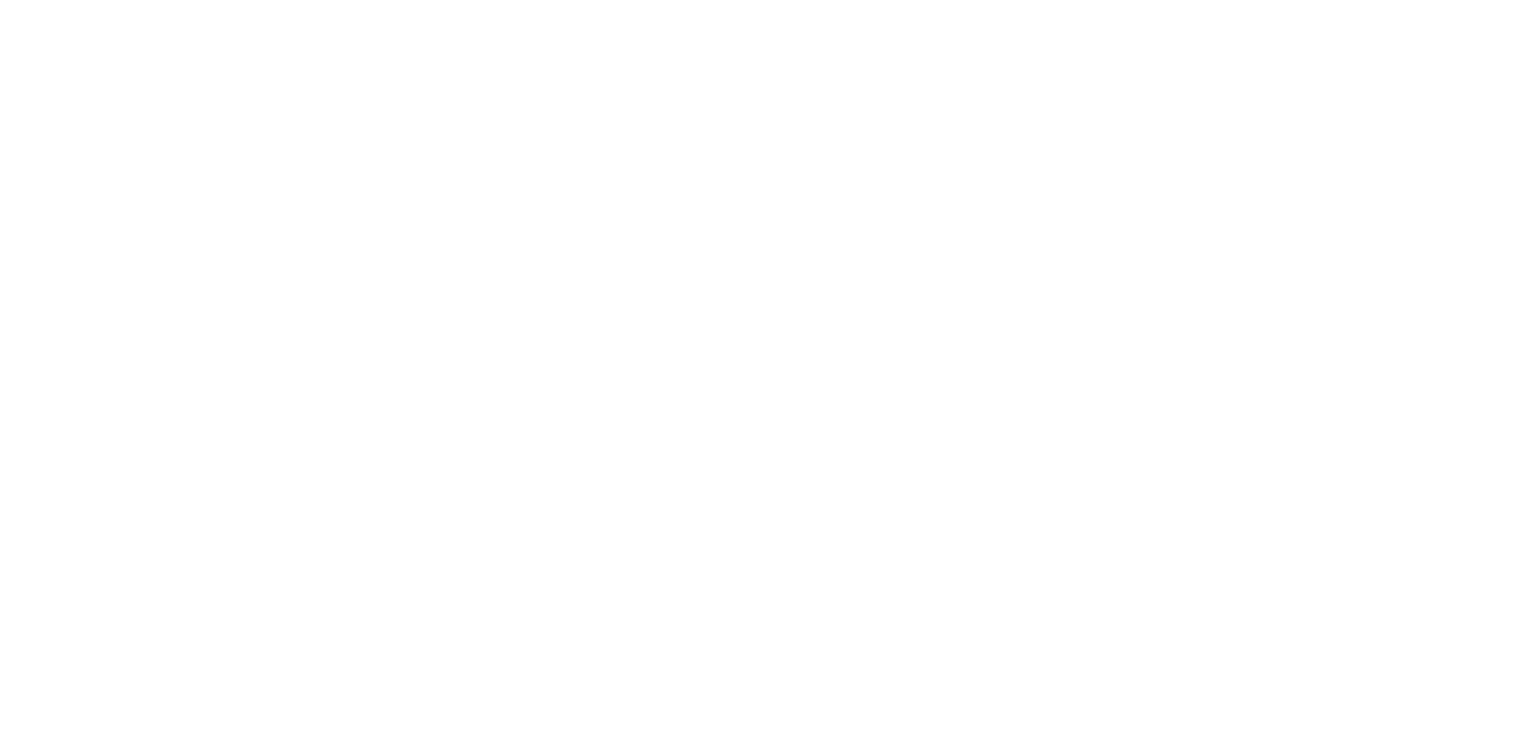 scroll, scrollTop: 0, scrollLeft: 0, axis: both 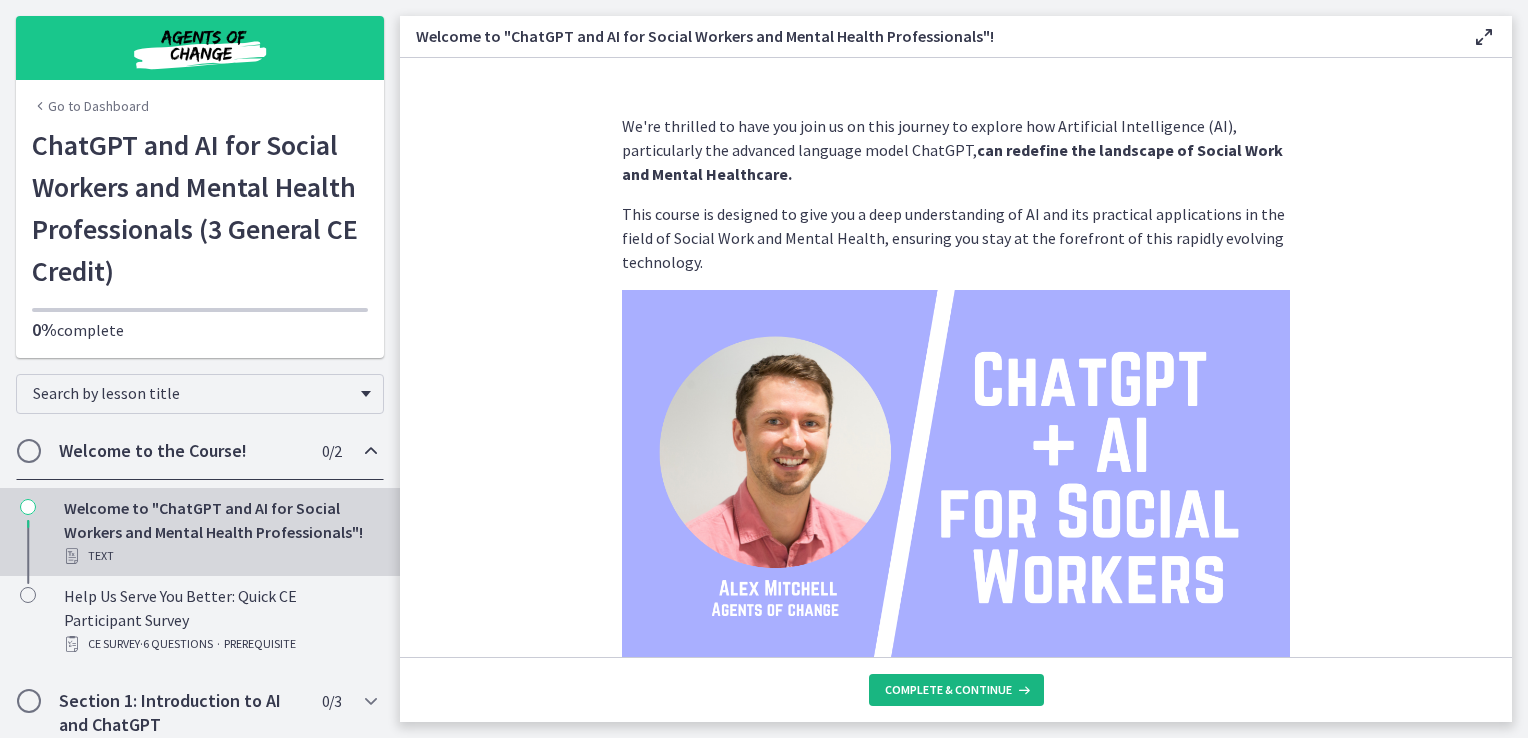 click on "Complete & continue" at bounding box center [948, 690] 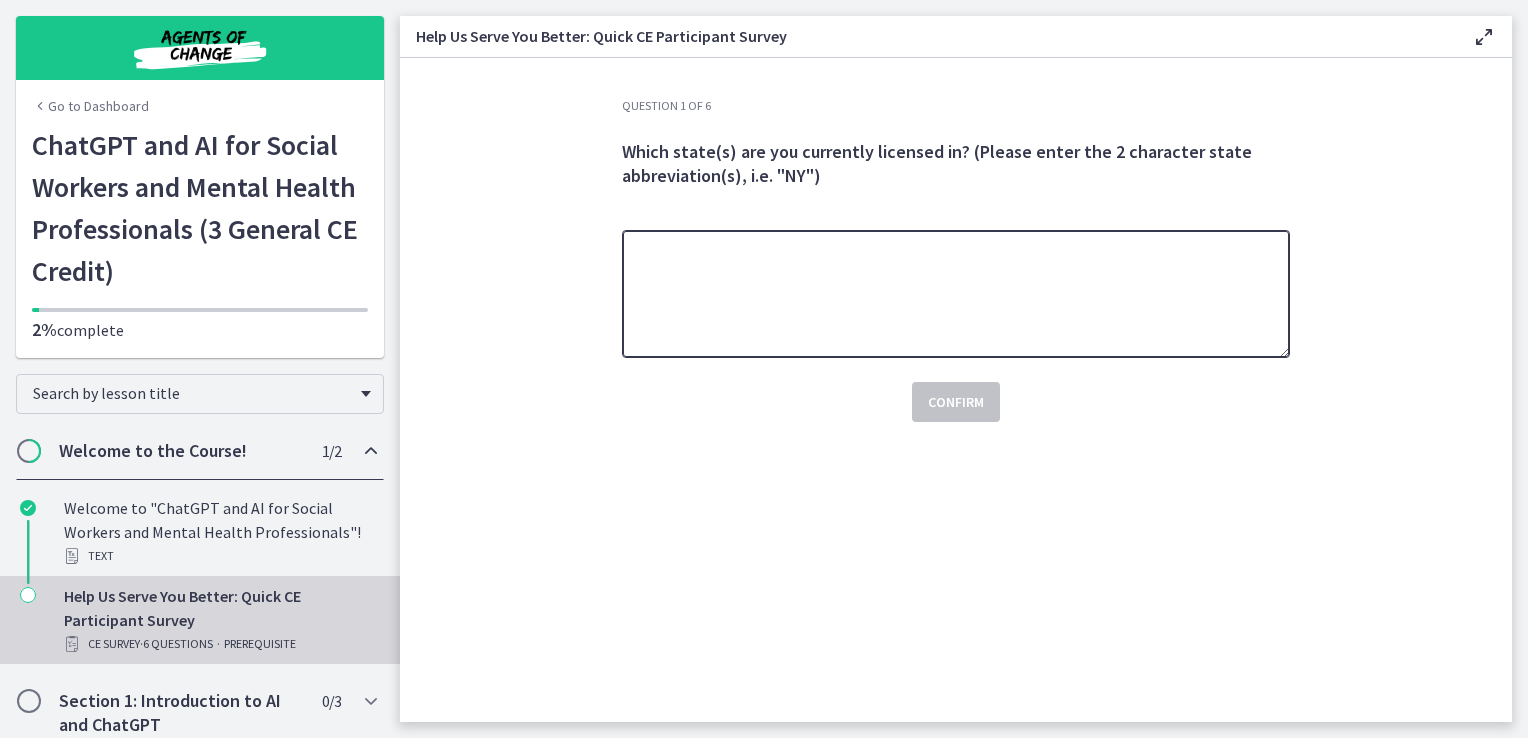 click at bounding box center (956, 294) 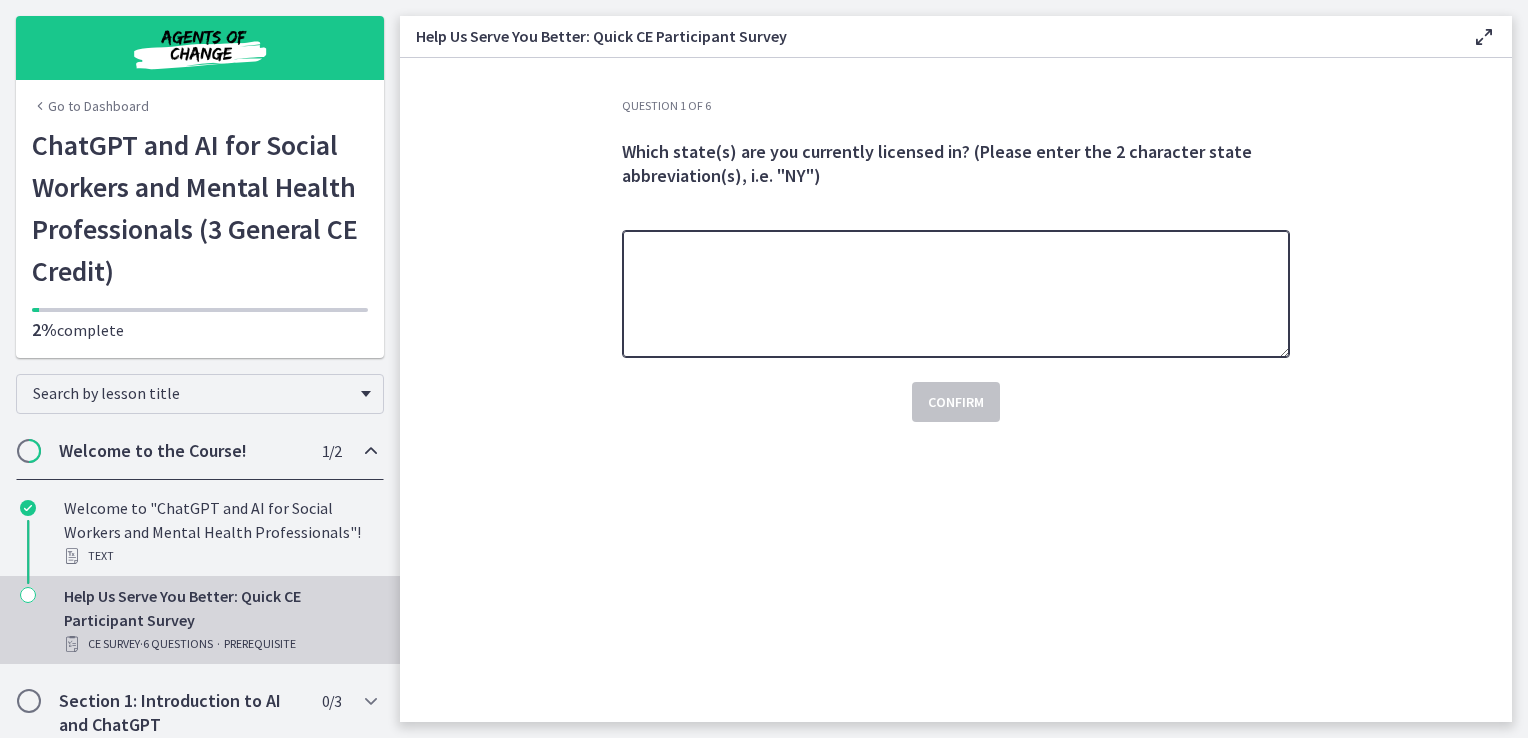 type on "**" 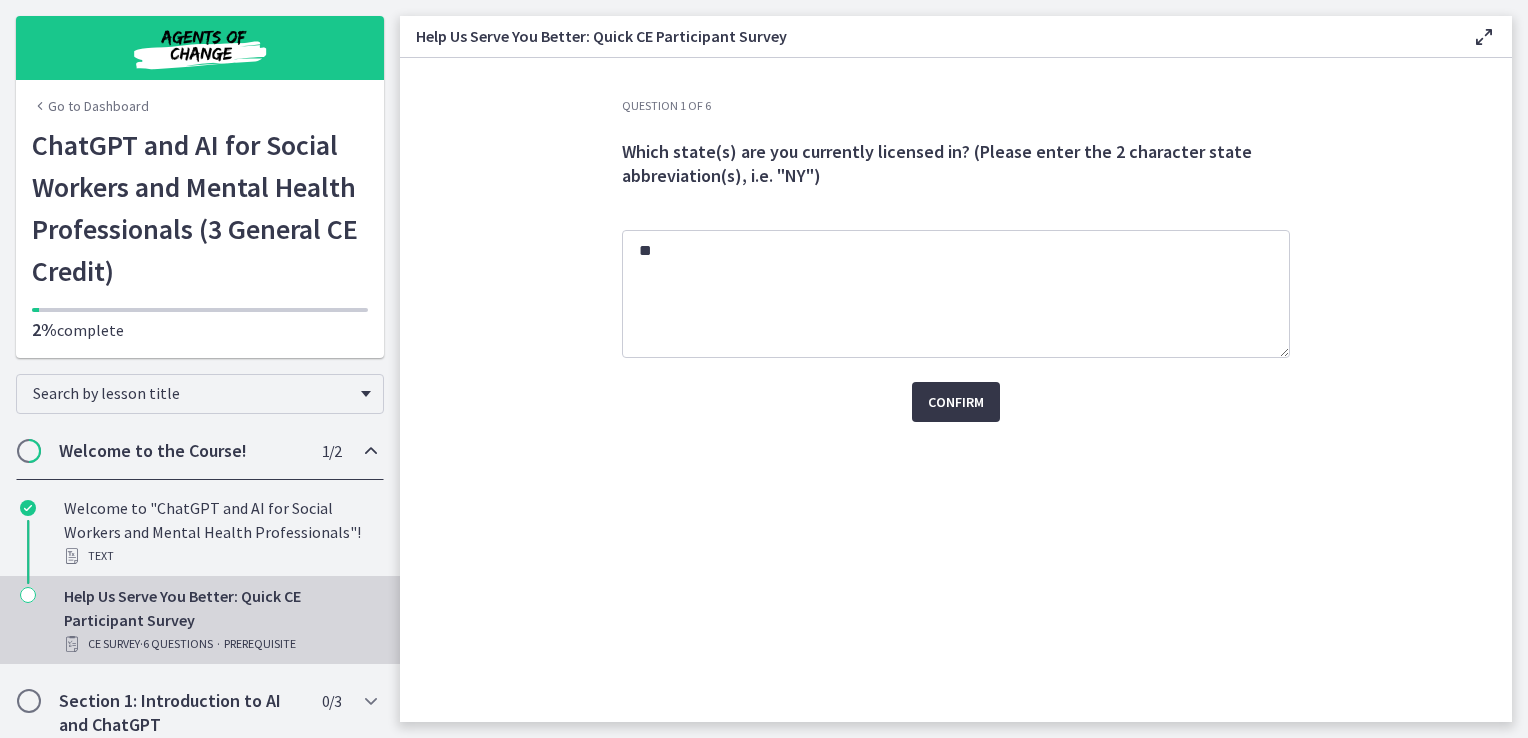 click on "Confirm" at bounding box center (956, 402) 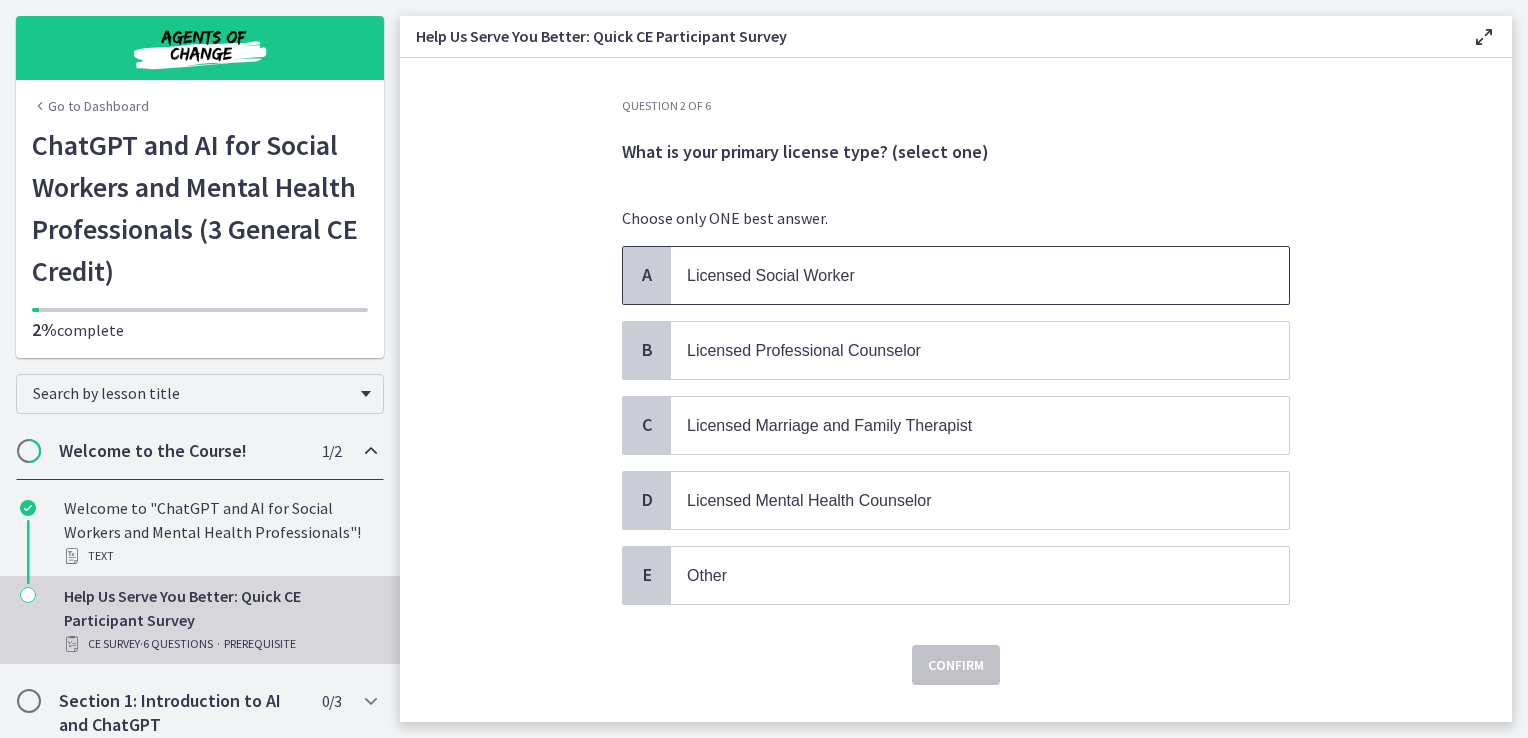 click on "Licensed Social Worker" at bounding box center [960, 275] 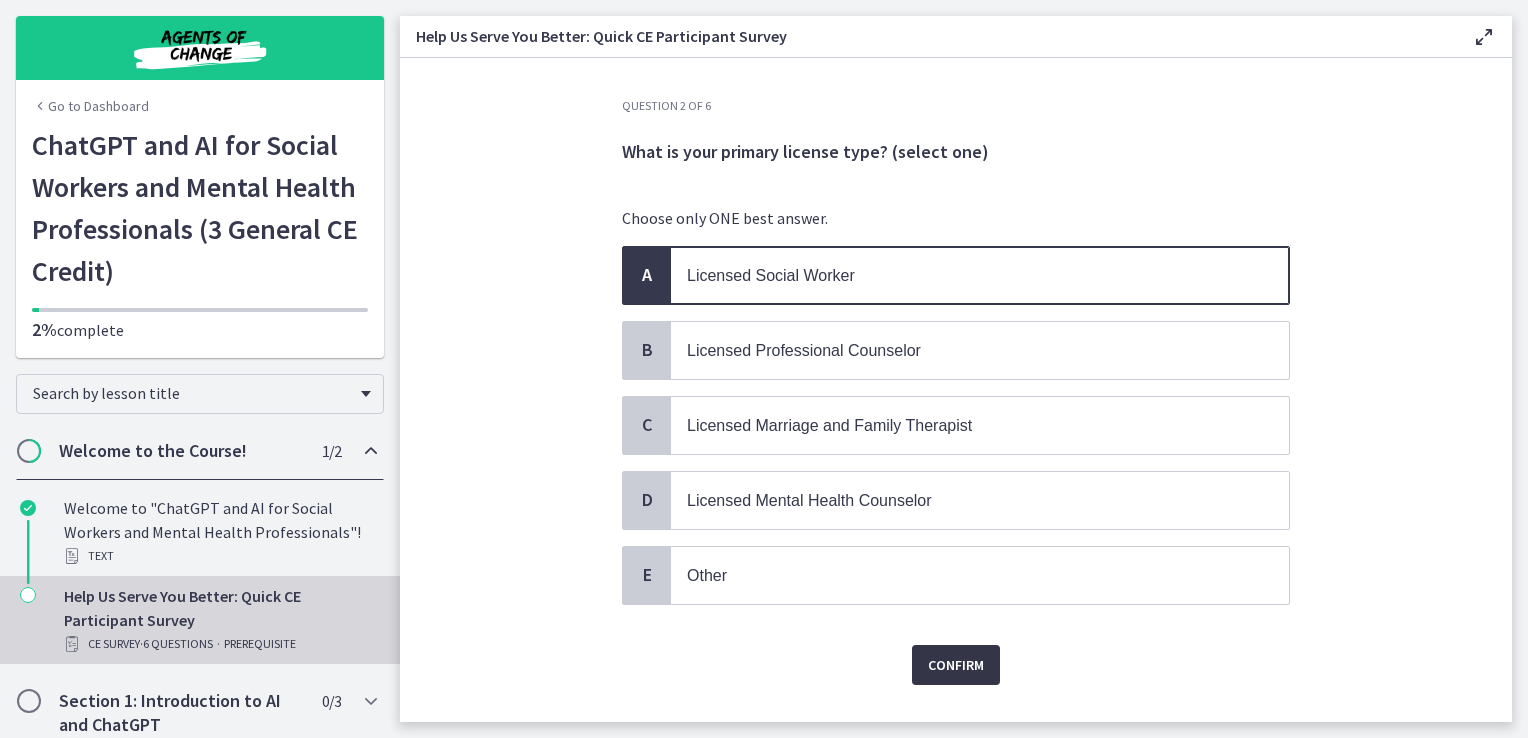 click on "Confirm" at bounding box center (956, 665) 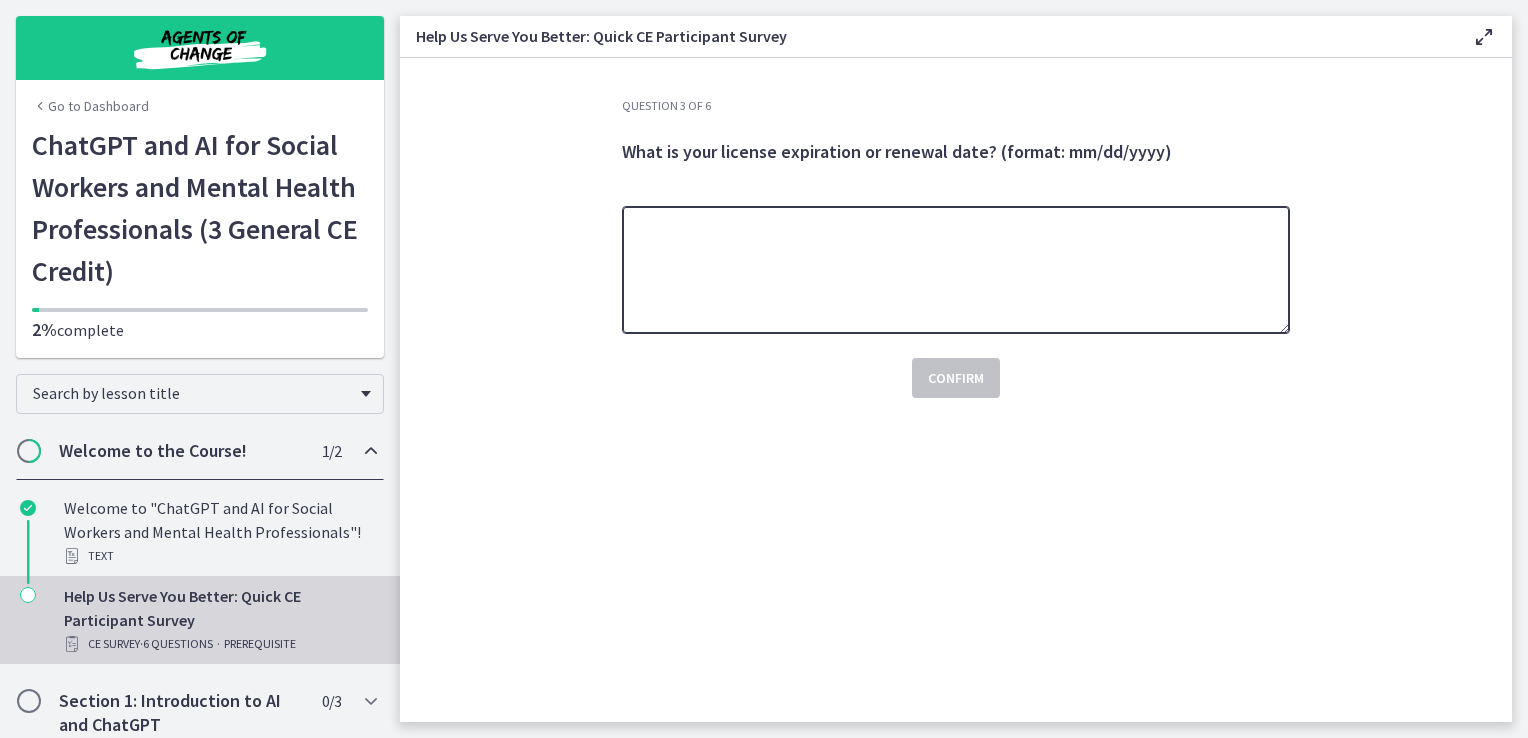 click at bounding box center [956, 270] 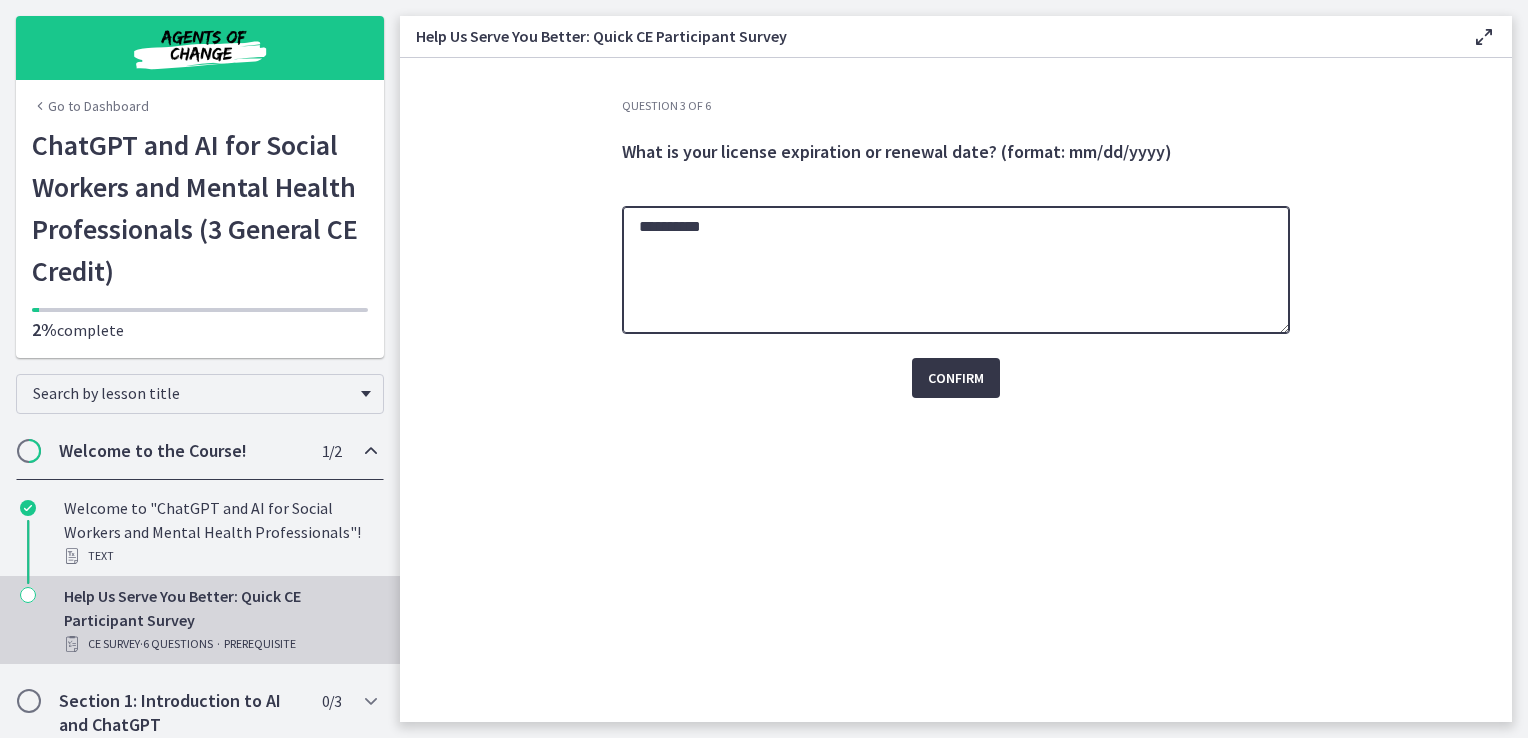 type on "**********" 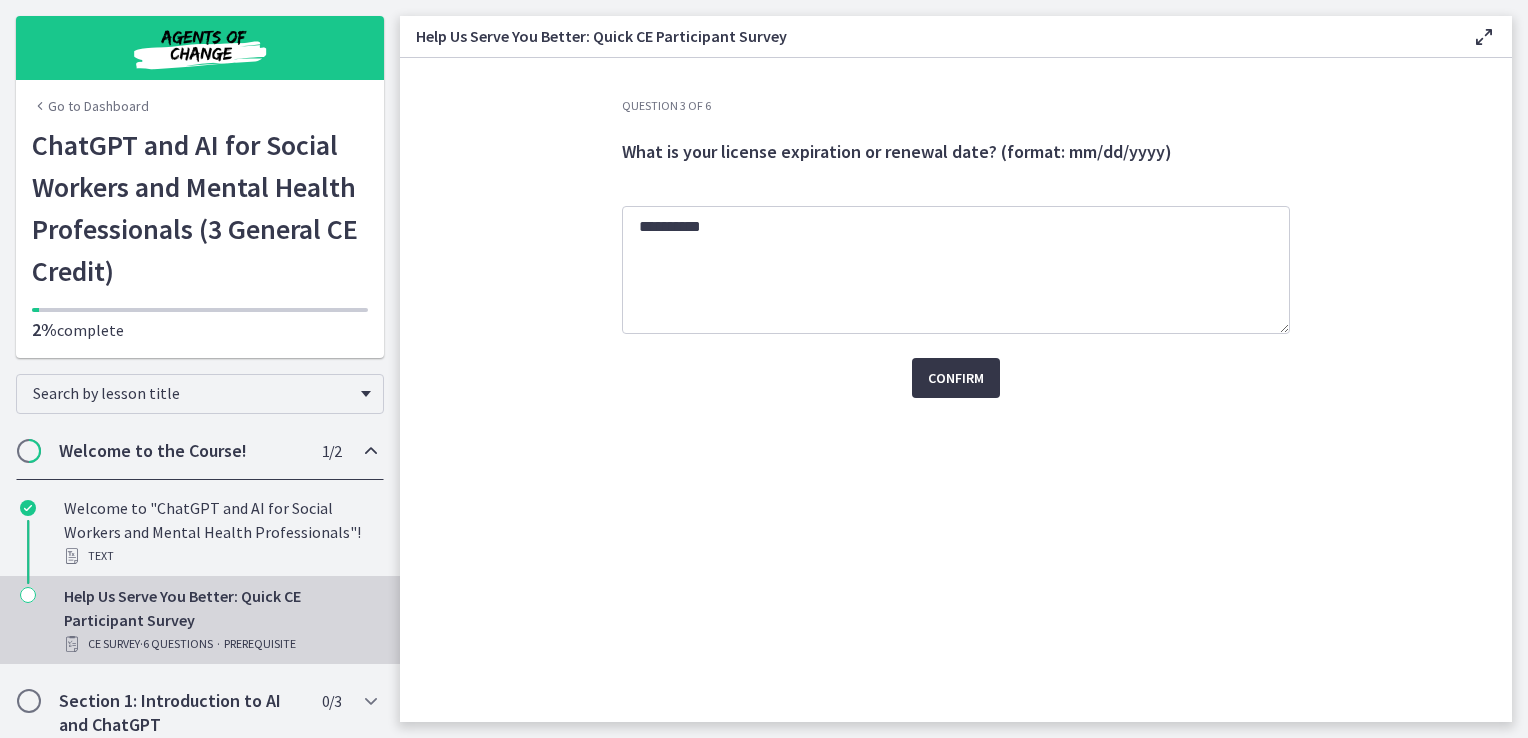 click on "Confirm" at bounding box center [956, 378] 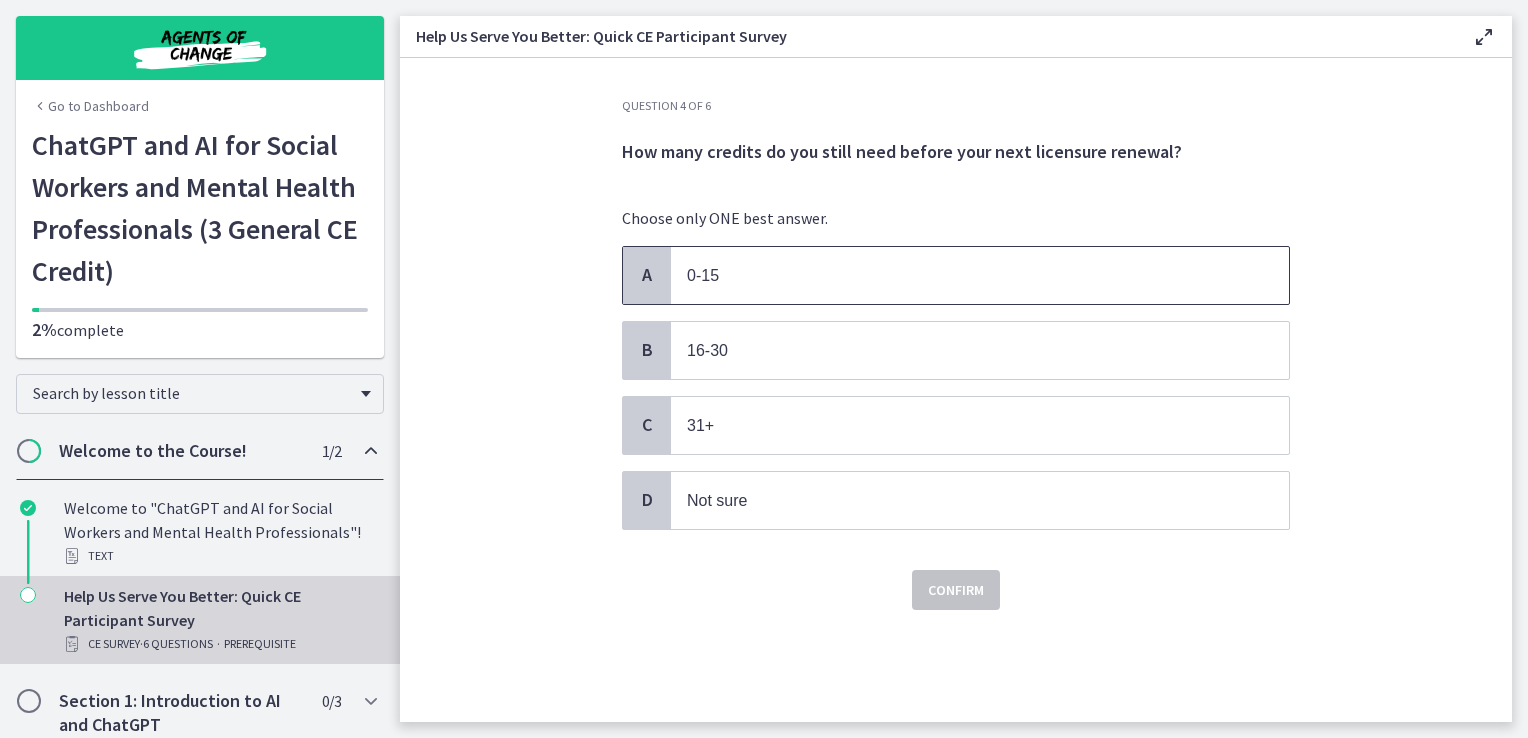 click on "0-15" at bounding box center (960, 275) 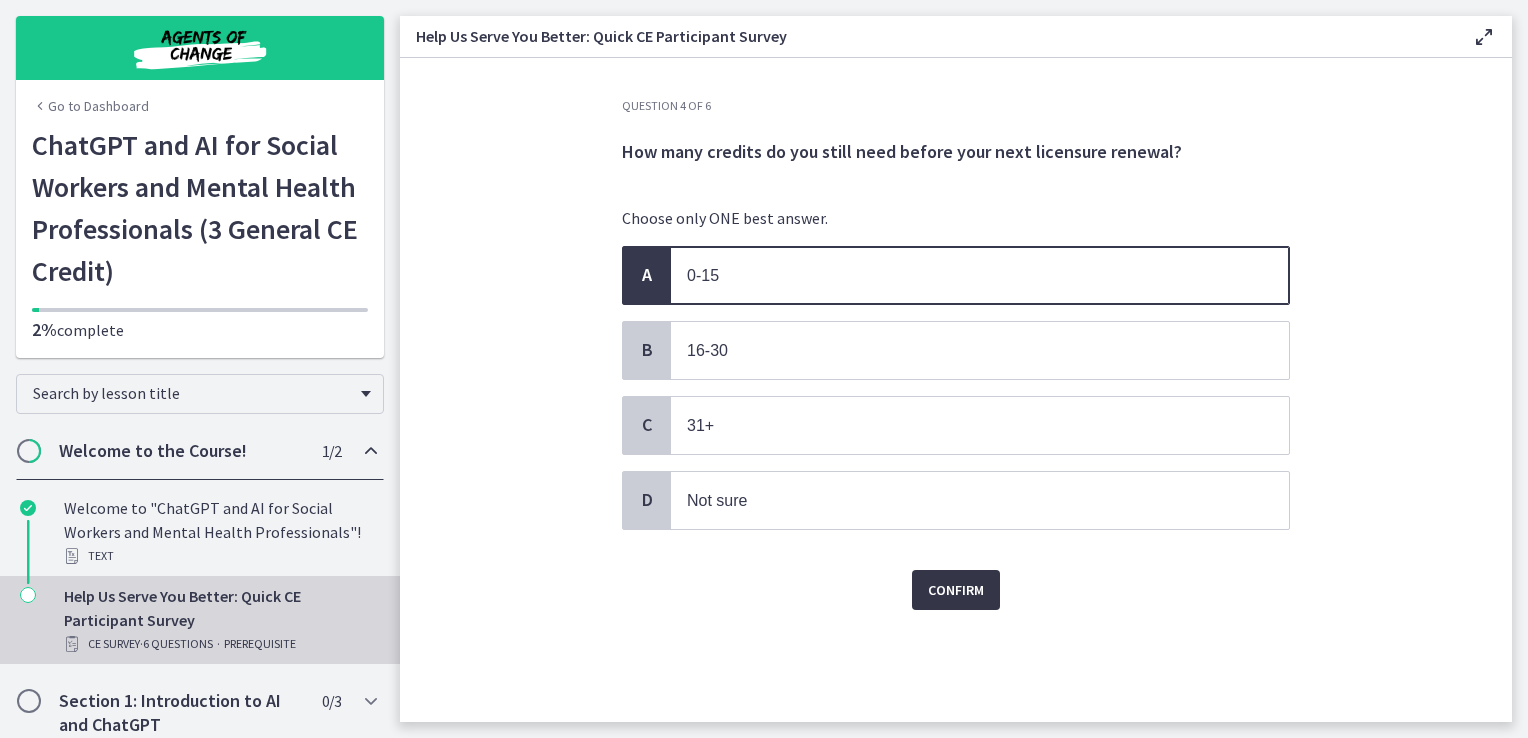 click on "Confirm" at bounding box center (956, 590) 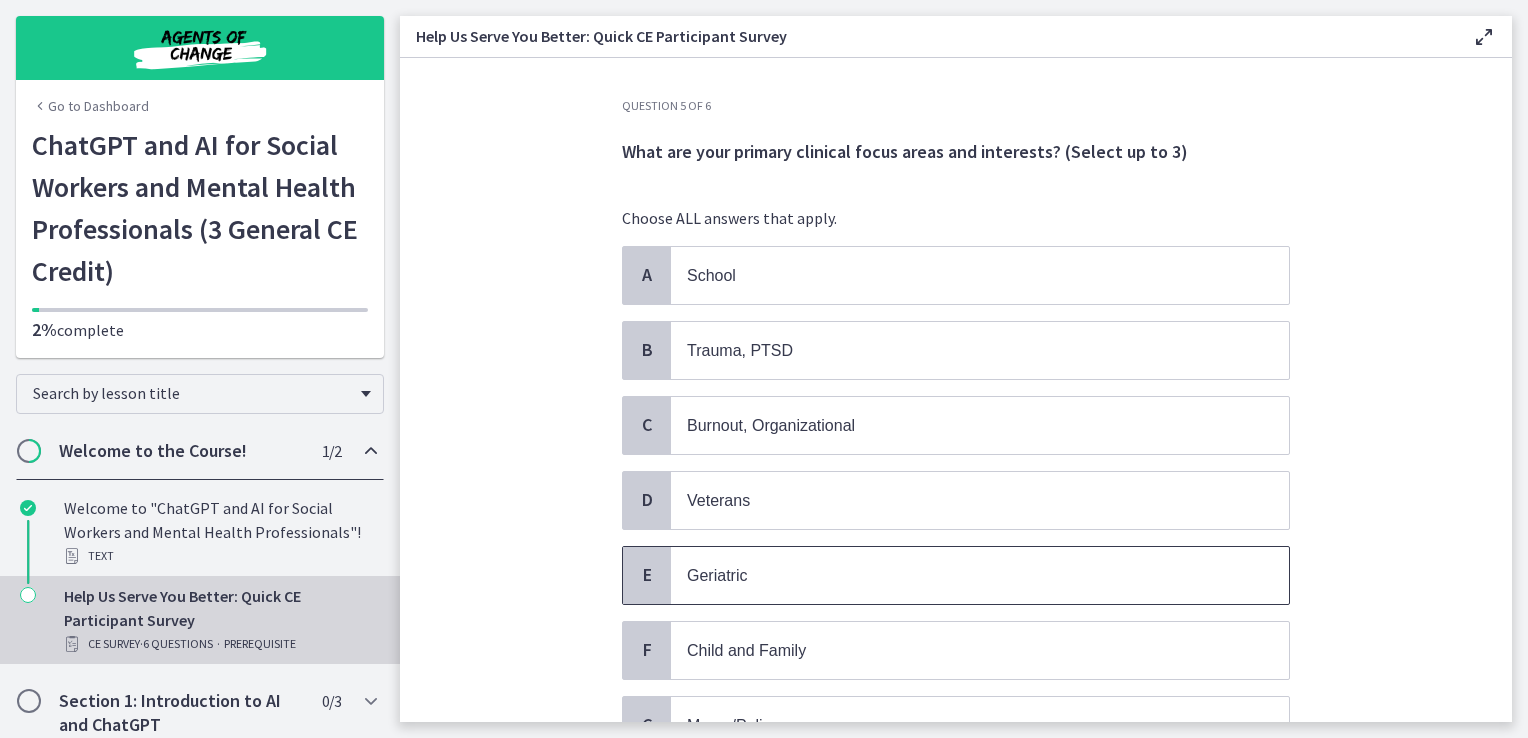 click on "Geriatric" at bounding box center (960, 575) 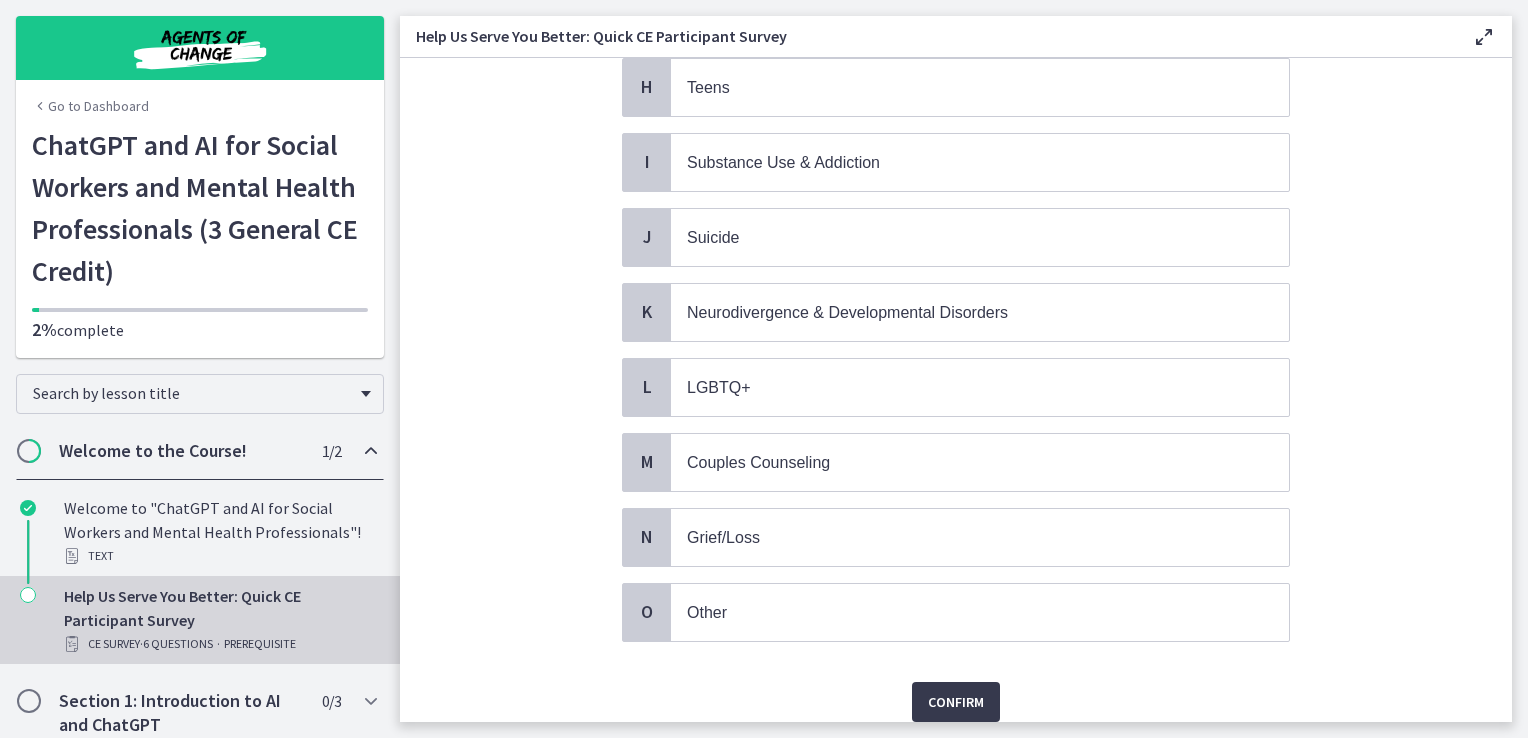 scroll, scrollTop: 771, scrollLeft: 0, axis: vertical 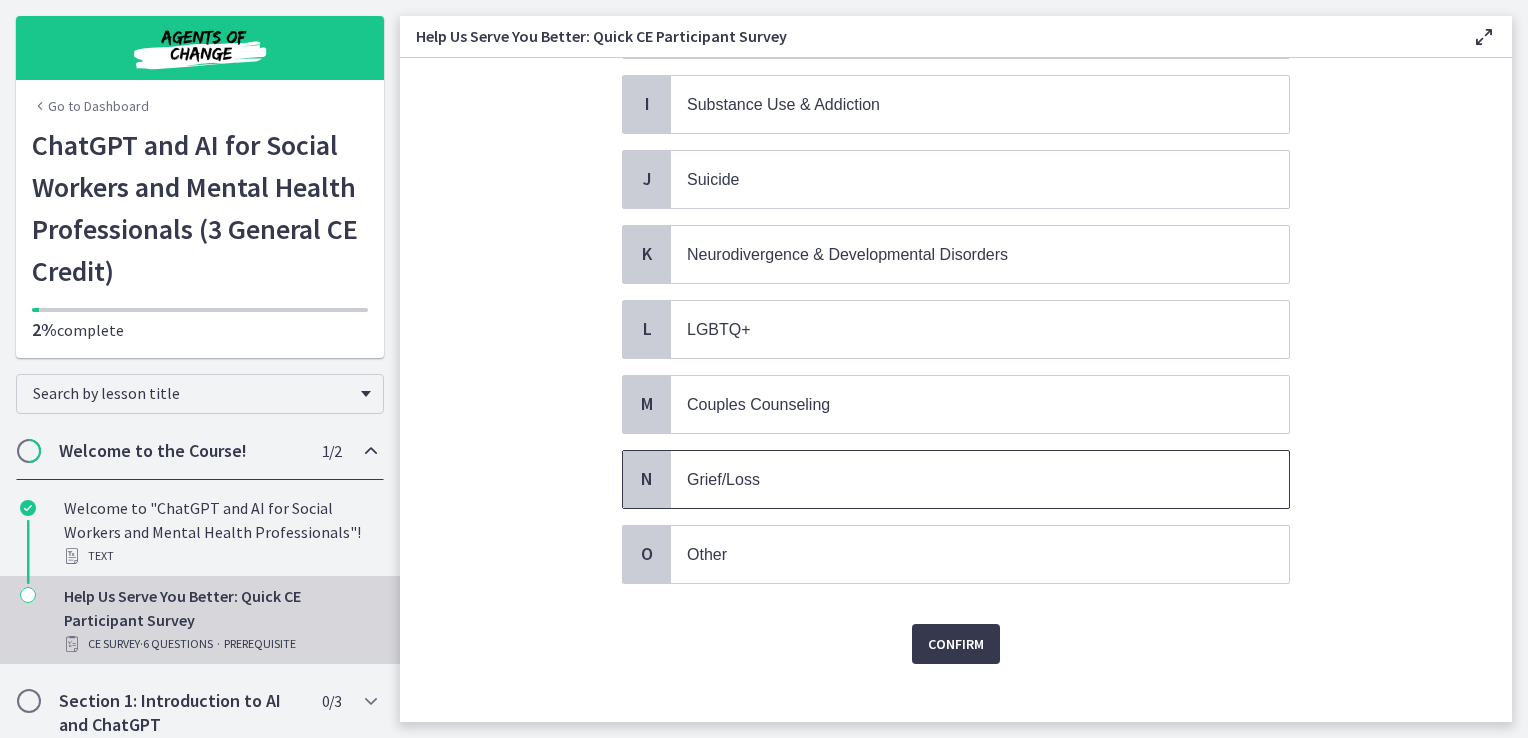 click on "Grief/Loss" at bounding box center [960, 479] 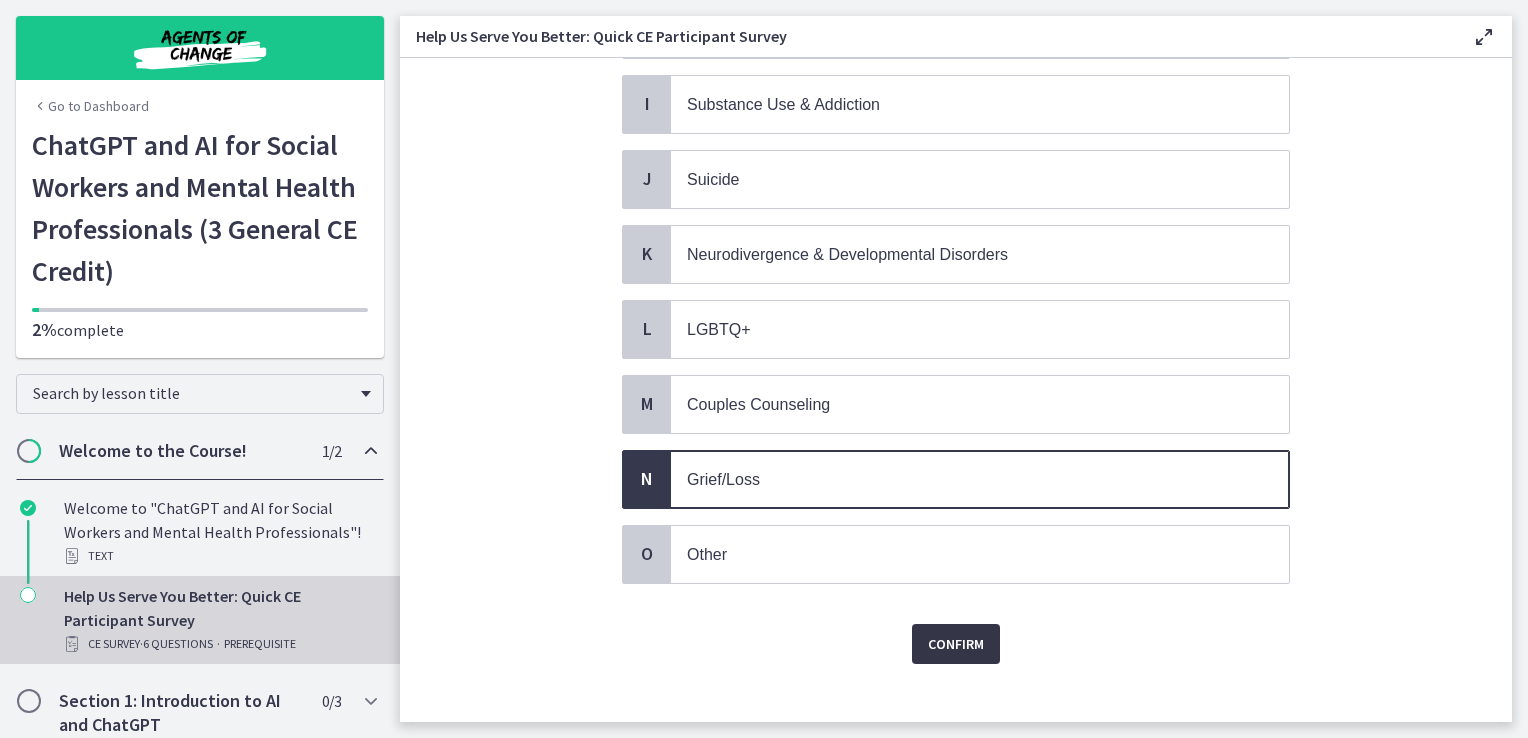 click on "Confirm" at bounding box center (956, 644) 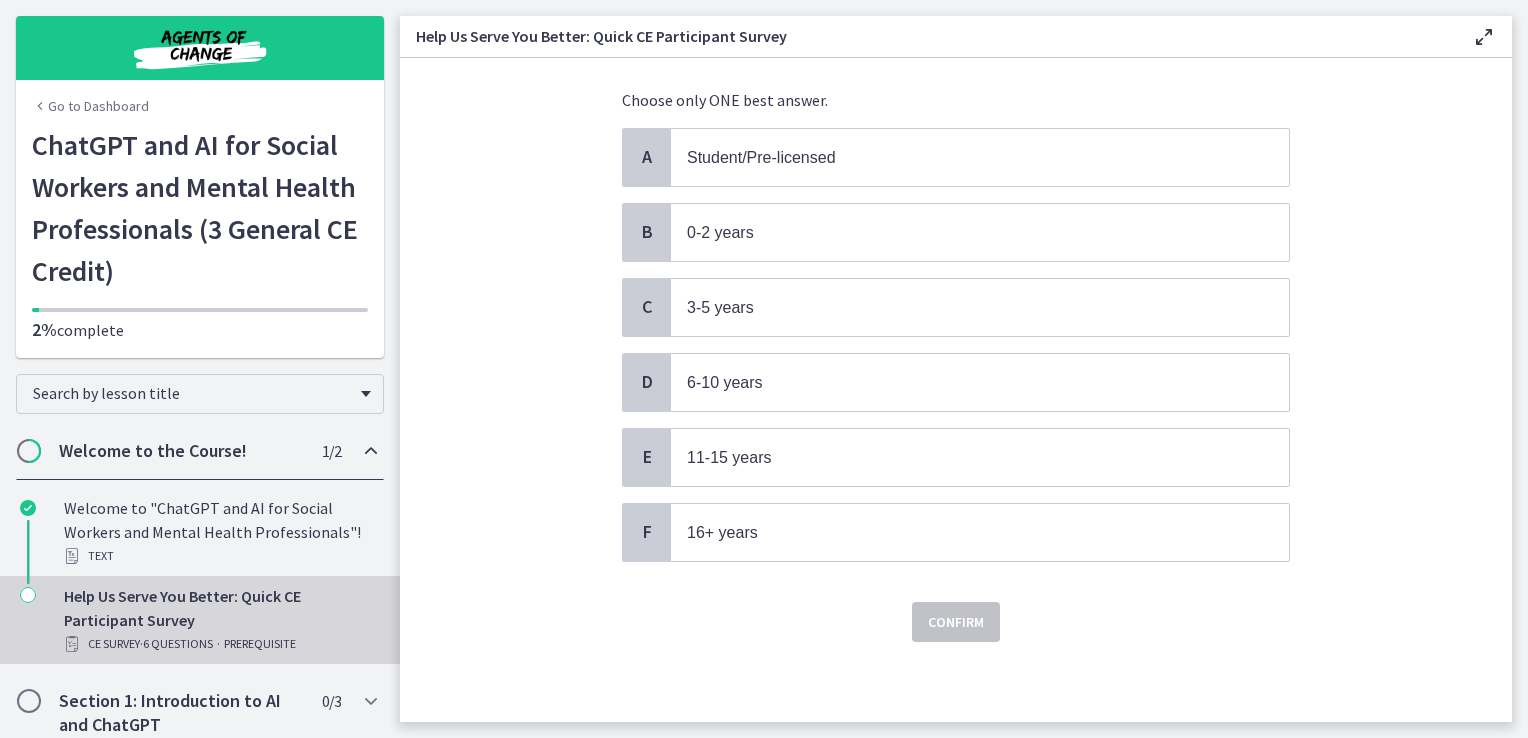 scroll, scrollTop: 0, scrollLeft: 0, axis: both 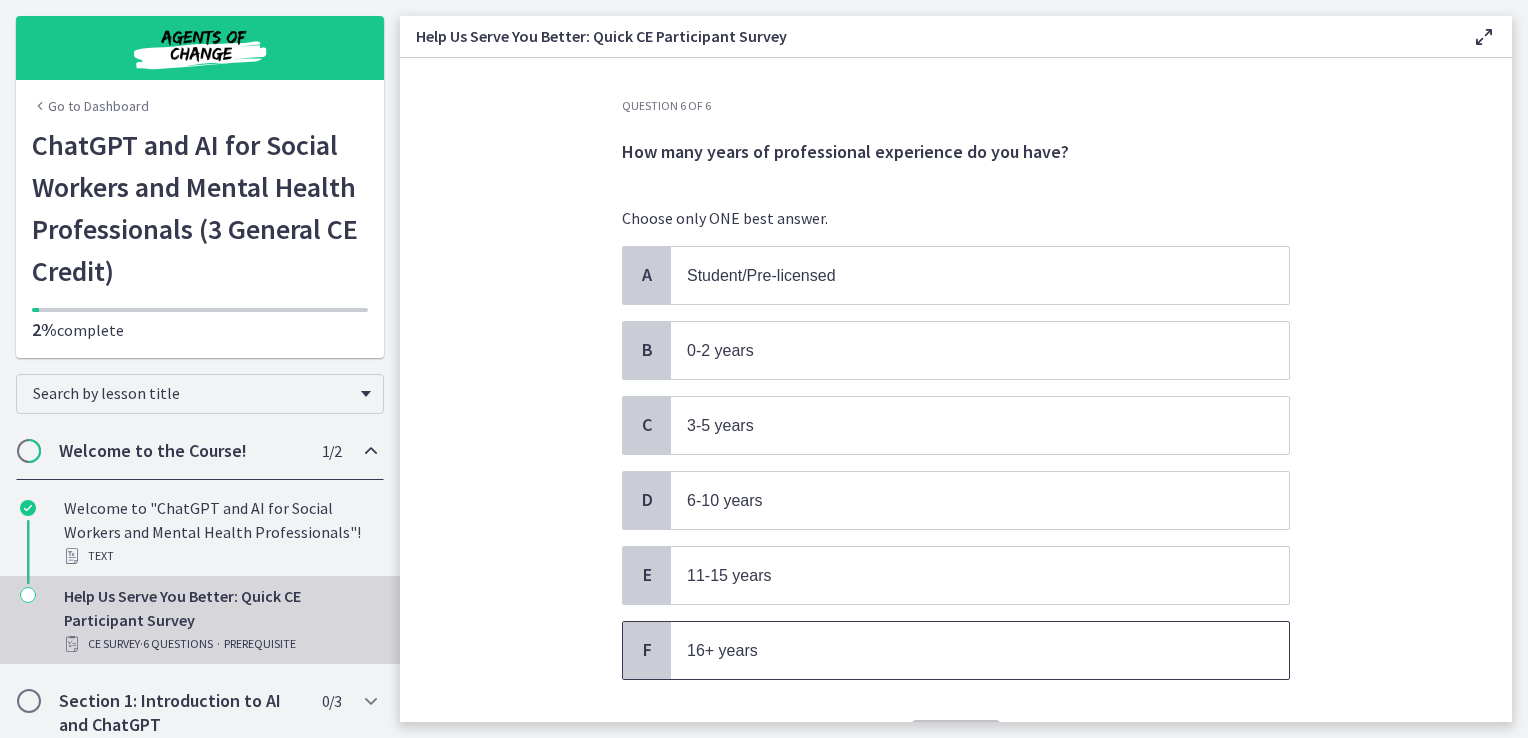 click on "16+ years" at bounding box center [960, 650] 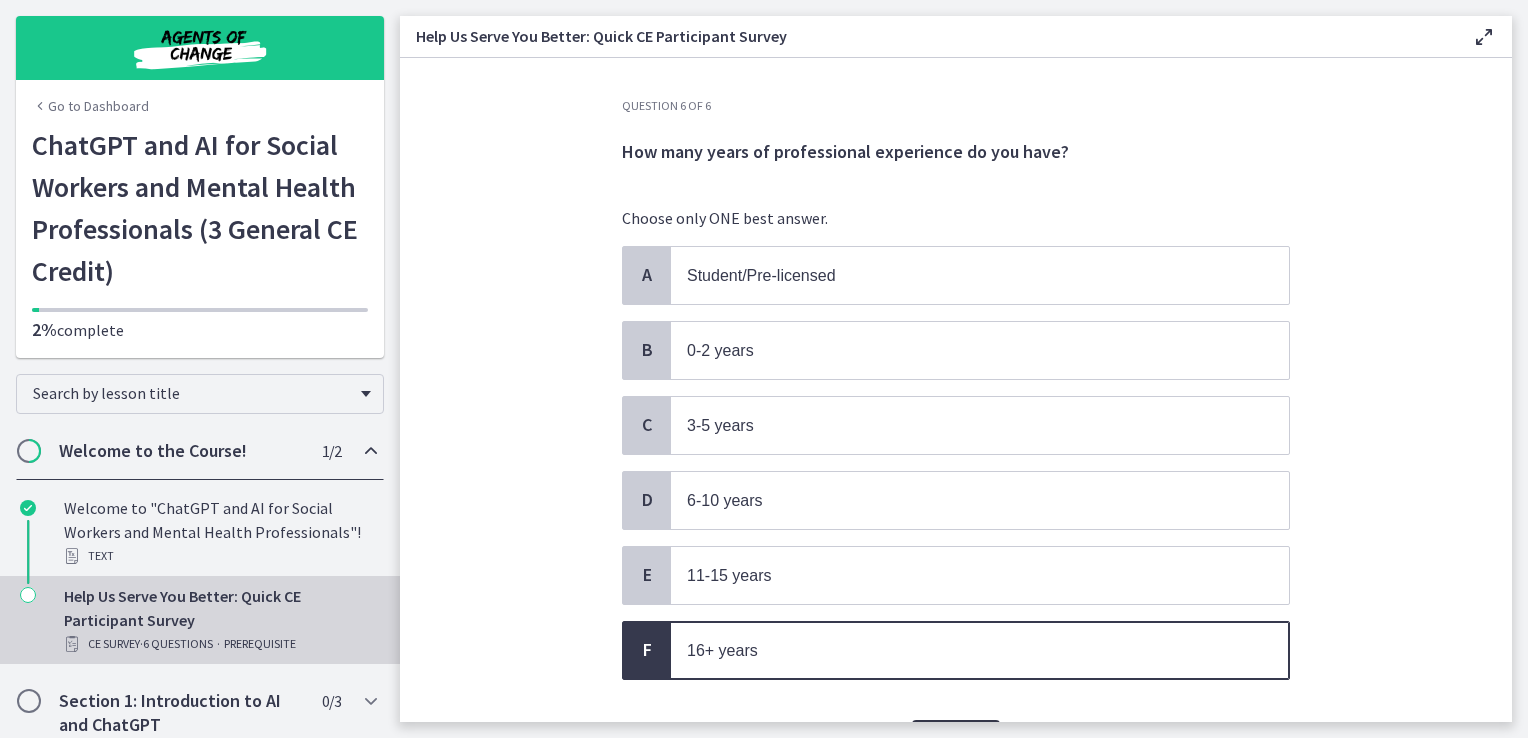 click on "Confirm" at bounding box center (956, 740) 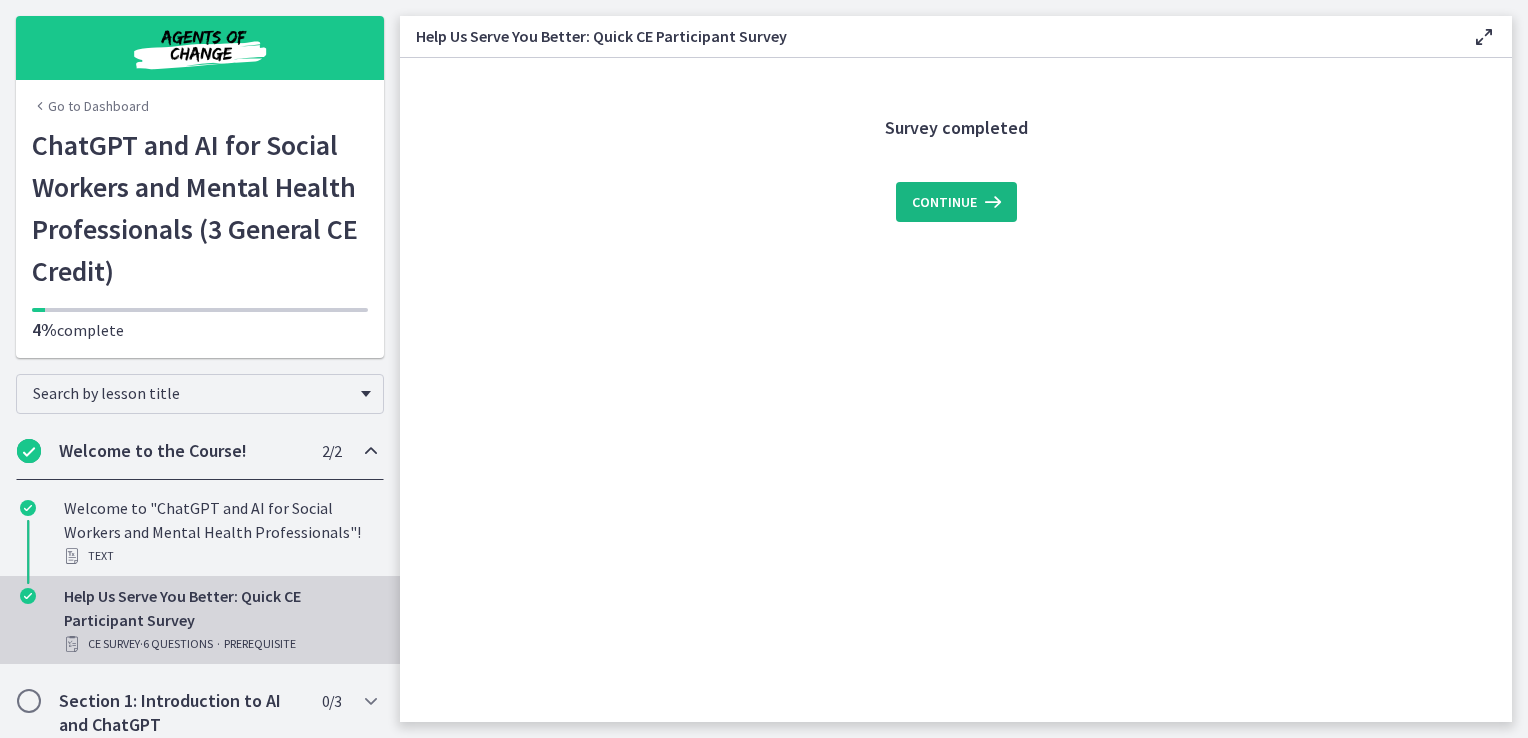 click at bounding box center (991, 202) 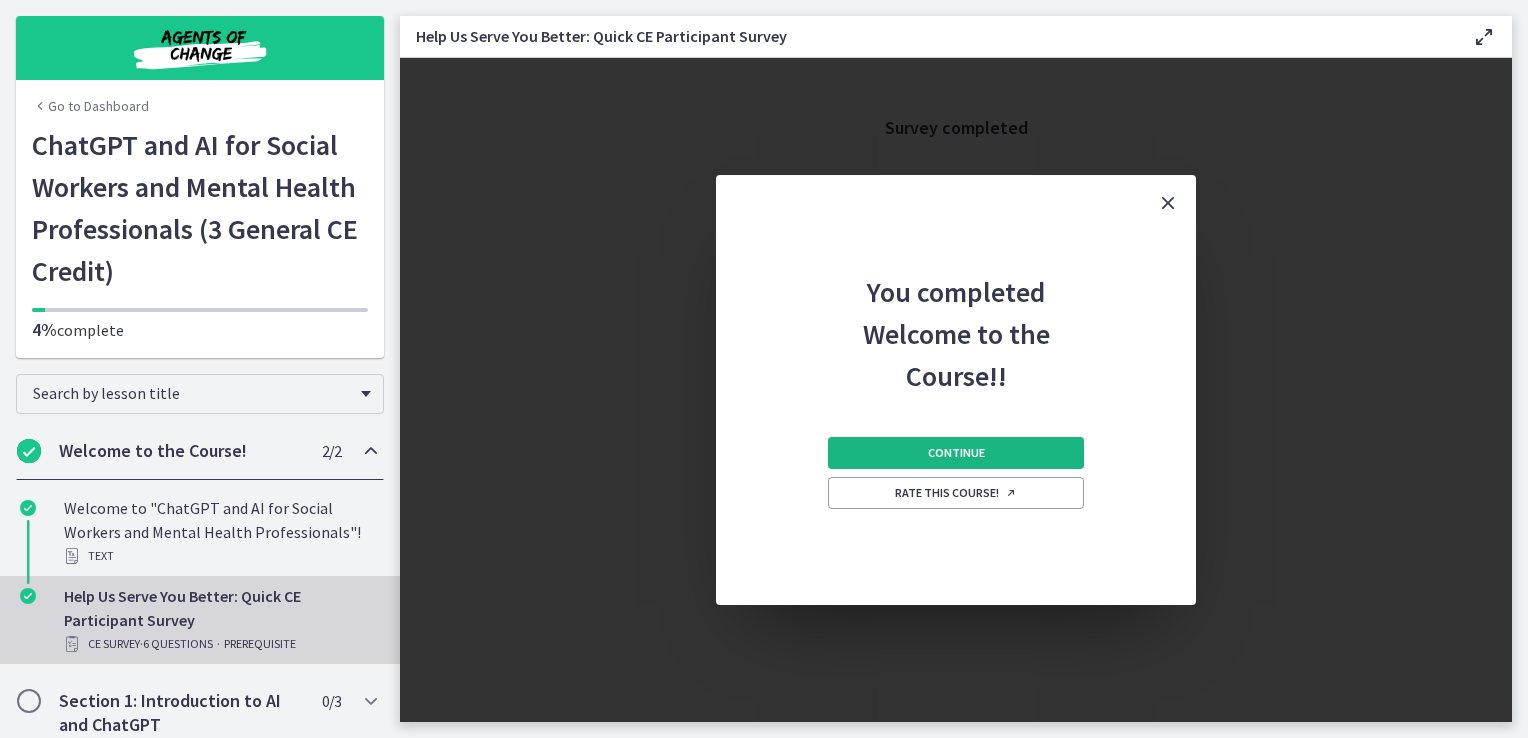 click on "Continue" at bounding box center [956, 453] 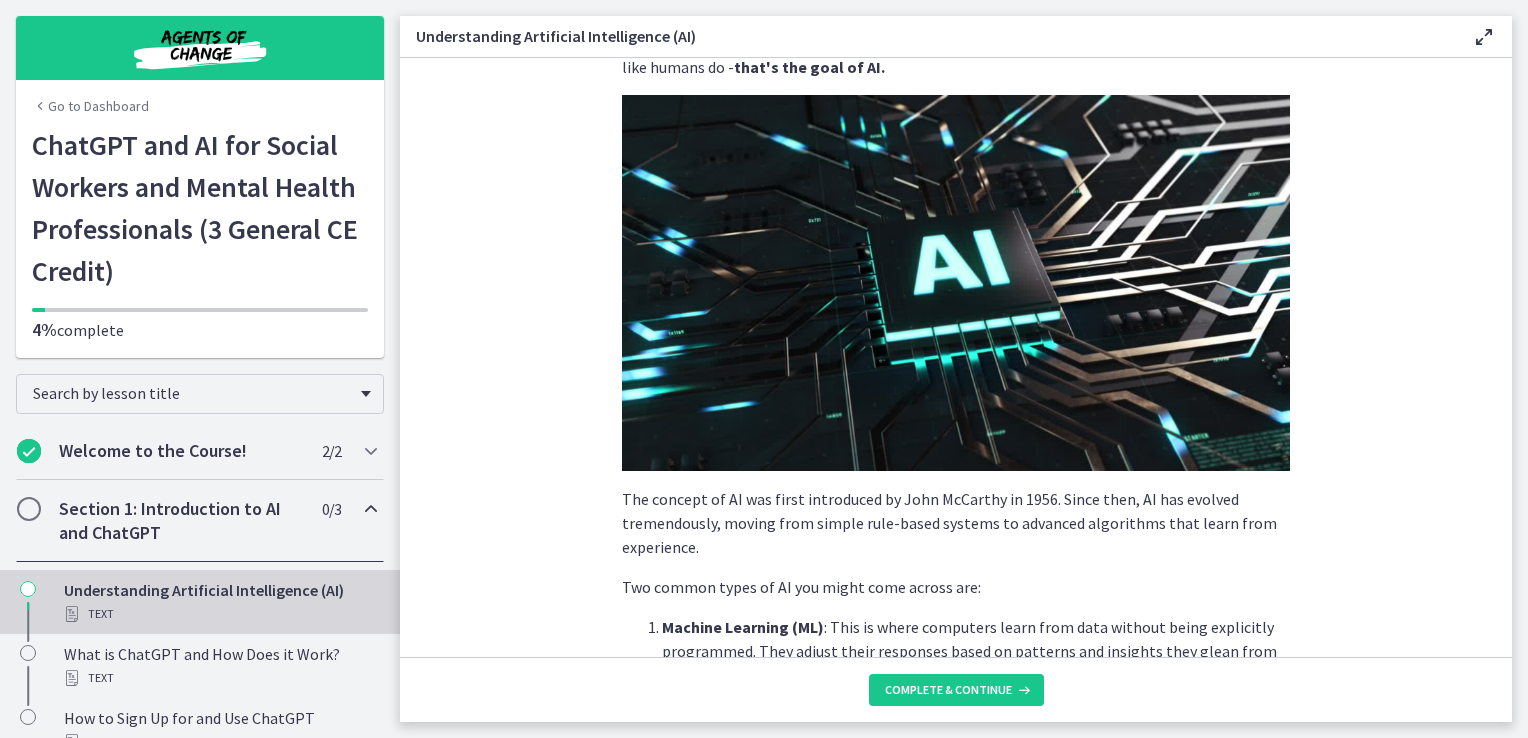 scroll, scrollTop: 132, scrollLeft: 0, axis: vertical 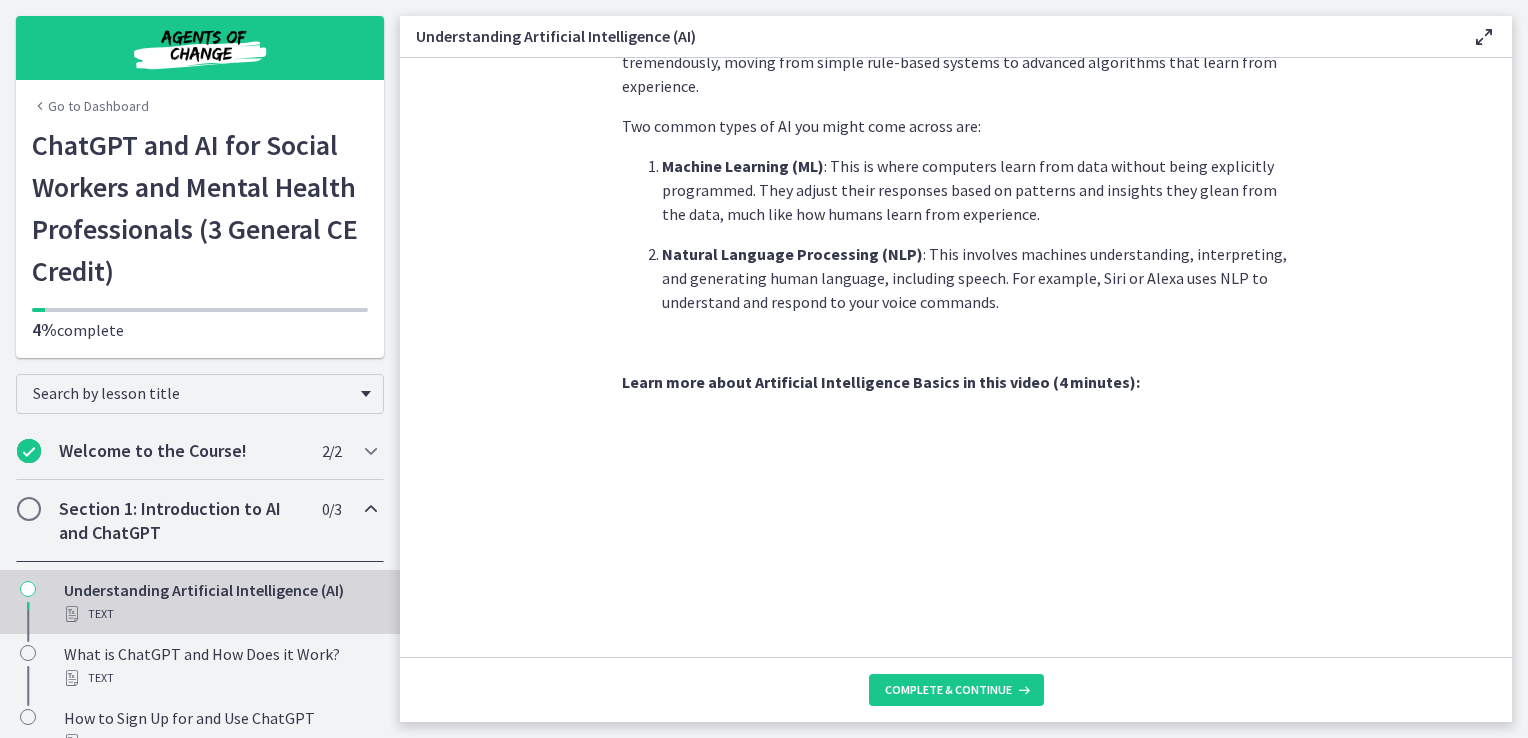 click on "AI is essentially a branch of computer science aiming to build machines that mimic human intelligence. Imagine a system that can learn, reason, problem-solve, perceive, and use language like humans do -  that's the goal of AI.
The concept of AI was first introduced by John McCarthy in 1956. Since then, AI has evolved tremendously, moving from simple rule-based systems to advanced algorithms that learn from experience.
Two common types of AI you might come across are:
Machine Learning (ML) : This is where computers learn from data without being explicitly programmed. They adjust their responses based on patterns and insights they glean from the data, much like how humans learn from experience.
Natural Language Processing (NLP) : This involves machines understanding, interpreting, and generating human language, including speech. For example, Siri or Alexa uses NLP to understand and respond to your voice commands." at bounding box center (956, 357) 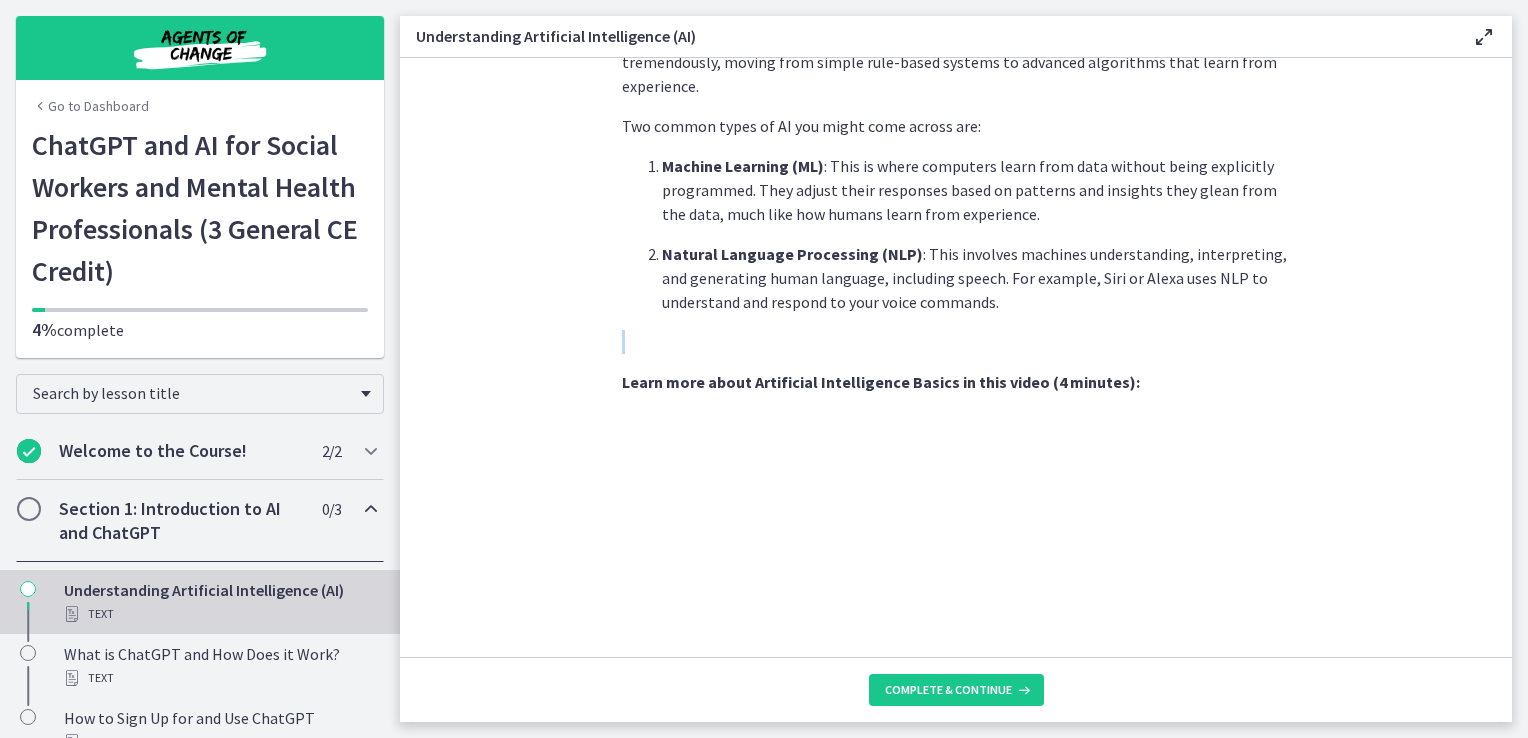 click on "AI is essentially a branch of computer science aiming to build machines that mimic human intelligence. Imagine a system that can learn, reason, problem-solve, perceive, and use language like humans do -  that's the goal of AI.
The concept of AI was first introduced by John McCarthy in 1956. Since then, AI has evolved tremendously, moving from simple rule-based systems to advanced algorithms that learn from experience.
Two common types of AI you might come across are:
Machine Learning (ML) : This is where computers learn from data without being explicitly programmed. They adjust their responses based on patterns and insights they glean from the data, much like how humans learn from experience.
Natural Language Processing (NLP) : This involves machines understanding, interpreting, and generating human language, including speech. For example, Siri or Alexa uses NLP to understand and respond to your voice commands." at bounding box center [956, 357] 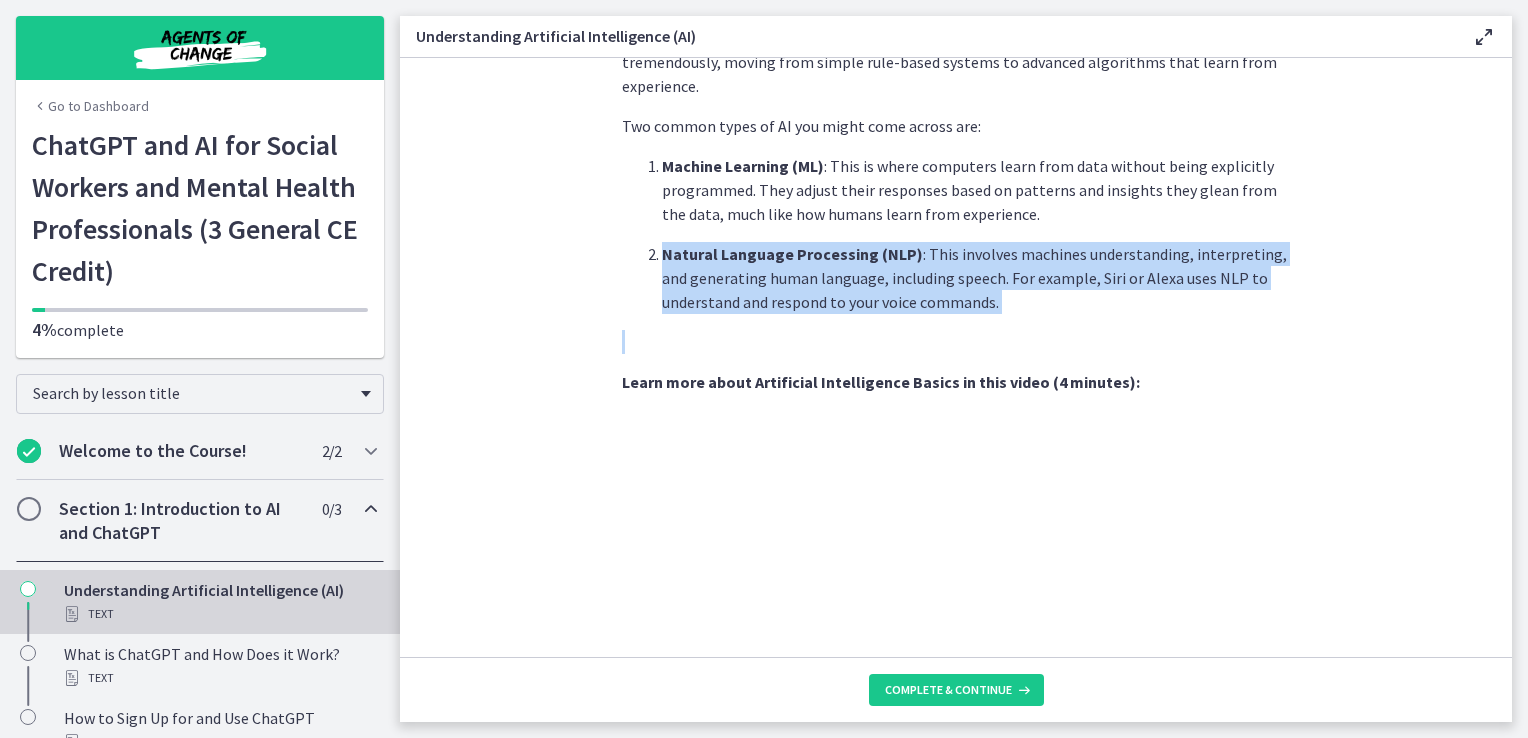 click on "AI is essentially a branch of computer science aiming to build machines that mimic human intelligence. Imagine a system that can learn, reason, problem-solve, perceive, and use language like humans do -  that's the goal of AI.
The concept of AI was first introduced by John McCarthy in 1956. Since then, AI has evolved tremendously, moving from simple rule-based systems to advanced algorithms that learn from experience.
Two common types of AI you might come across are:
Machine Learning (ML) : This is where computers learn from data without being explicitly programmed. They adjust their responses based on patterns and insights they glean from the data, much like how humans learn from experience.
Natural Language Processing (NLP) : This involves machines understanding, interpreting, and generating human language, including speech. For example, Siri or Alexa uses NLP to understand and respond to your voice commands." at bounding box center [956, 357] 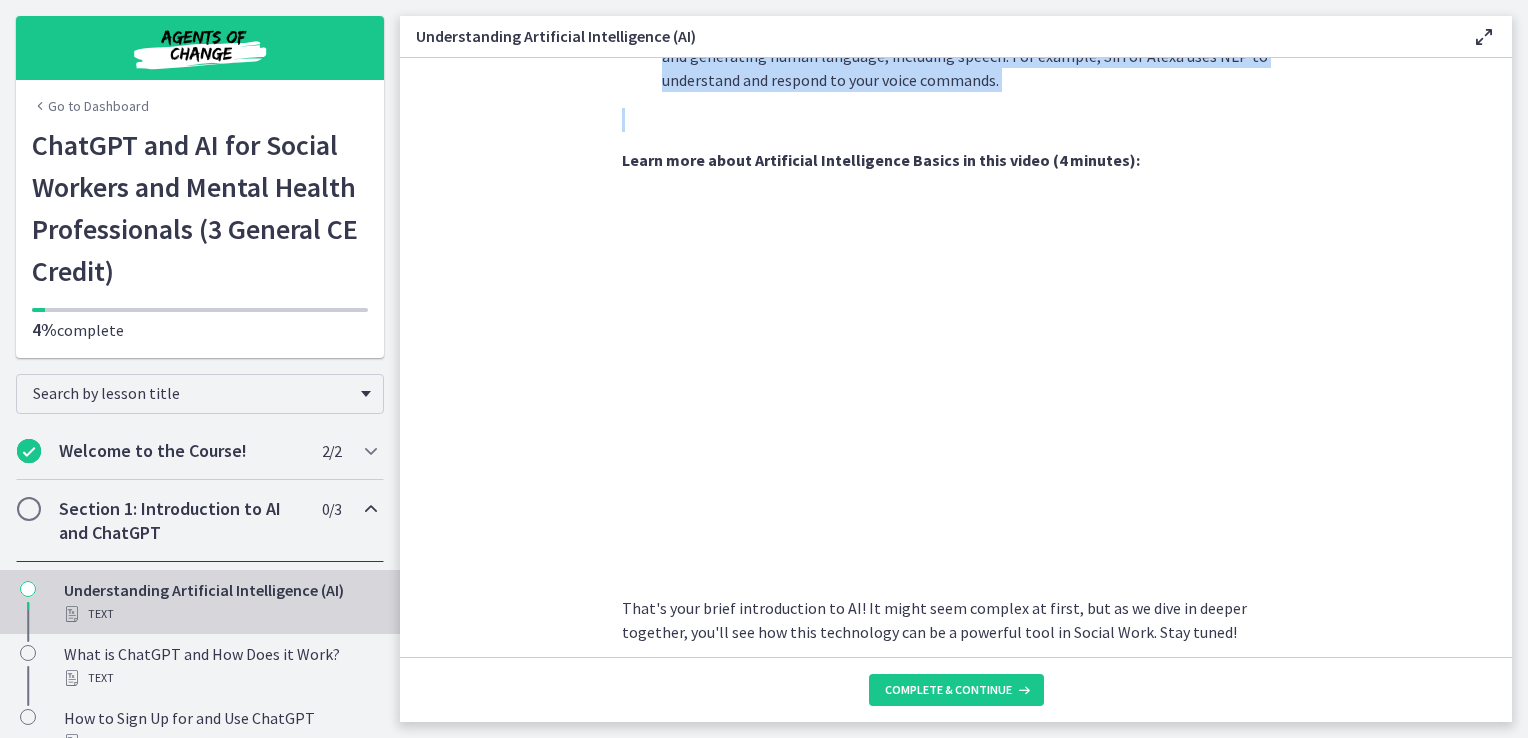 scroll, scrollTop: 870, scrollLeft: 0, axis: vertical 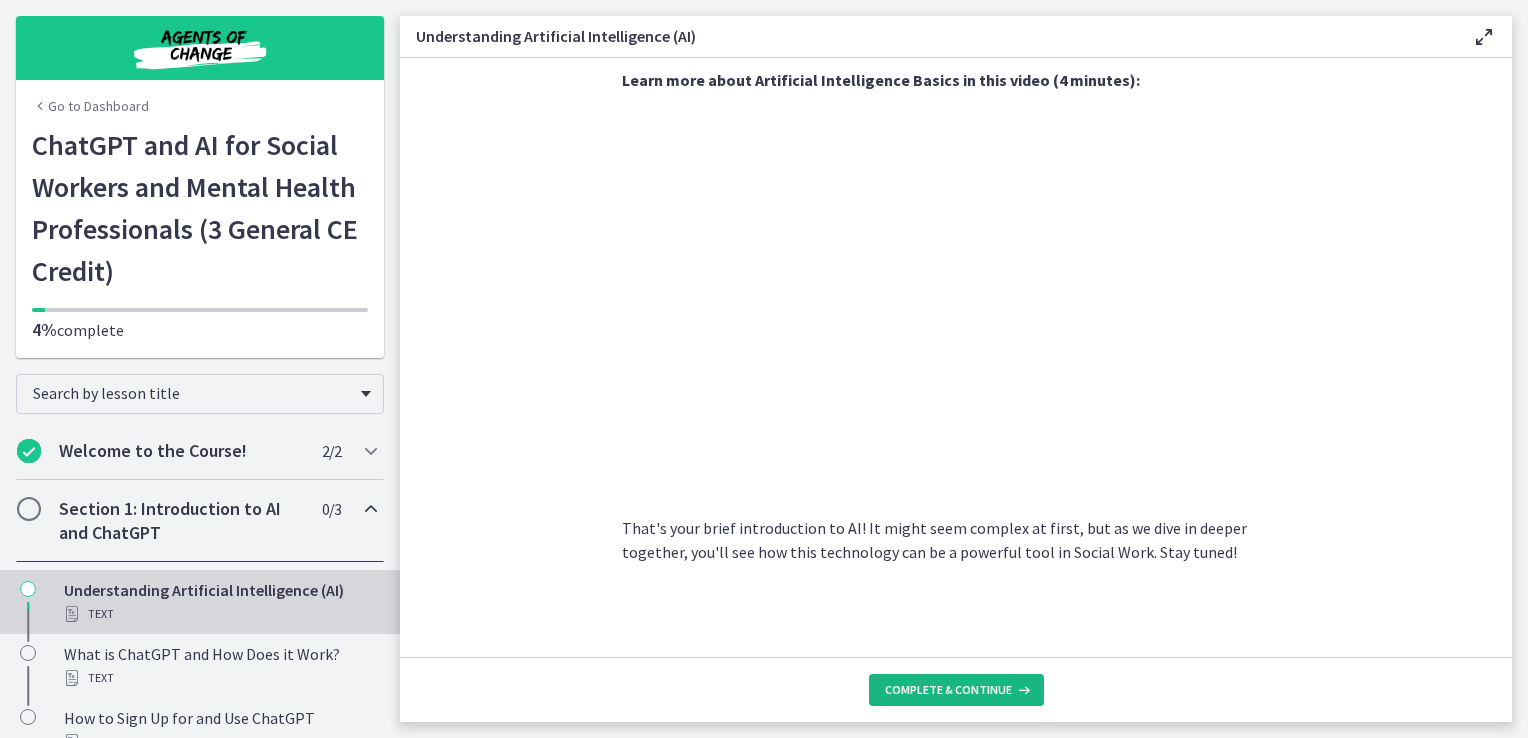 click on "Complete & continue" at bounding box center (948, 690) 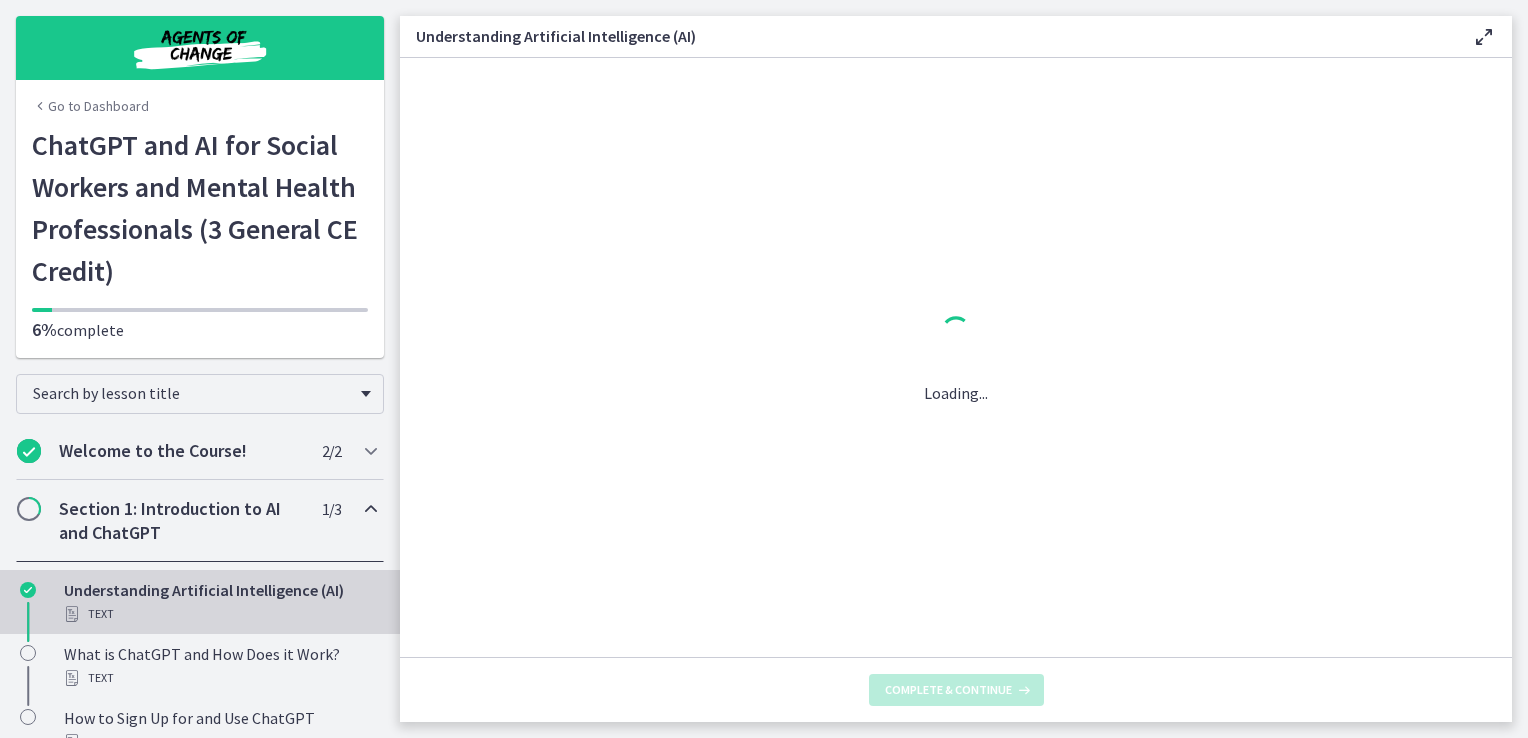 scroll, scrollTop: 0, scrollLeft: 0, axis: both 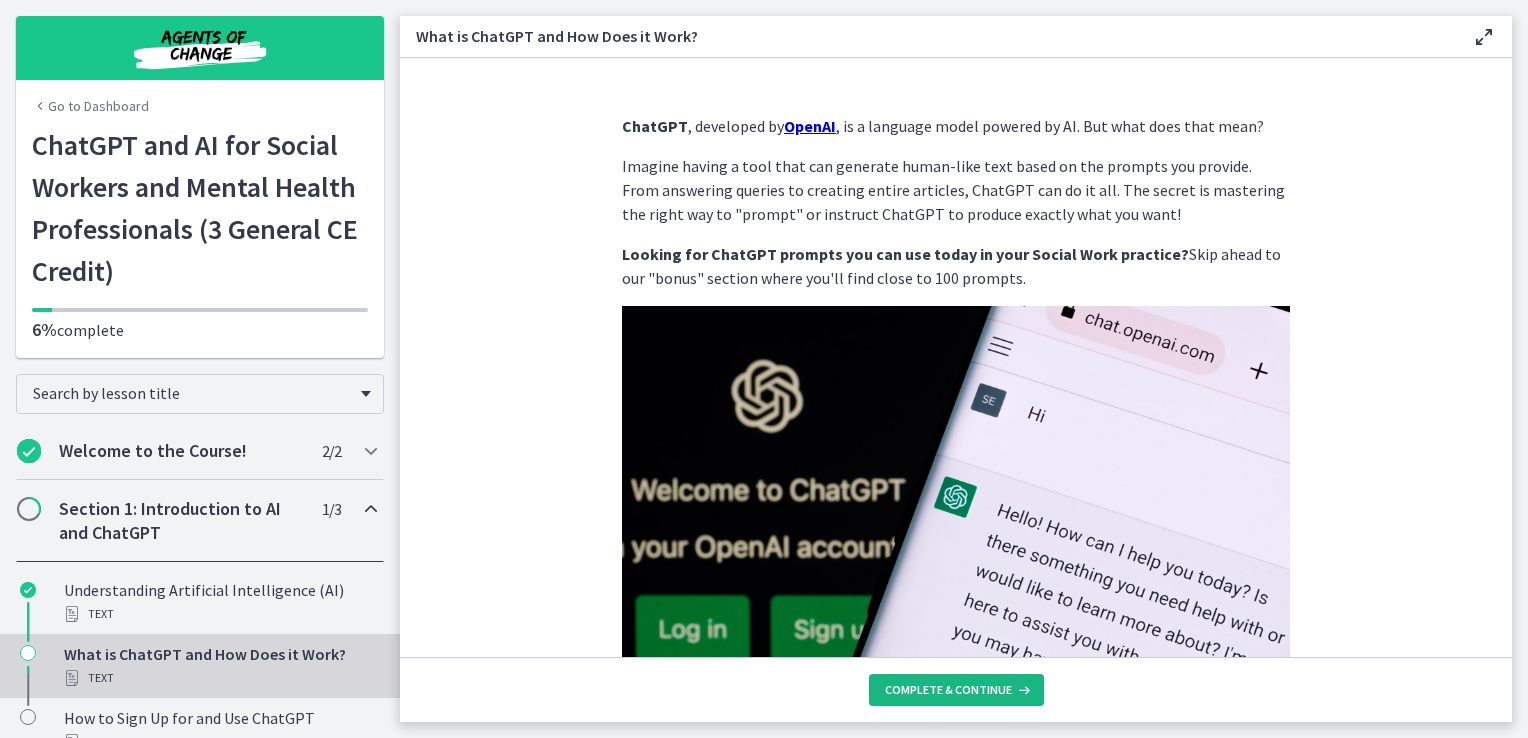 click on "Complete & continue" at bounding box center [948, 690] 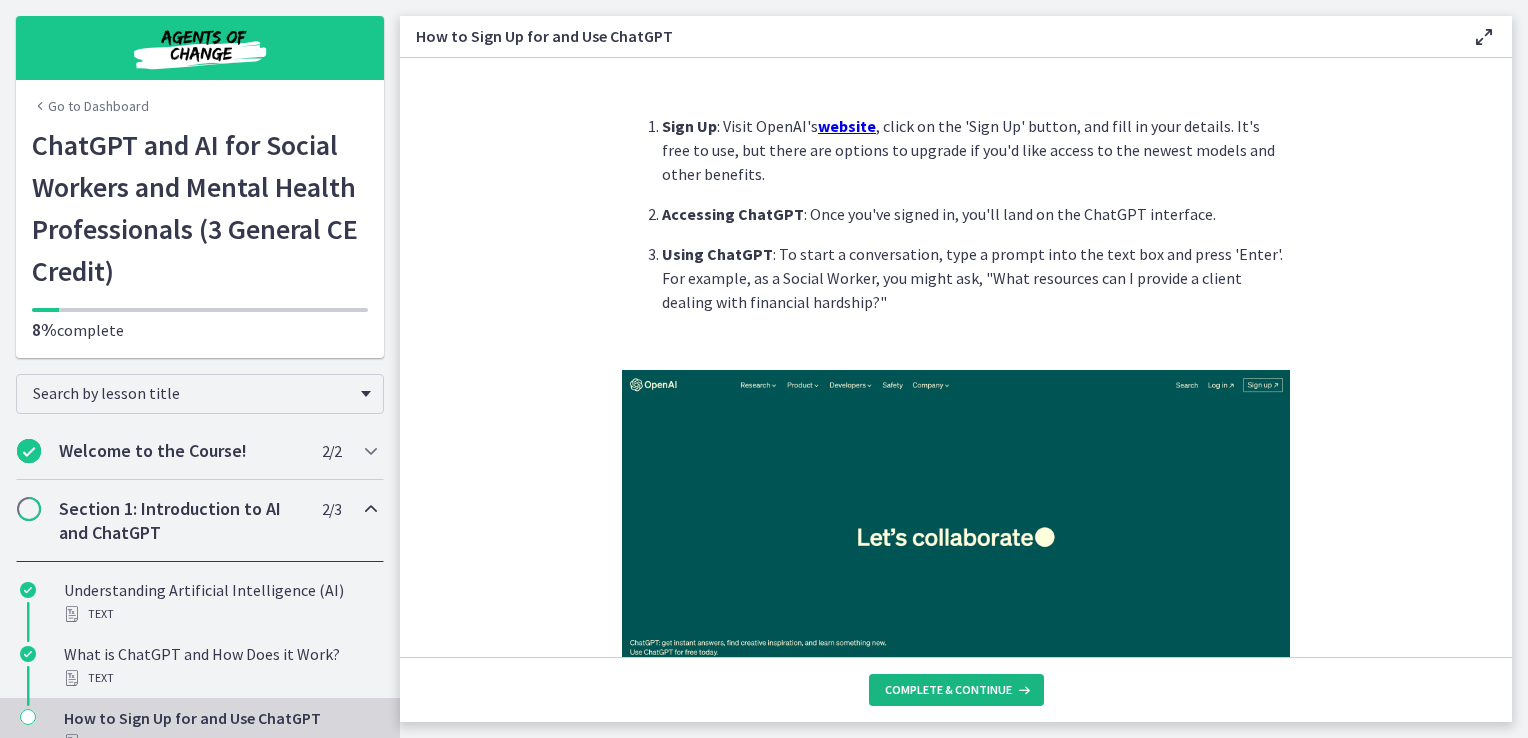click on "Complete & continue" at bounding box center [948, 690] 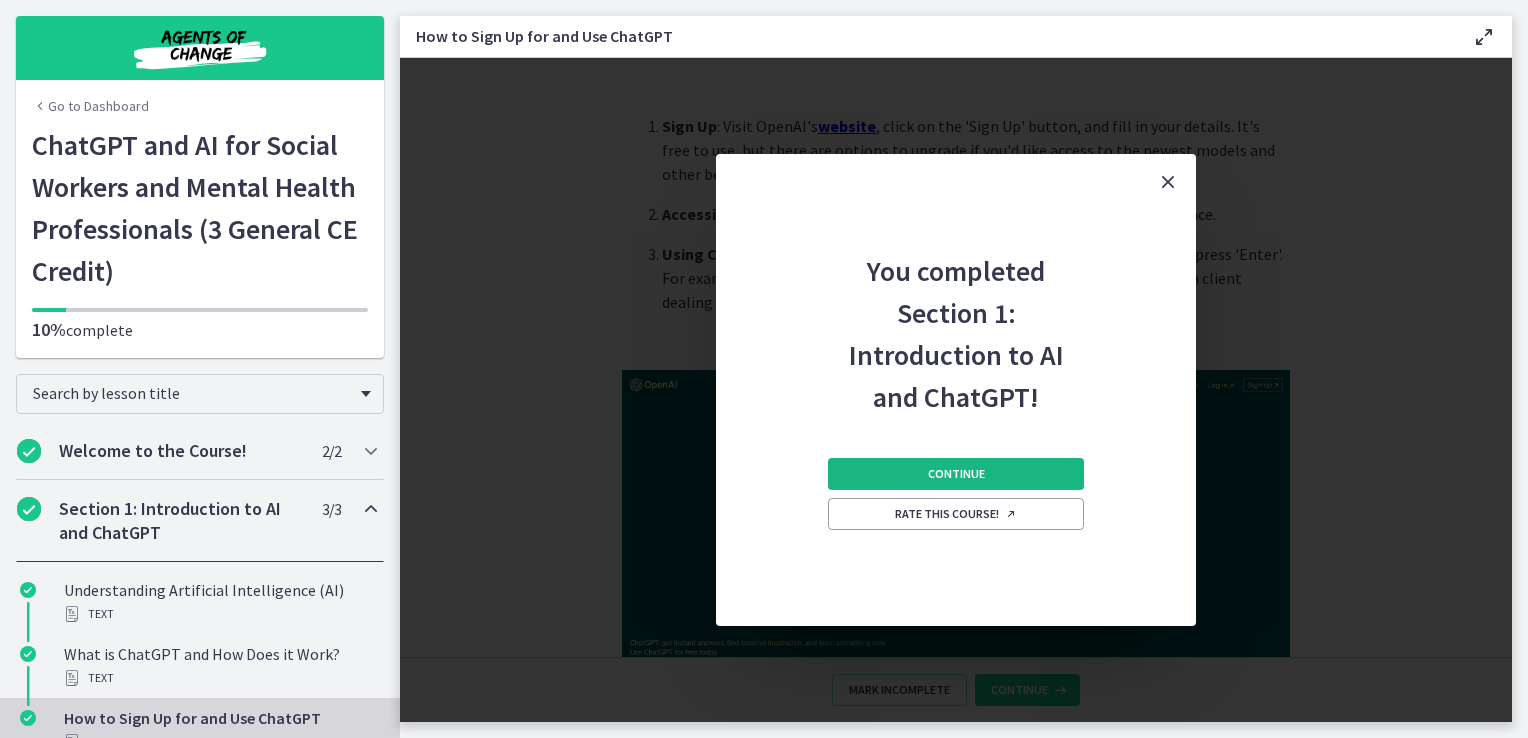 click on "Continue" at bounding box center (956, 474) 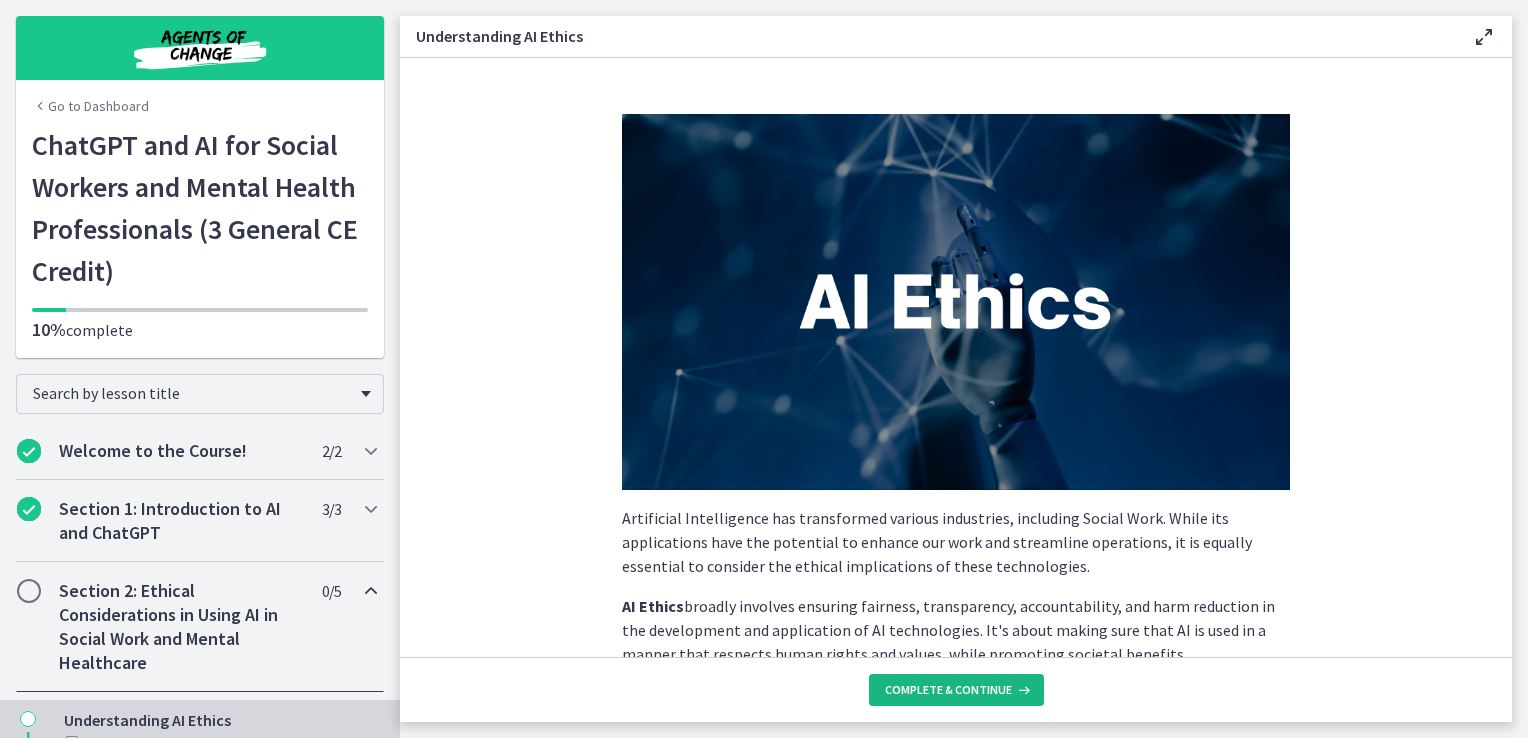 click on "Complete & continue" at bounding box center (948, 690) 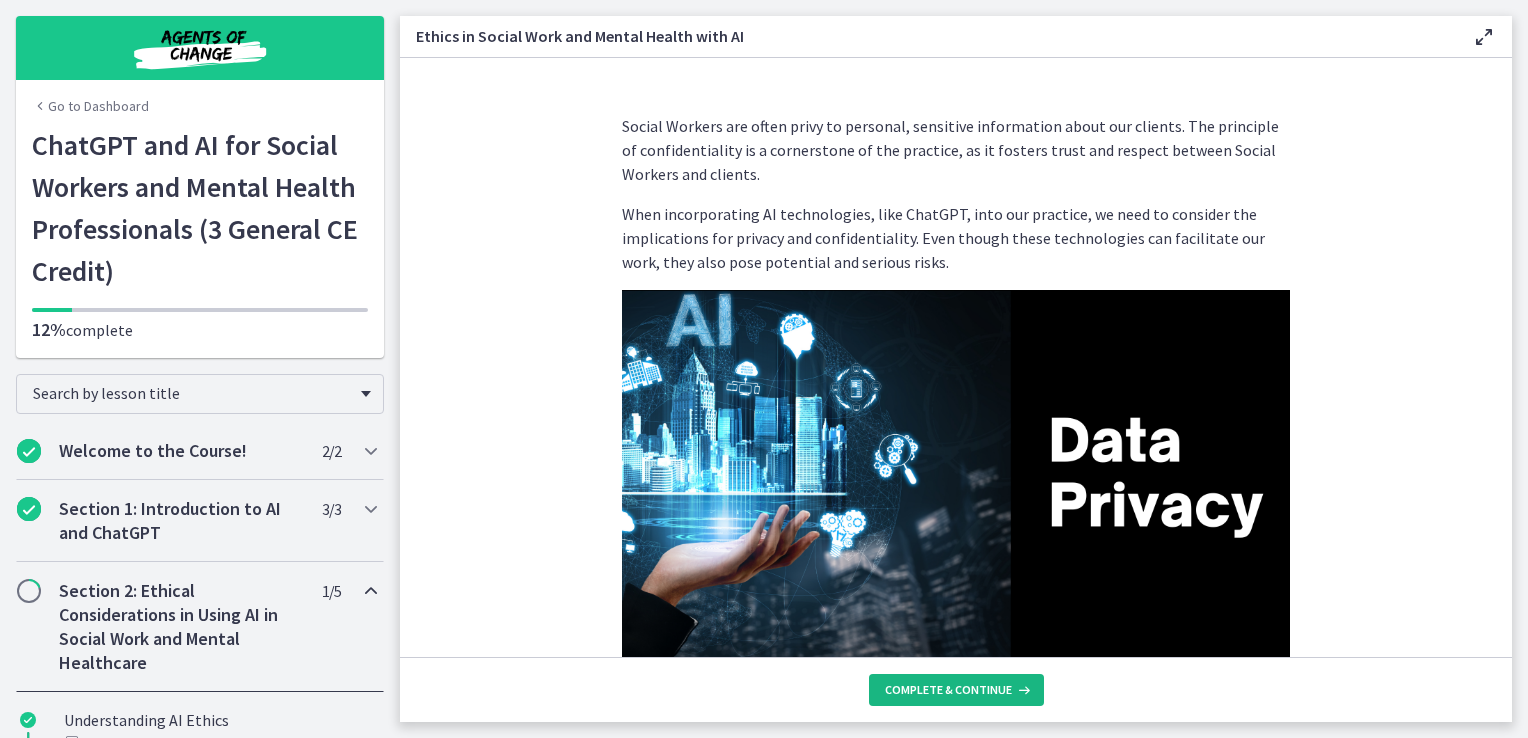 click on "Complete & continue" at bounding box center (948, 690) 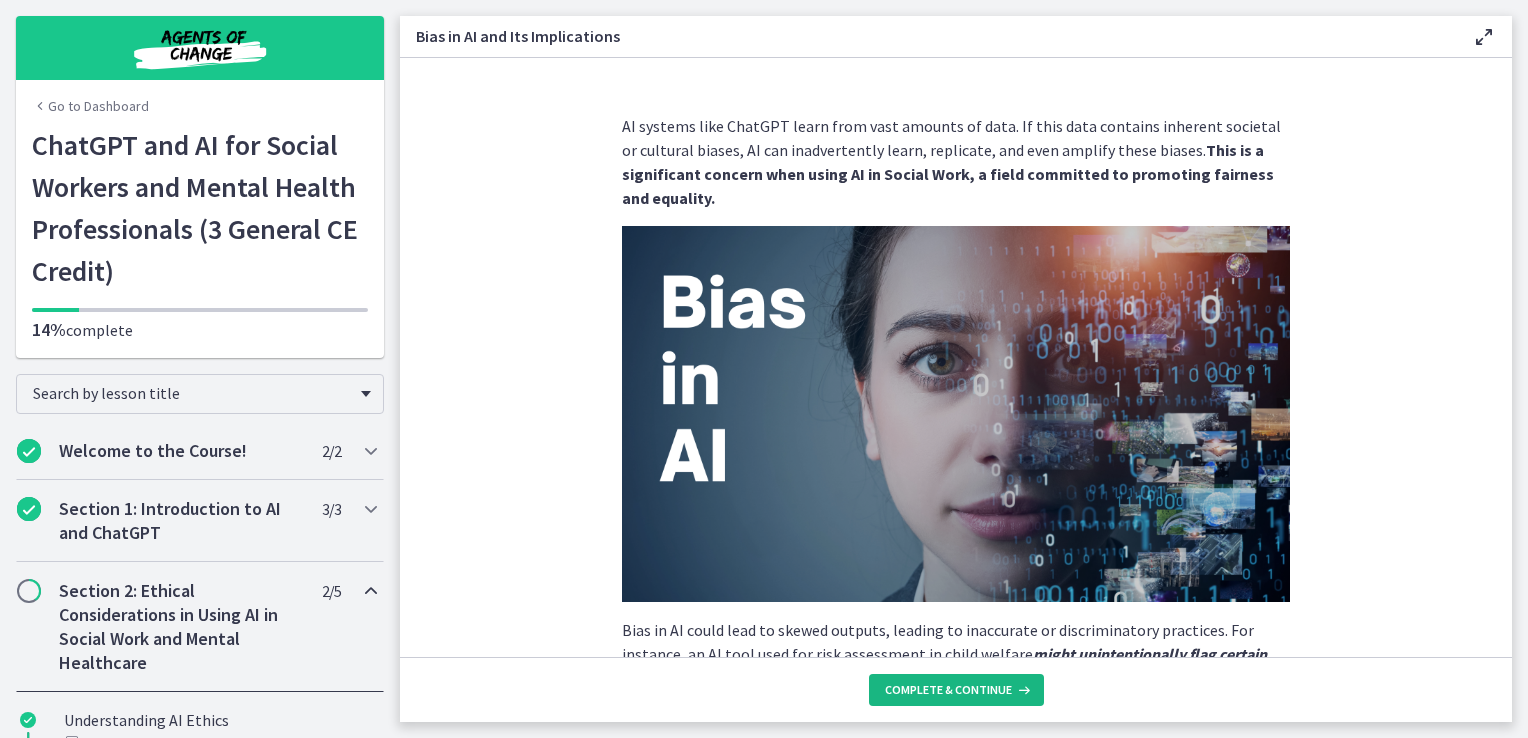 click on "Complete & continue" at bounding box center [948, 690] 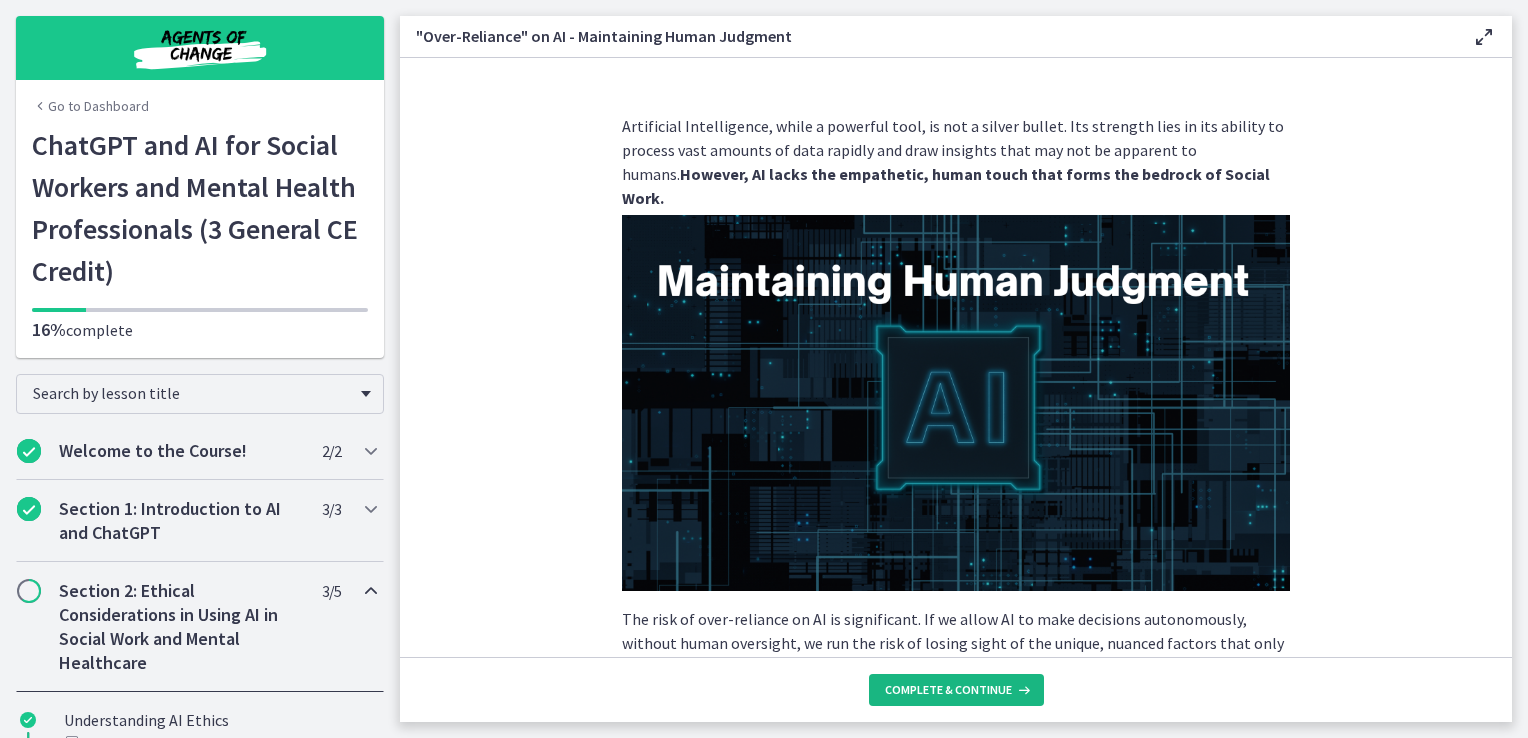 click on "Complete & continue" at bounding box center [948, 690] 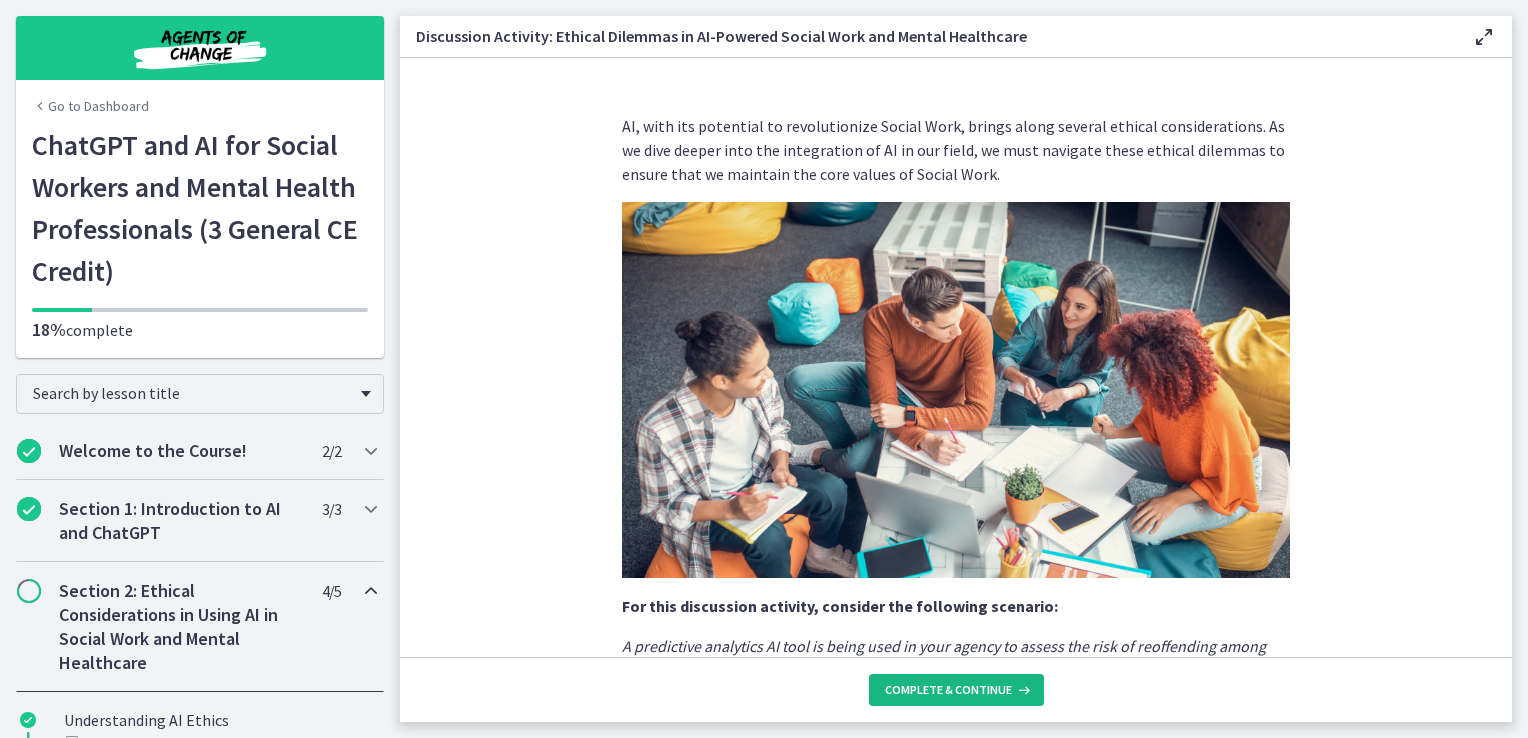click on "Complete & continue" at bounding box center (948, 690) 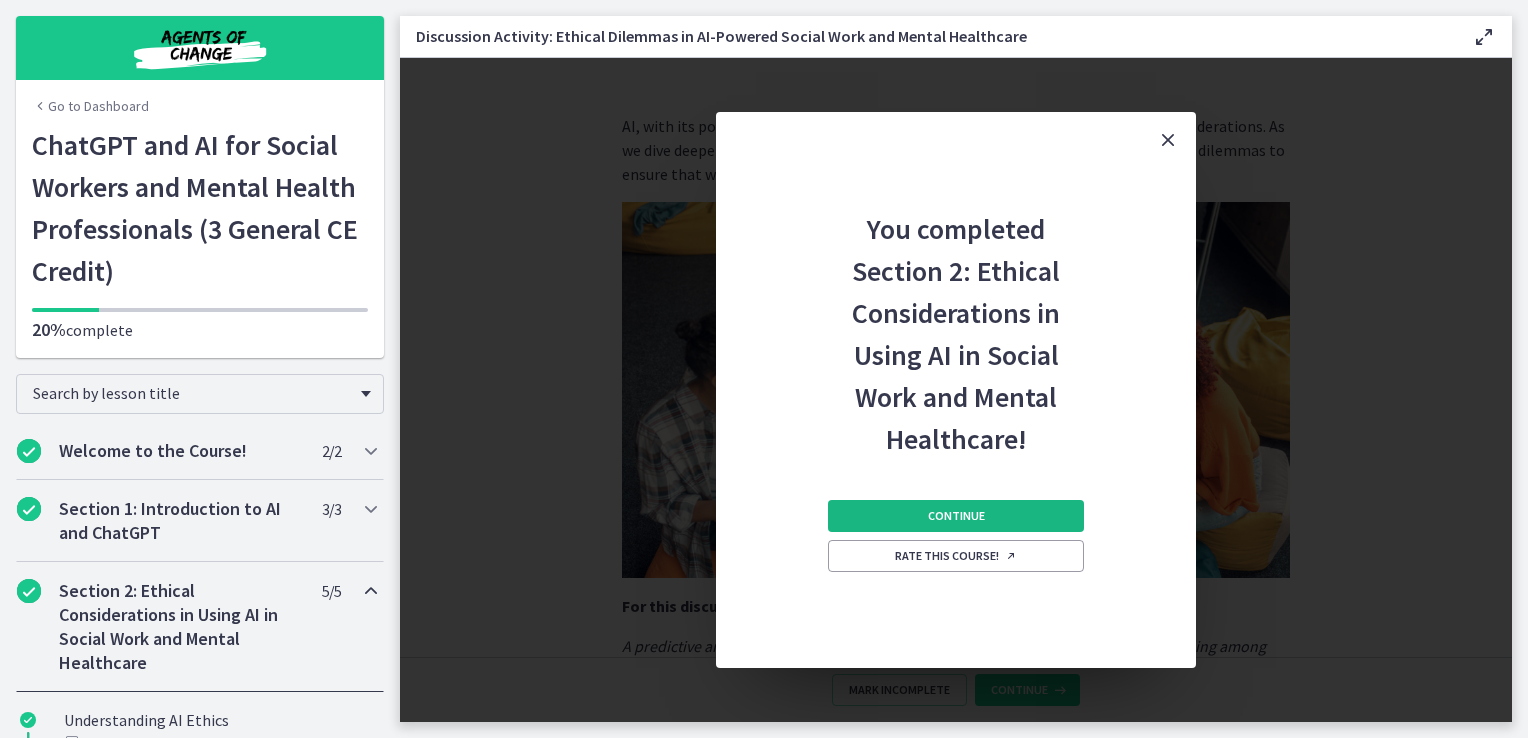 click on "Continue" at bounding box center (956, 516) 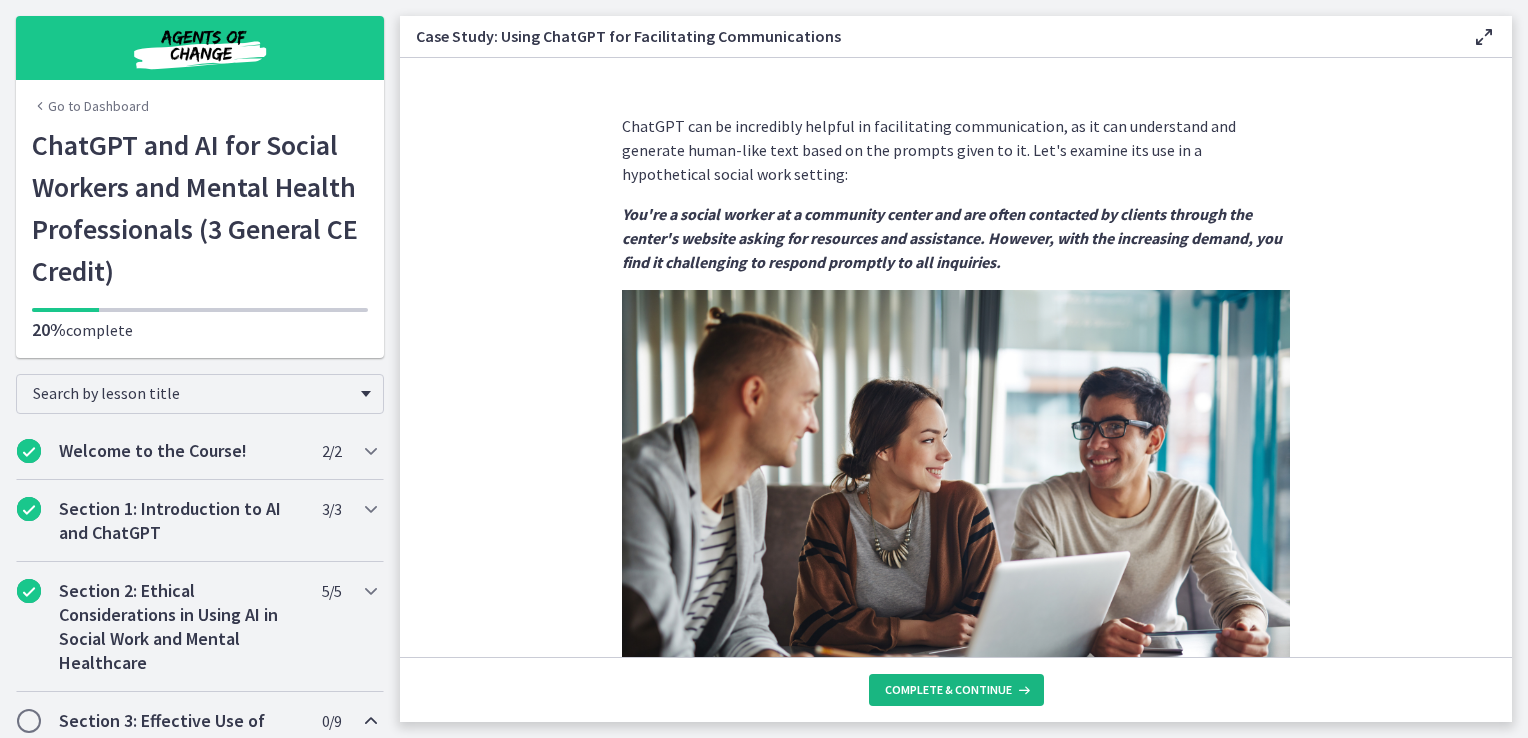 click on "Complete & continue" at bounding box center [948, 690] 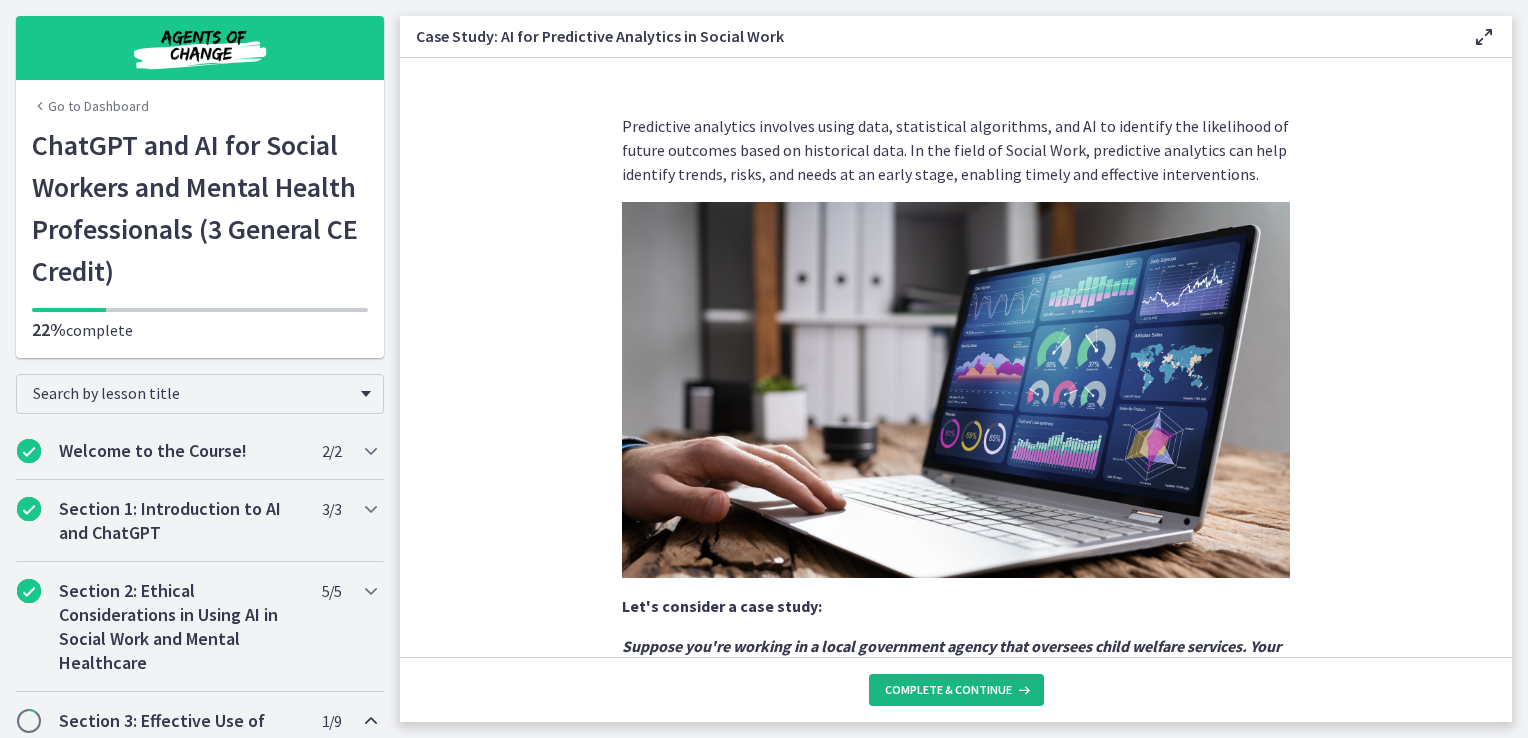 click on "Complete & continue" at bounding box center (948, 690) 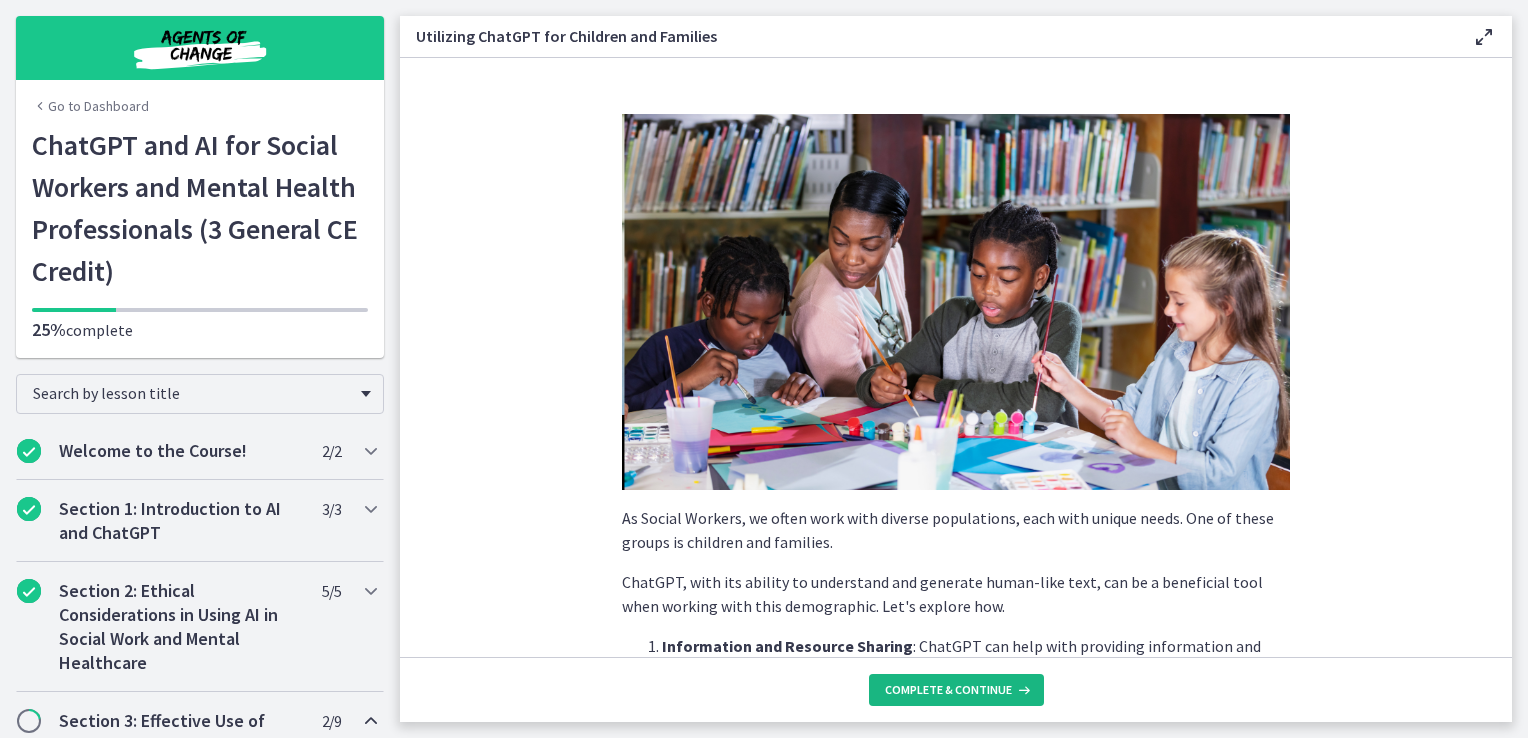 click on "Complete & continue" at bounding box center [948, 690] 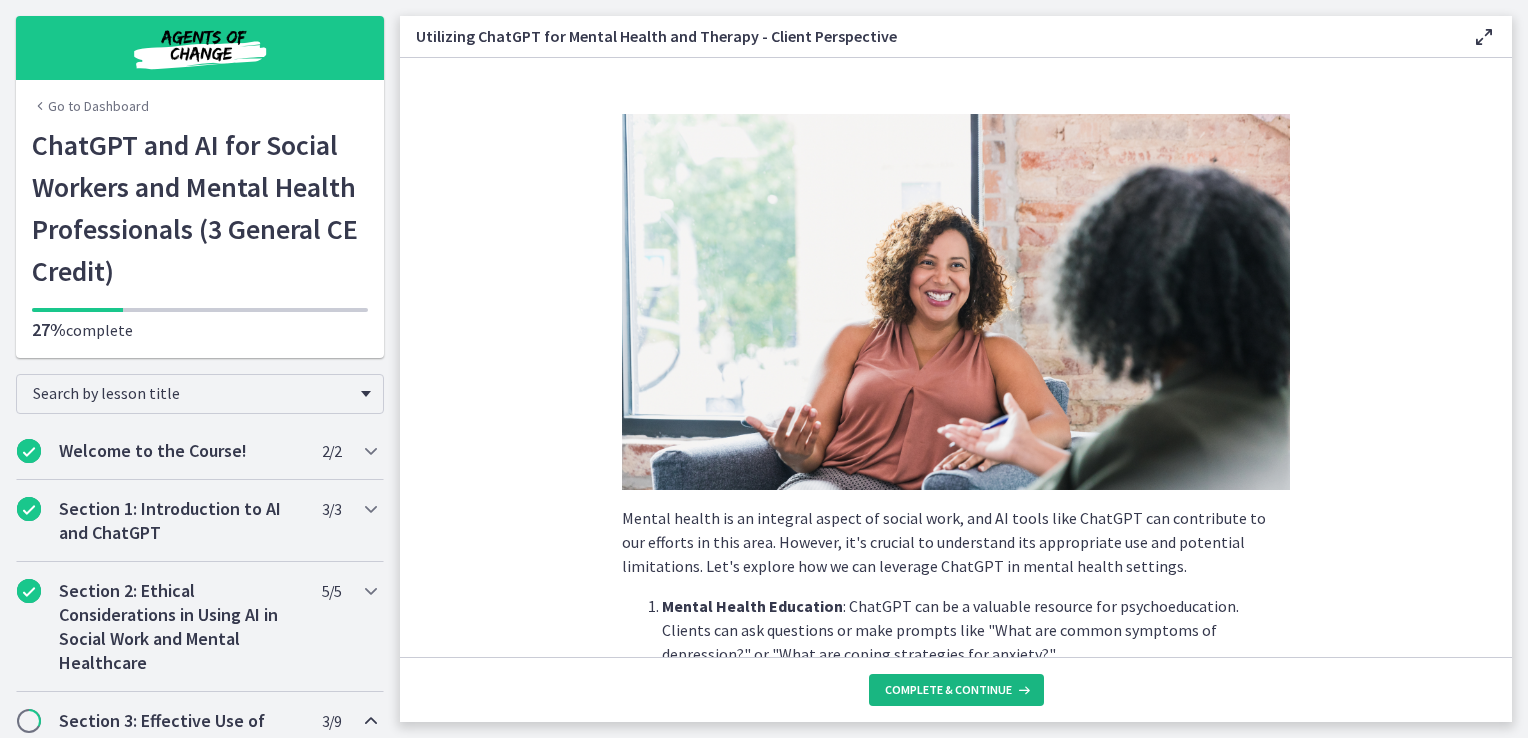 click on "Complete & continue" at bounding box center (948, 690) 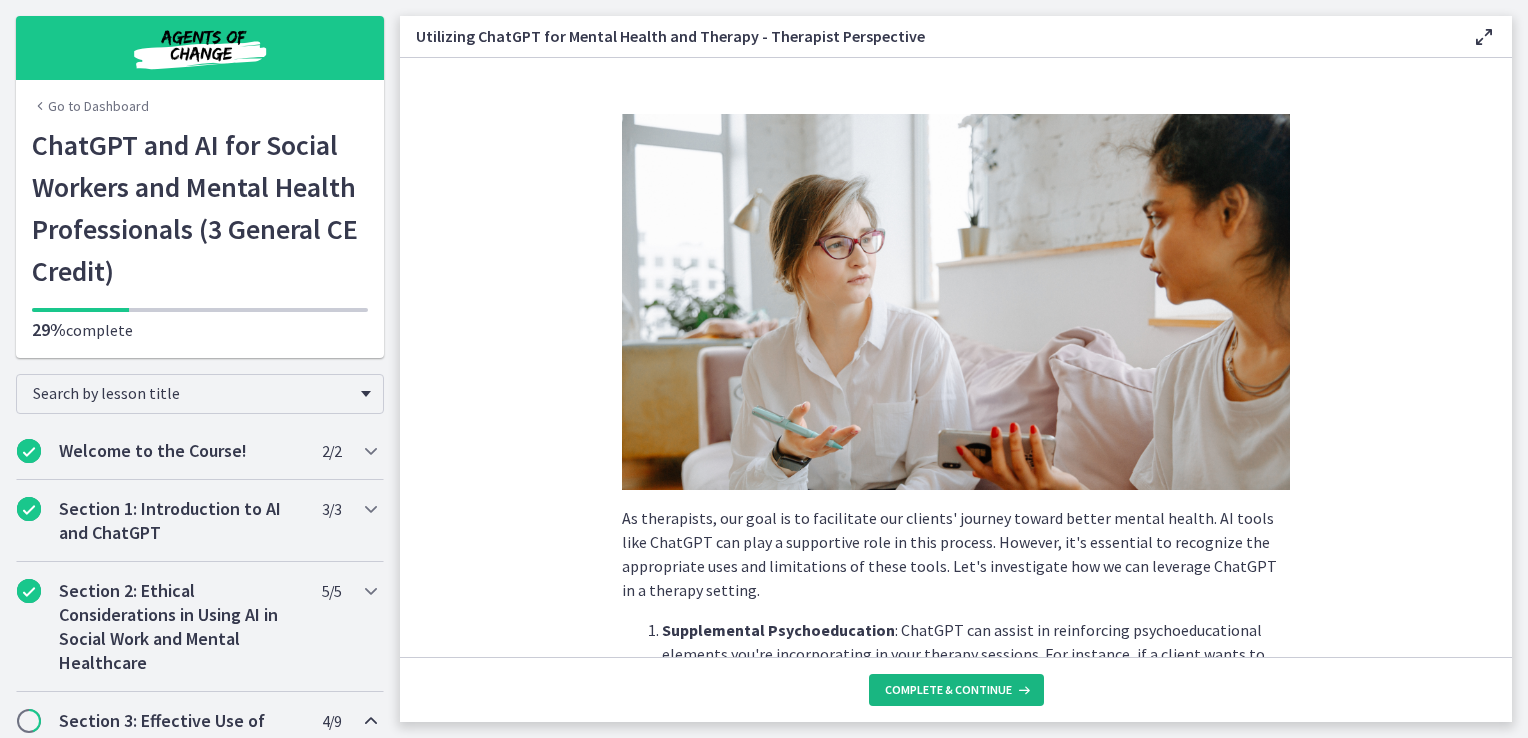 click on "Complete & continue" at bounding box center [948, 690] 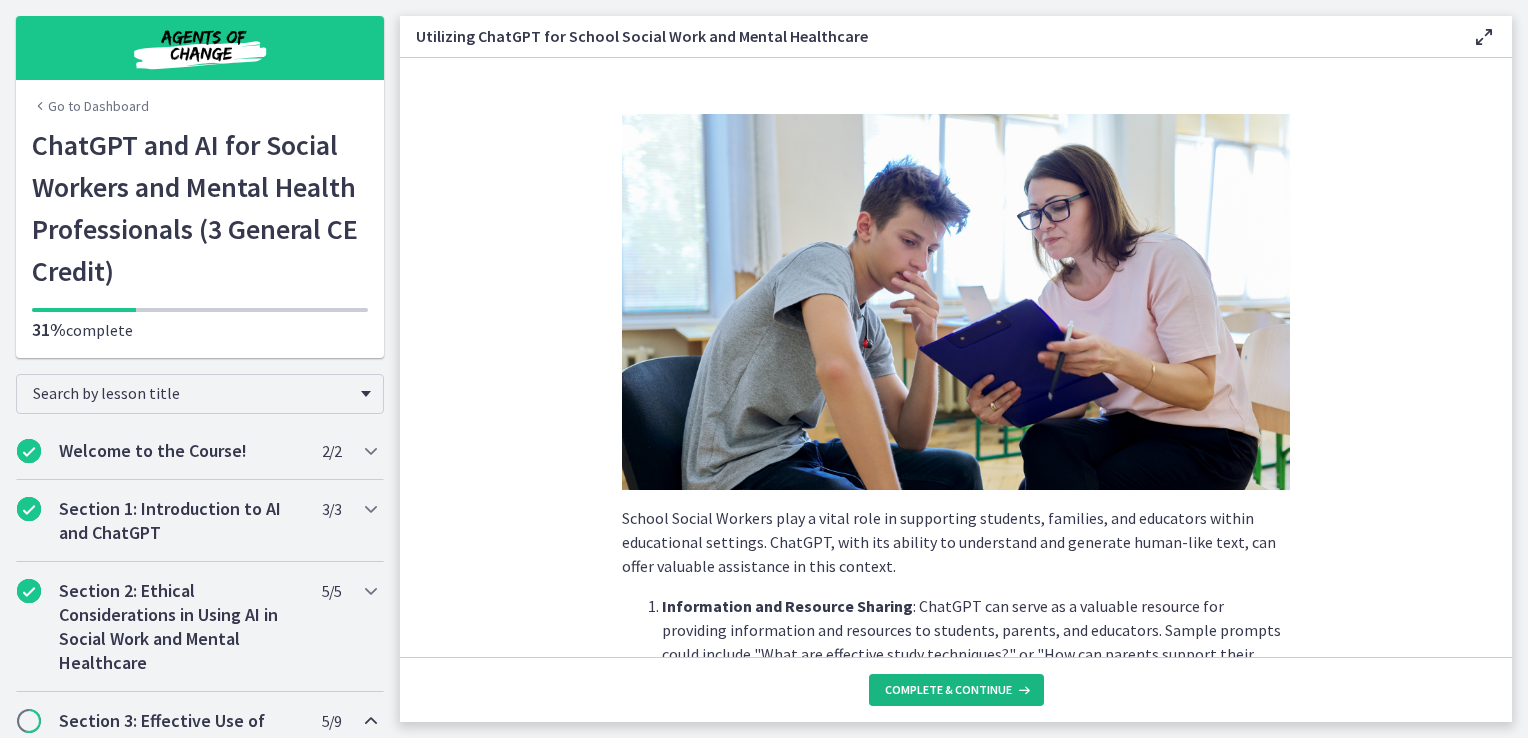 click on "Complete & continue" at bounding box center [948, 690] 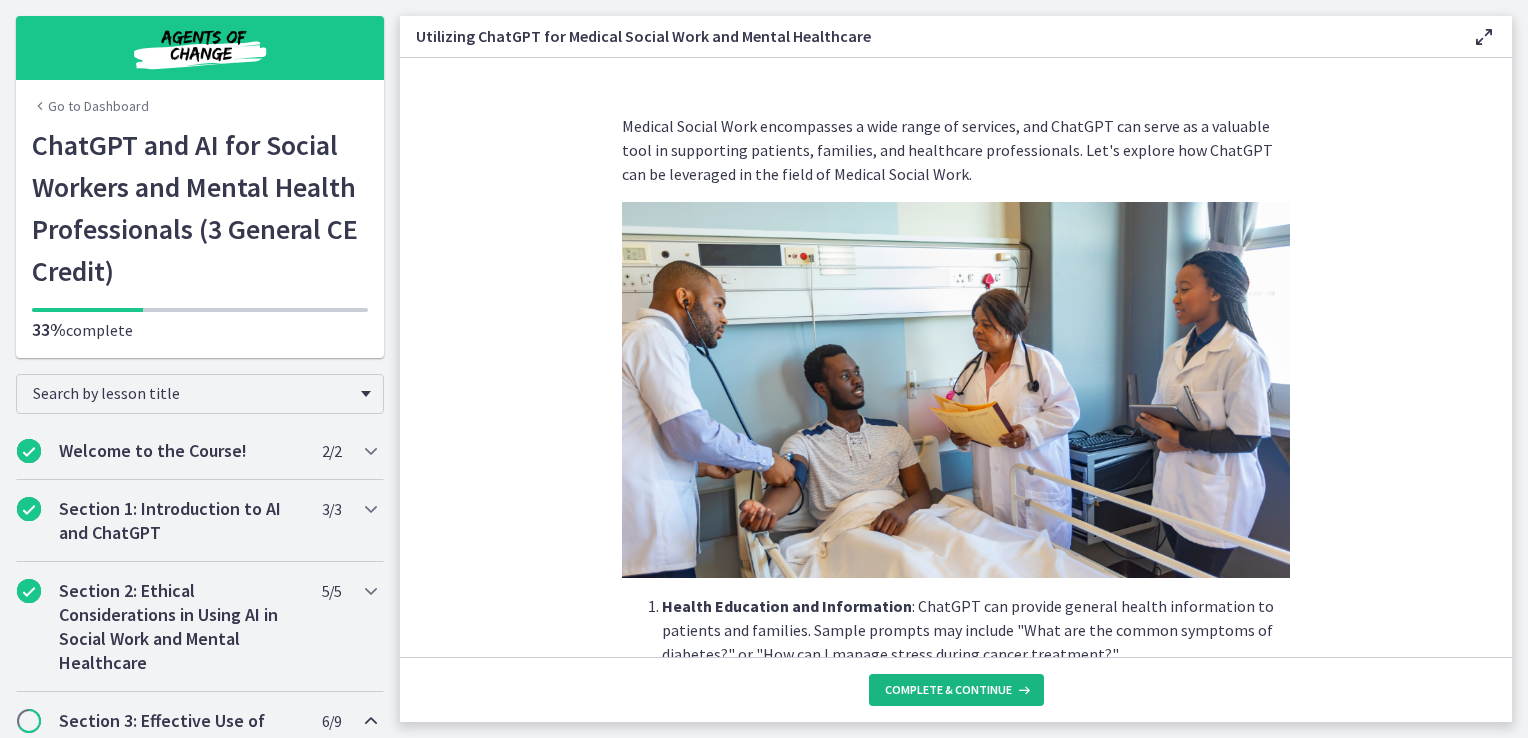 click on "Complete & continue" at bounding box center (948, 690) 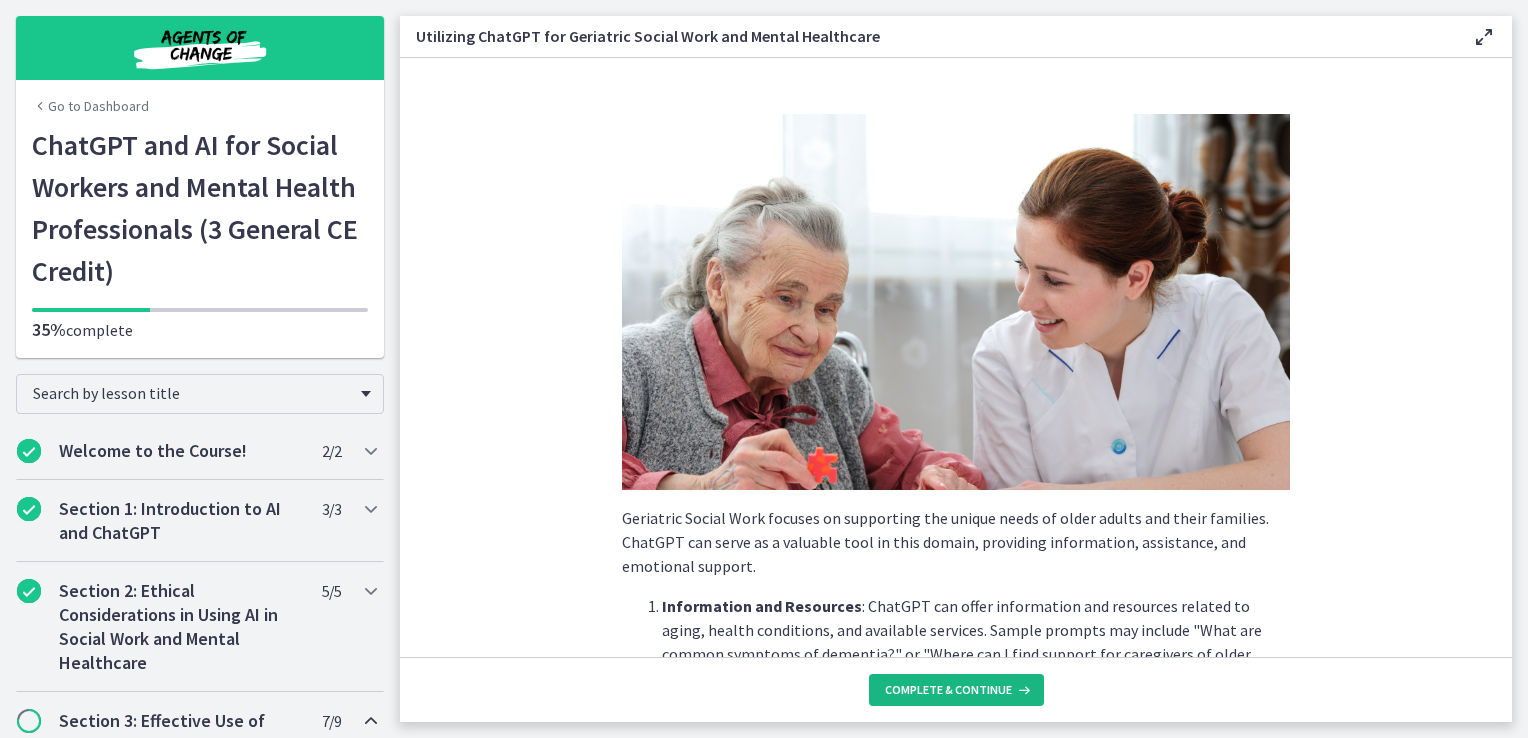 click on "Complete & continue" at bounding box center (948, 690) 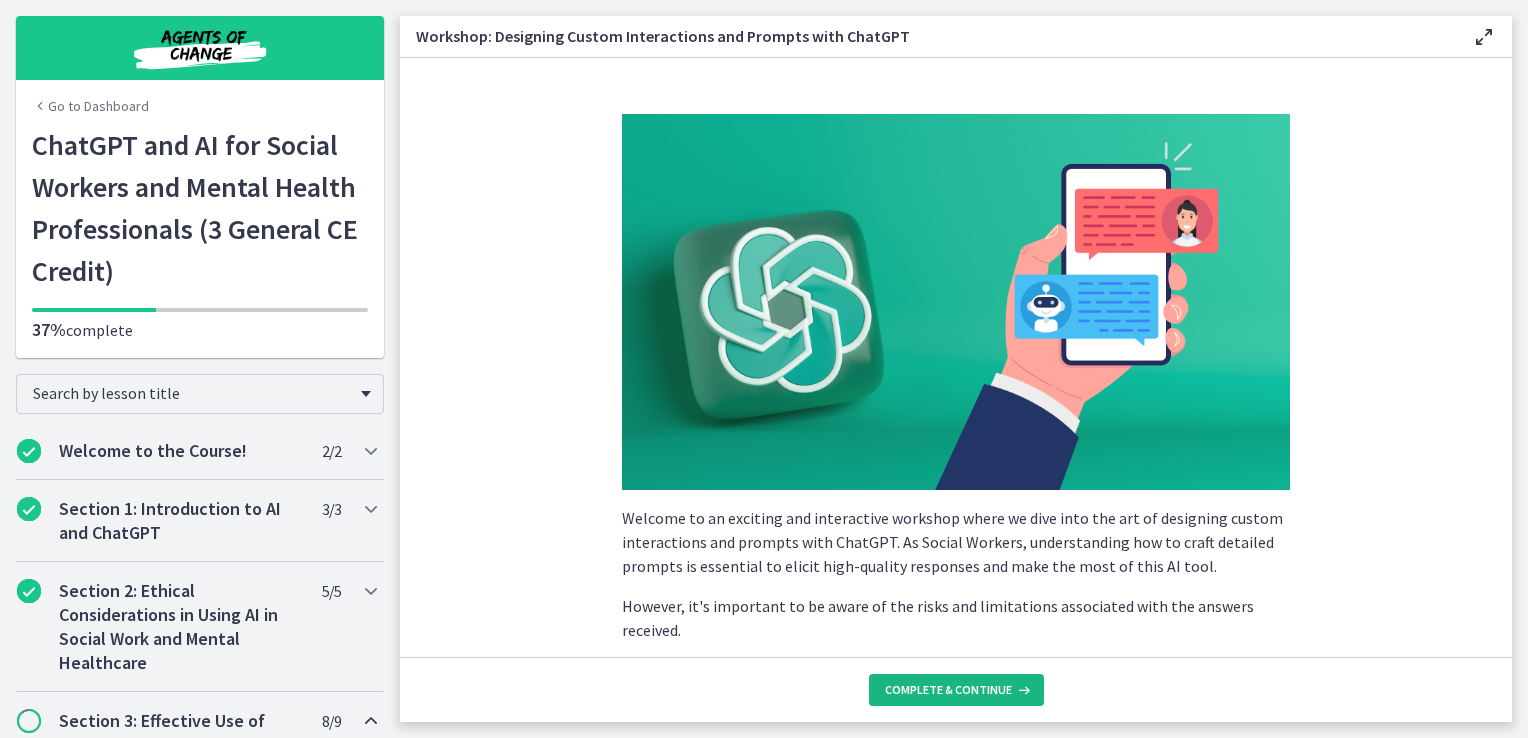 click on "Complete & continue" at bounding box center [948, 690] 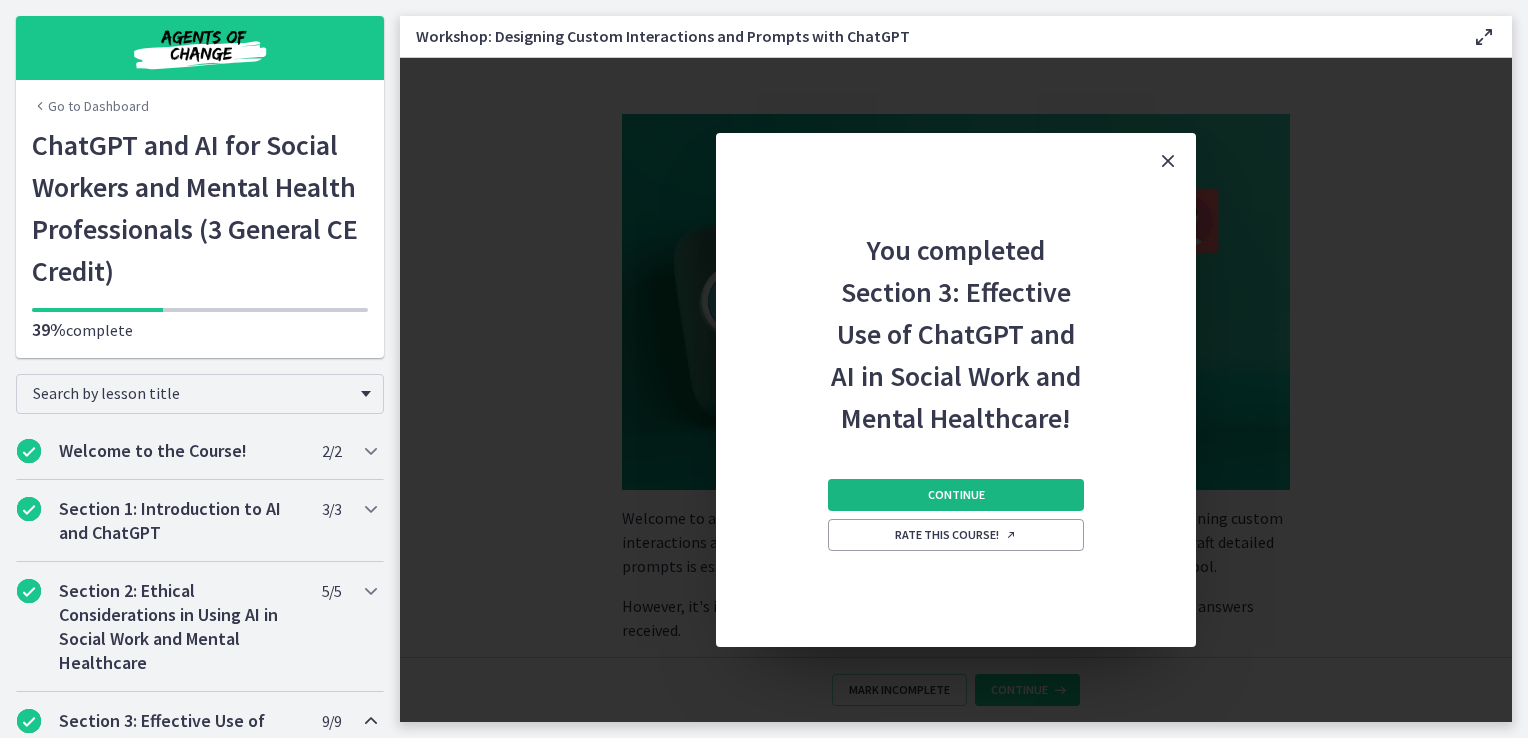 click on "Continue" at bounding box center [956, 495] 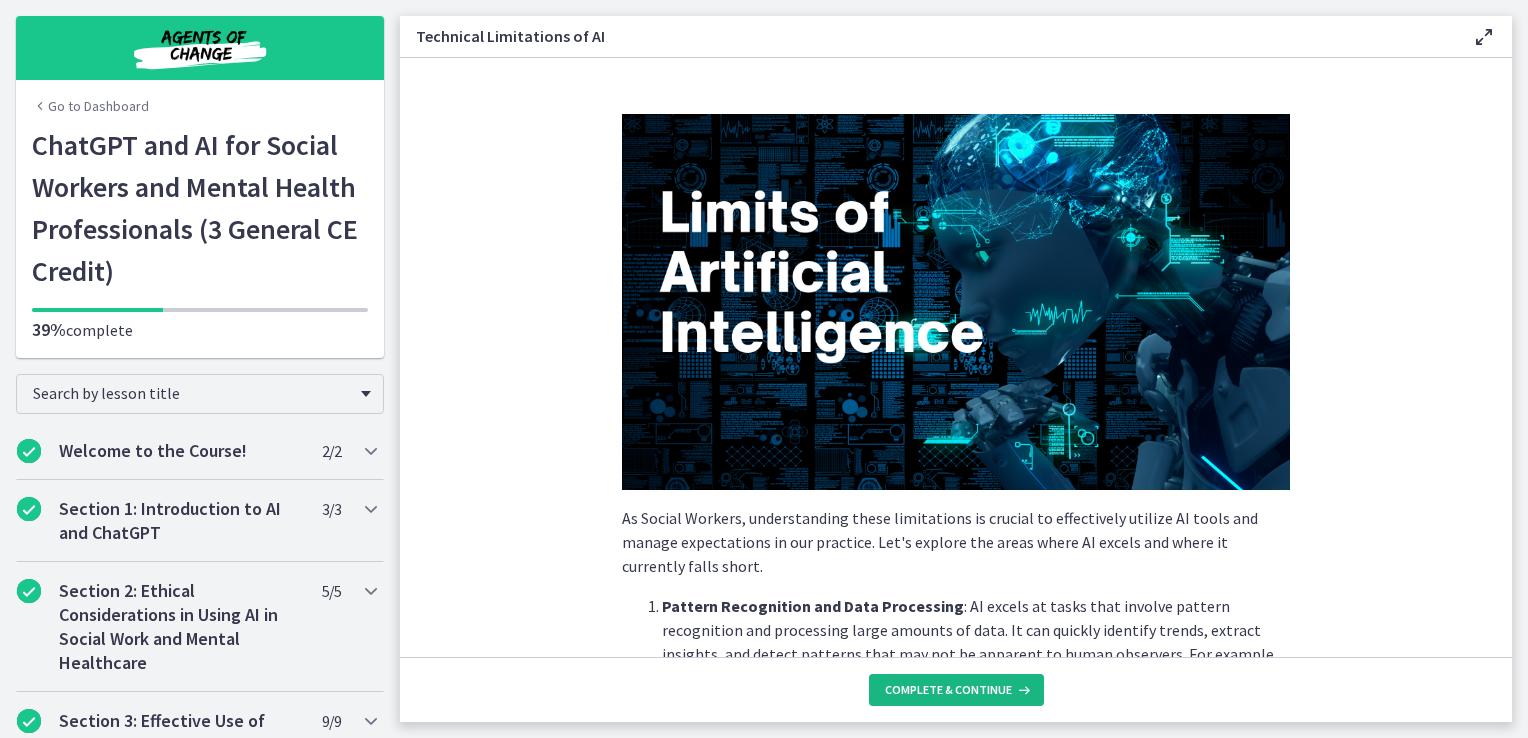 click on "Complete & continue" at bounding box center (948, 690) 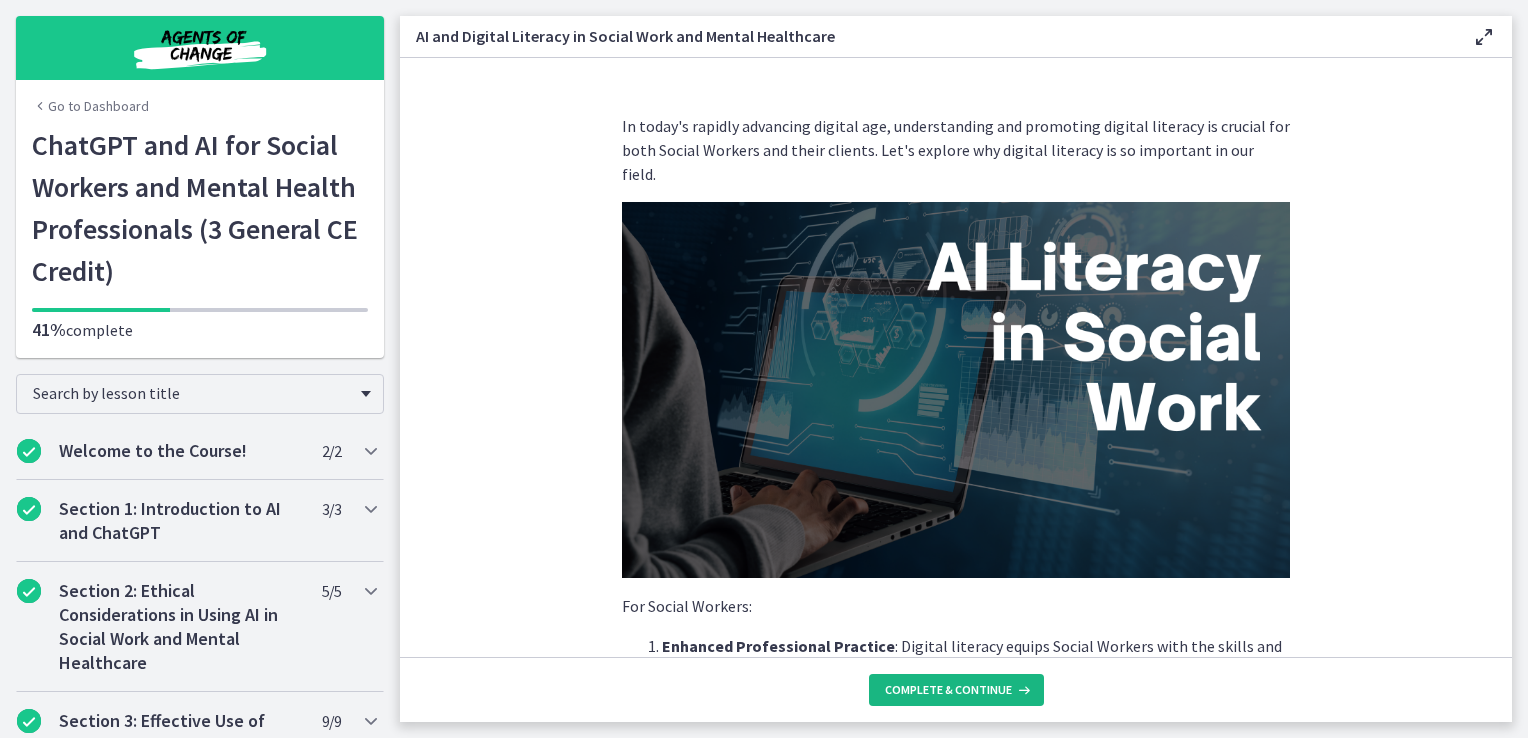 click on "Complete & continue" at bounding box center (948, 690) 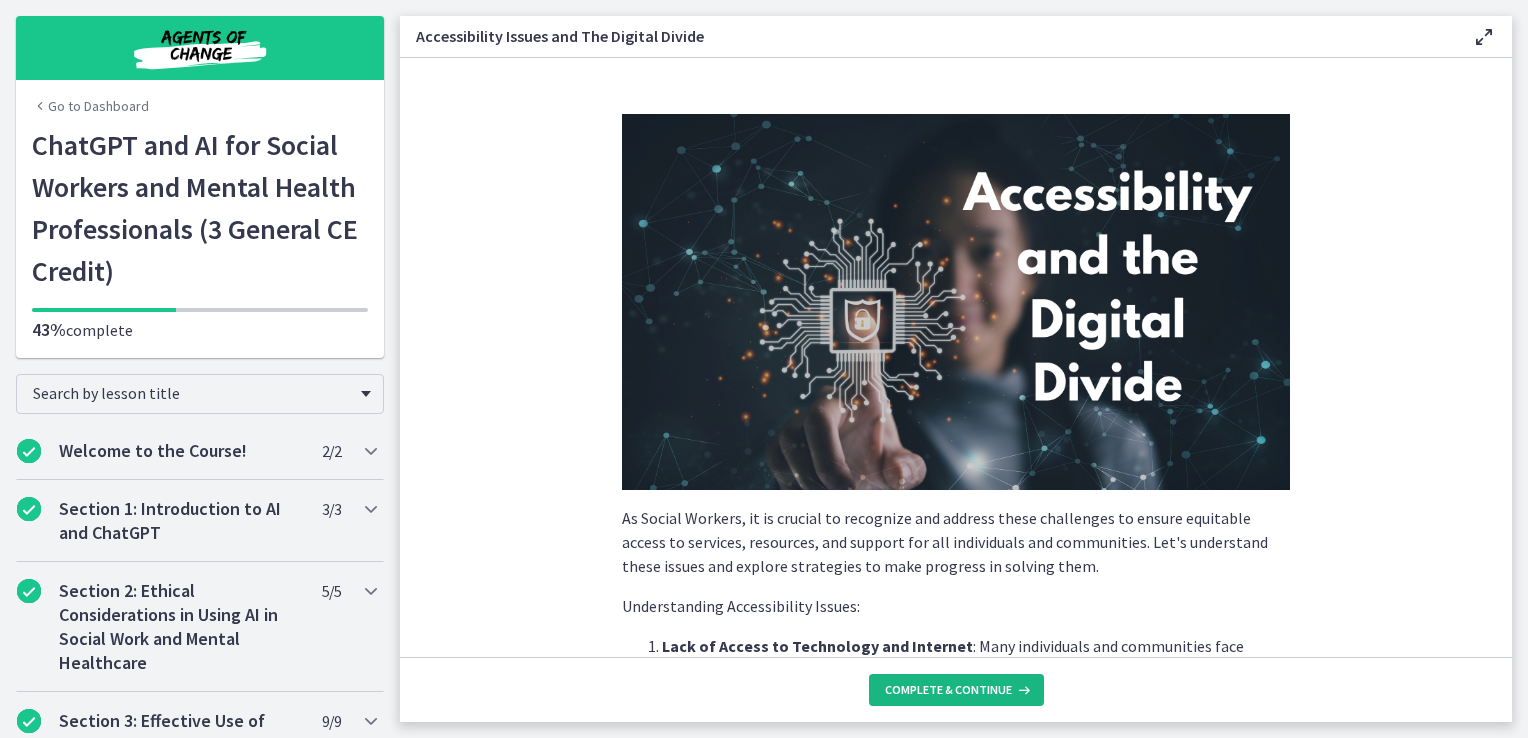 click on "Complete & continue" at bounding box center (948, 690) 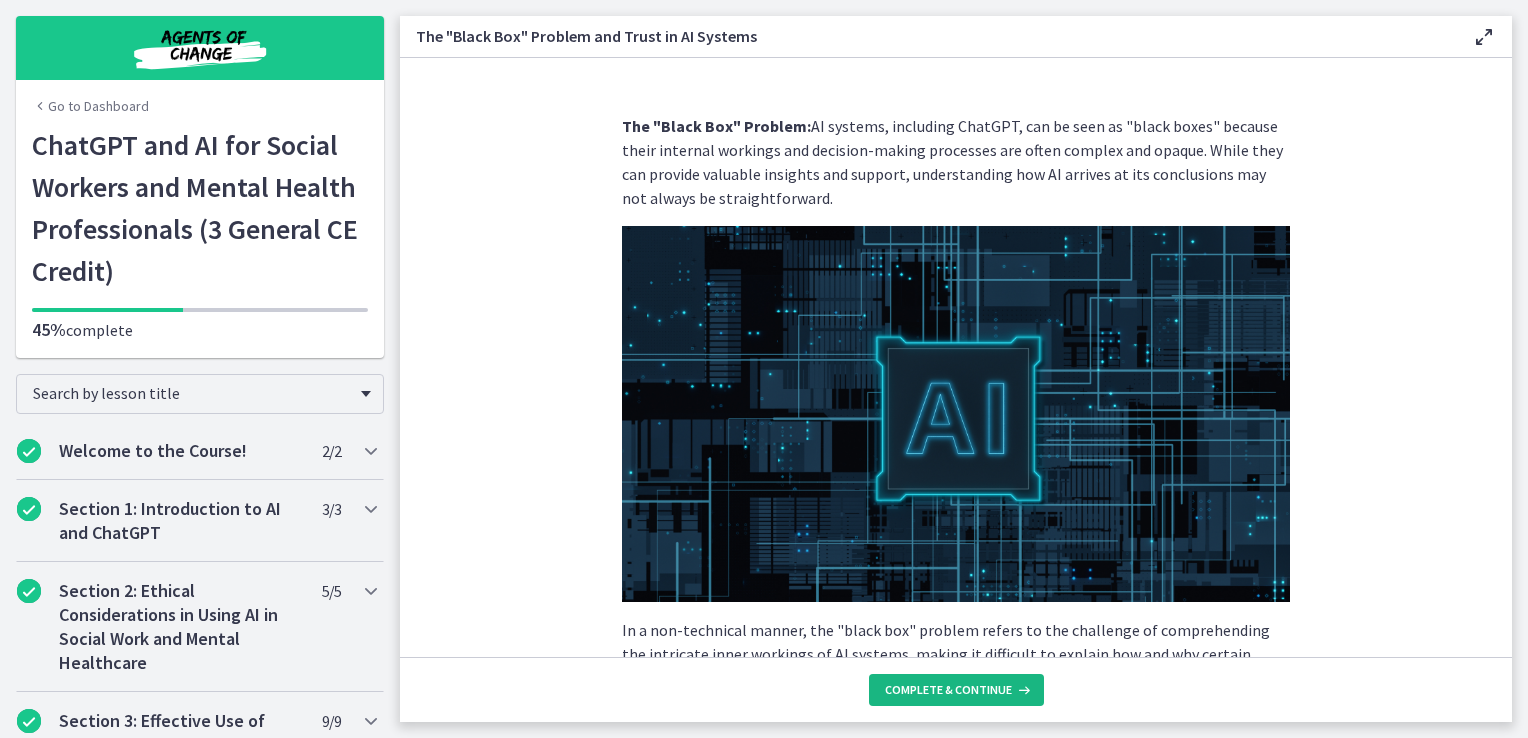 click on "Complete & continue" at bounding box center [948, 690] 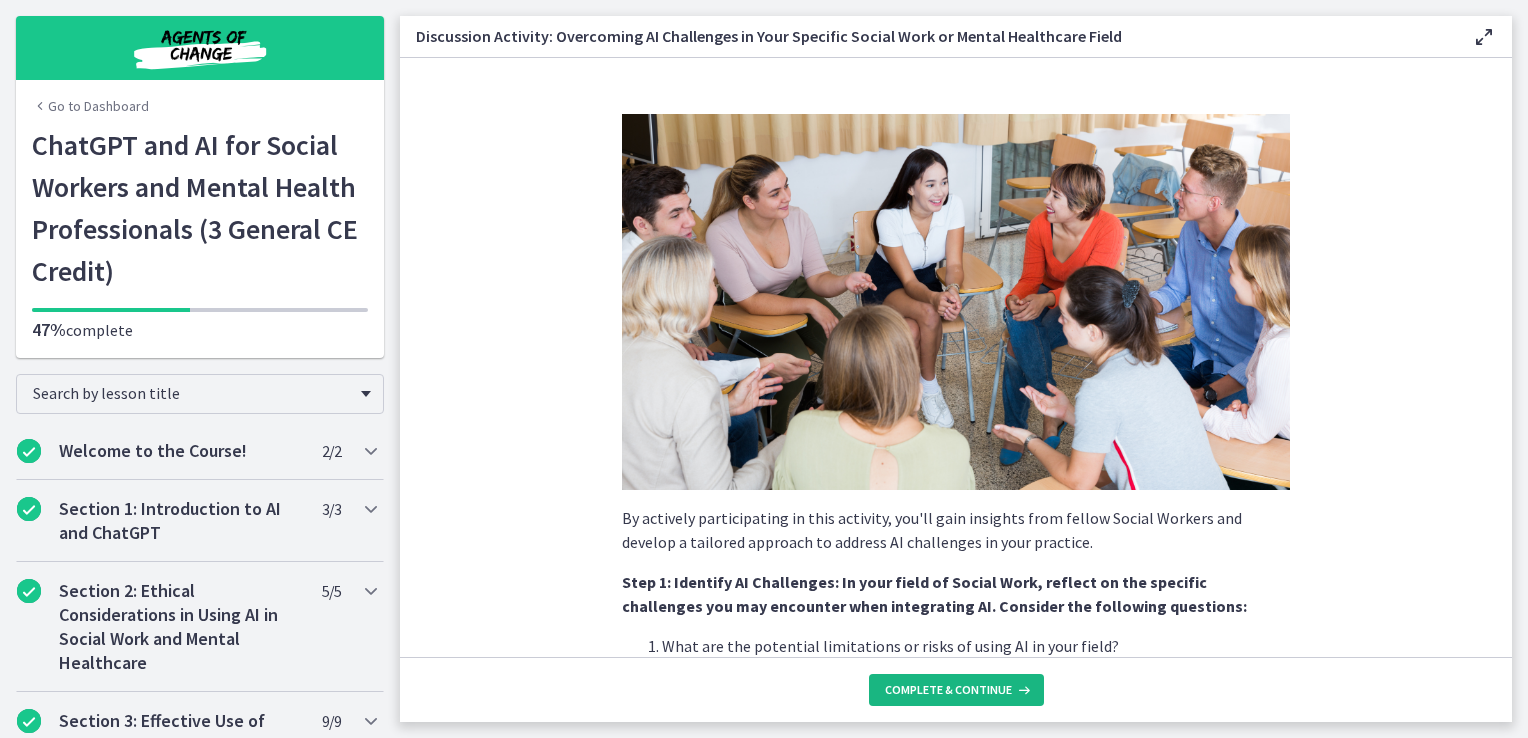 click on "Complete & continue" at bounding box center [948, 690] 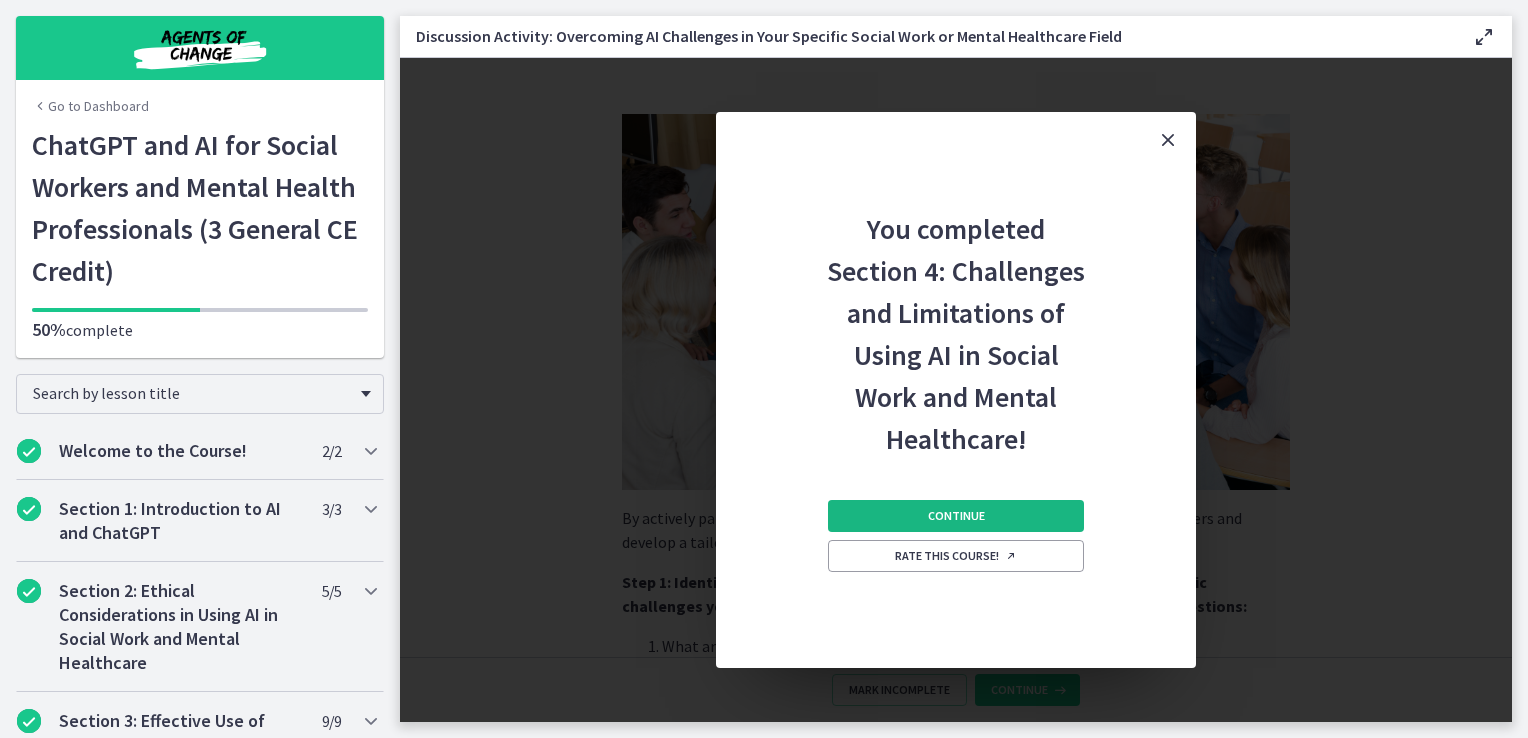 click on "Continue" at bounding box center [956, 516] 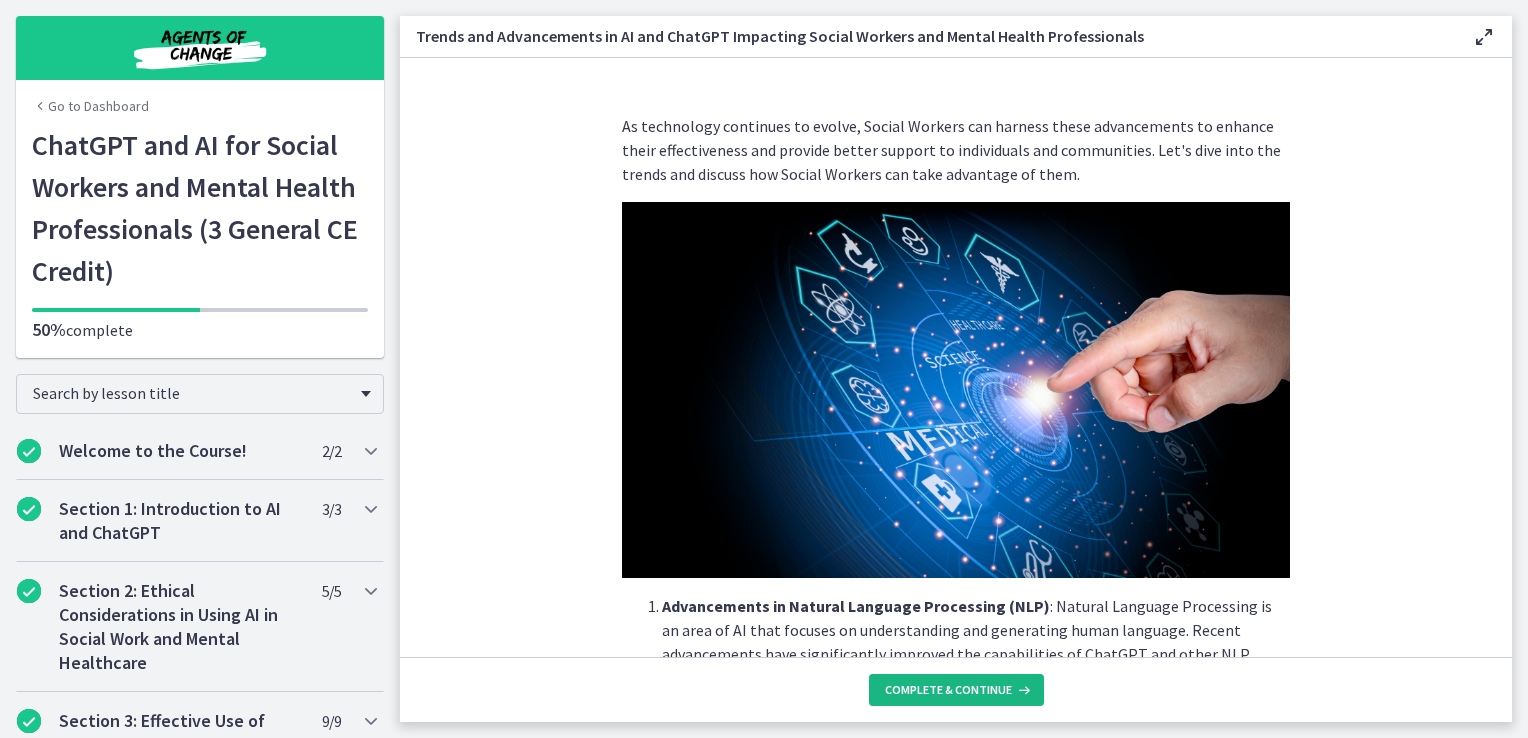 click on "Complete & continue" at bounding box center (948, 690) 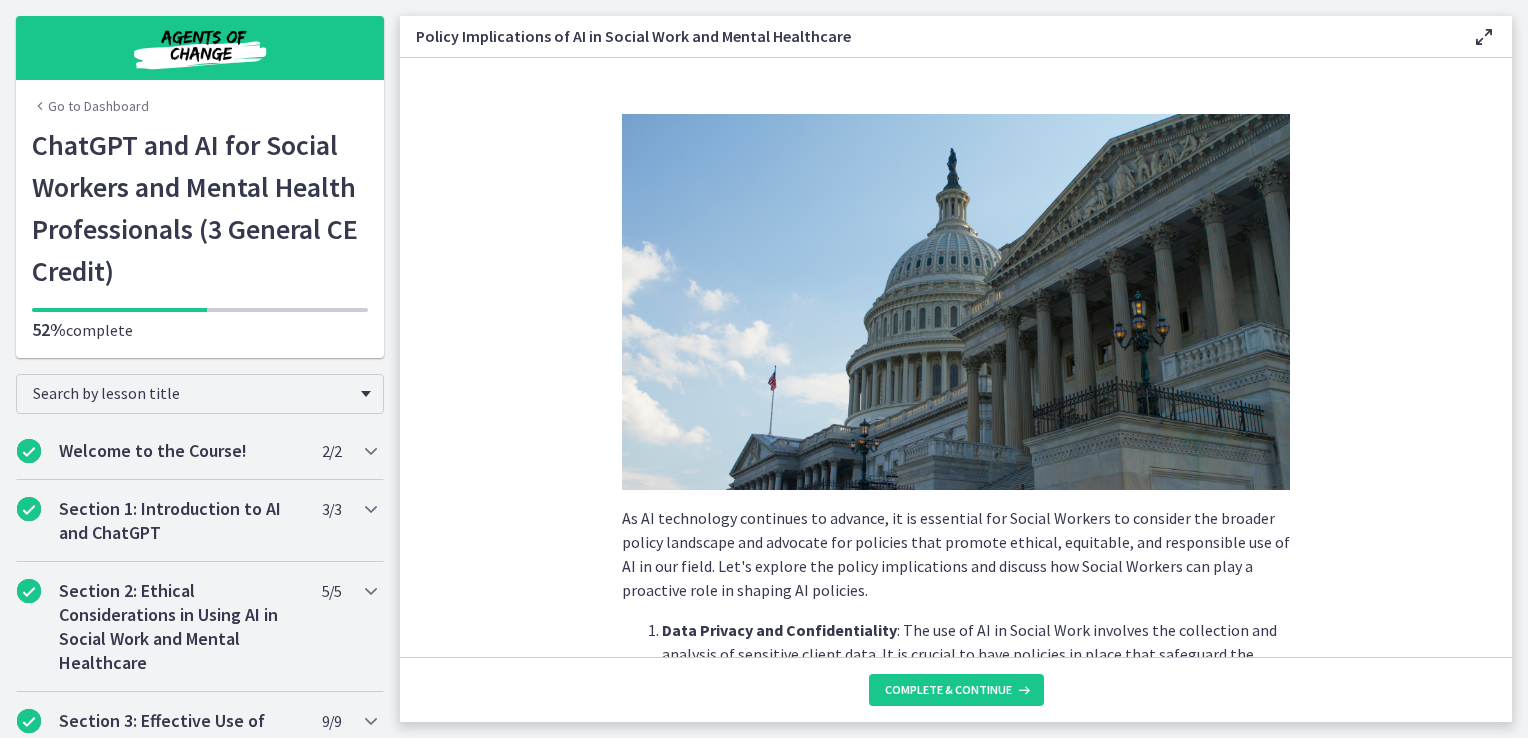 click on "As AI technology continues to advance, it is essential for Social Workers to consider the broader policy landscape and advocate for policies that promote ethical, equitable, and responsible use of AI in our field. Let's explore the policy implications and discuss how Social Workers can play a proactive role in shaping AI policies.
Data Privacy and Confidentiality : The use of AI in Social Work involves the collection and analysis of sensitive client data. It is crucial to have policies in place that safeguard the privacy and confidentiality of individuals accessing Social Work services. Social Workers can advocate for policies that protect client information, ensure informed consent, and establish secure data storage and sharing practices.
Ethical Guidelines and Standards
Equity and Inclusion
Training and Professional Development
Accountability and Transparency
Collaboration and Multi-sector Engagement" at bounding box center (956, 357) 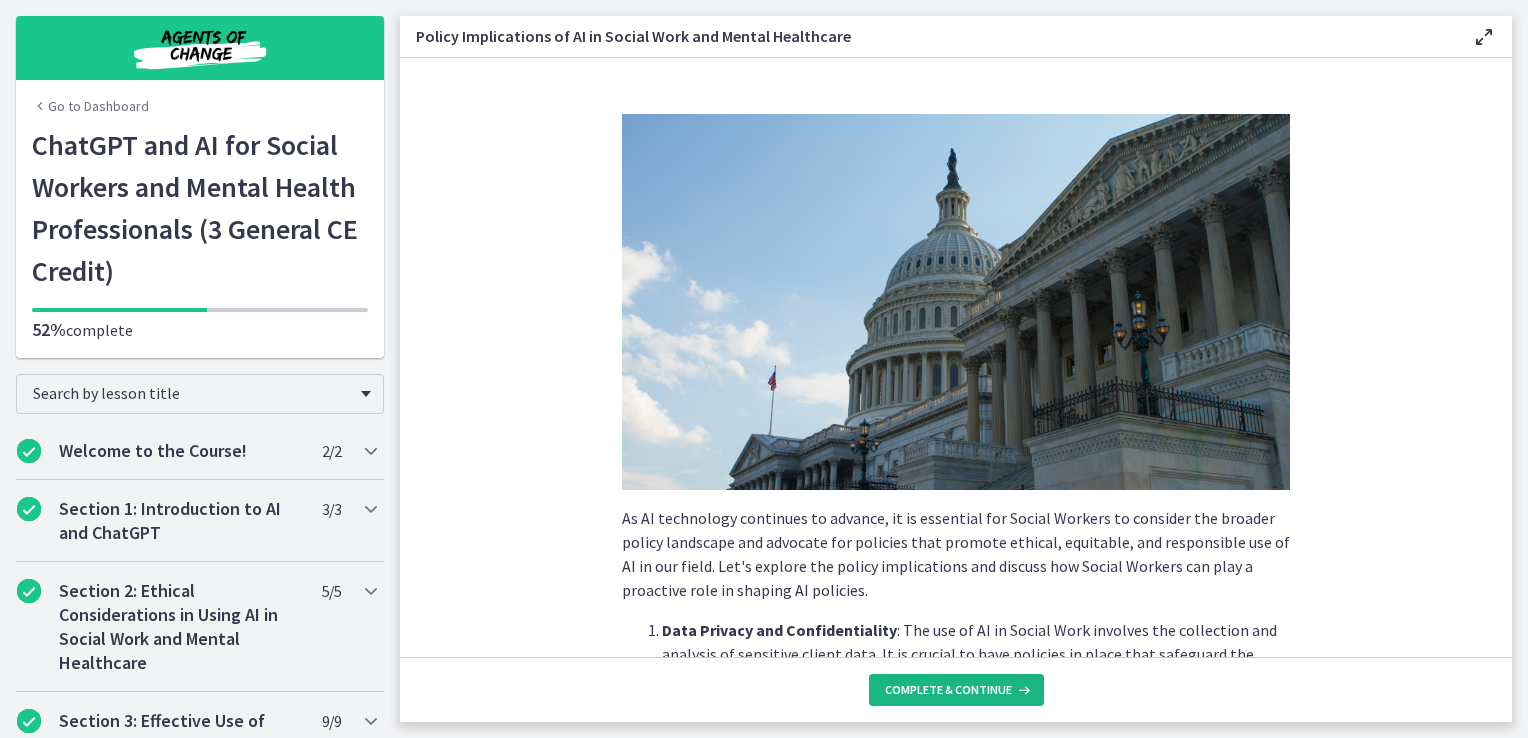 click on "Complete & continue" at bounding box center [948, 690] 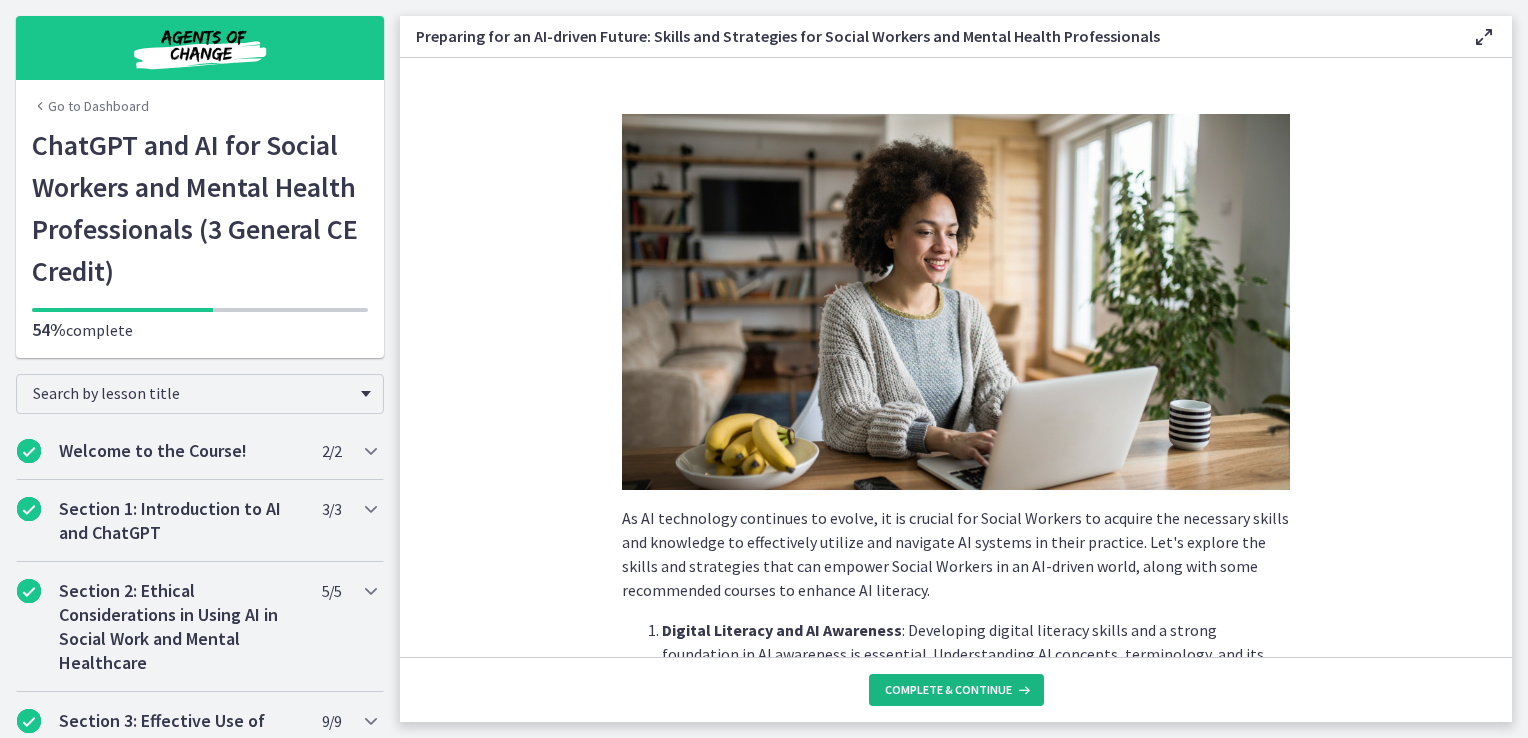 click on "Complete & continue" at bounding box center (948, 690) 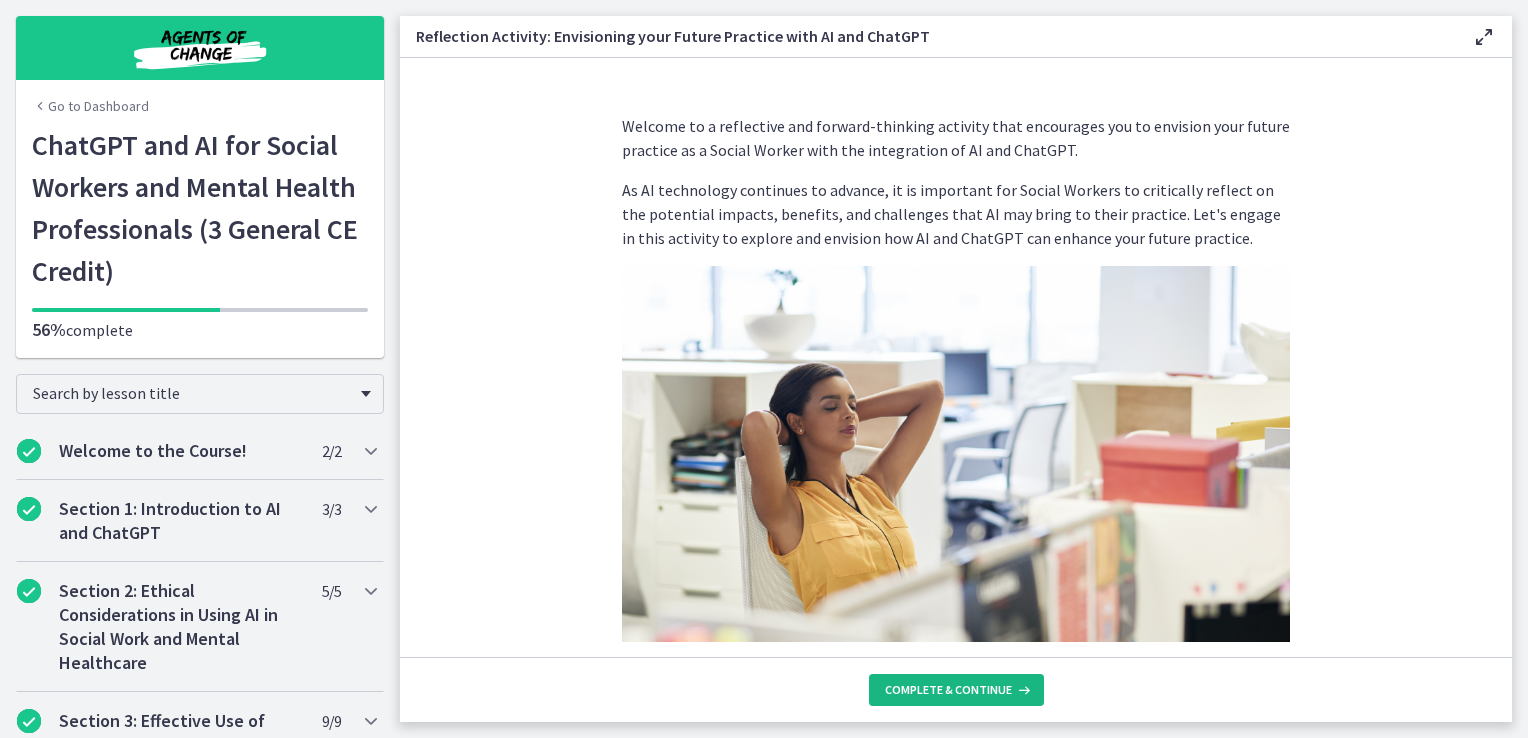 click on "Complete & continue" at bounding box center [948, 690] 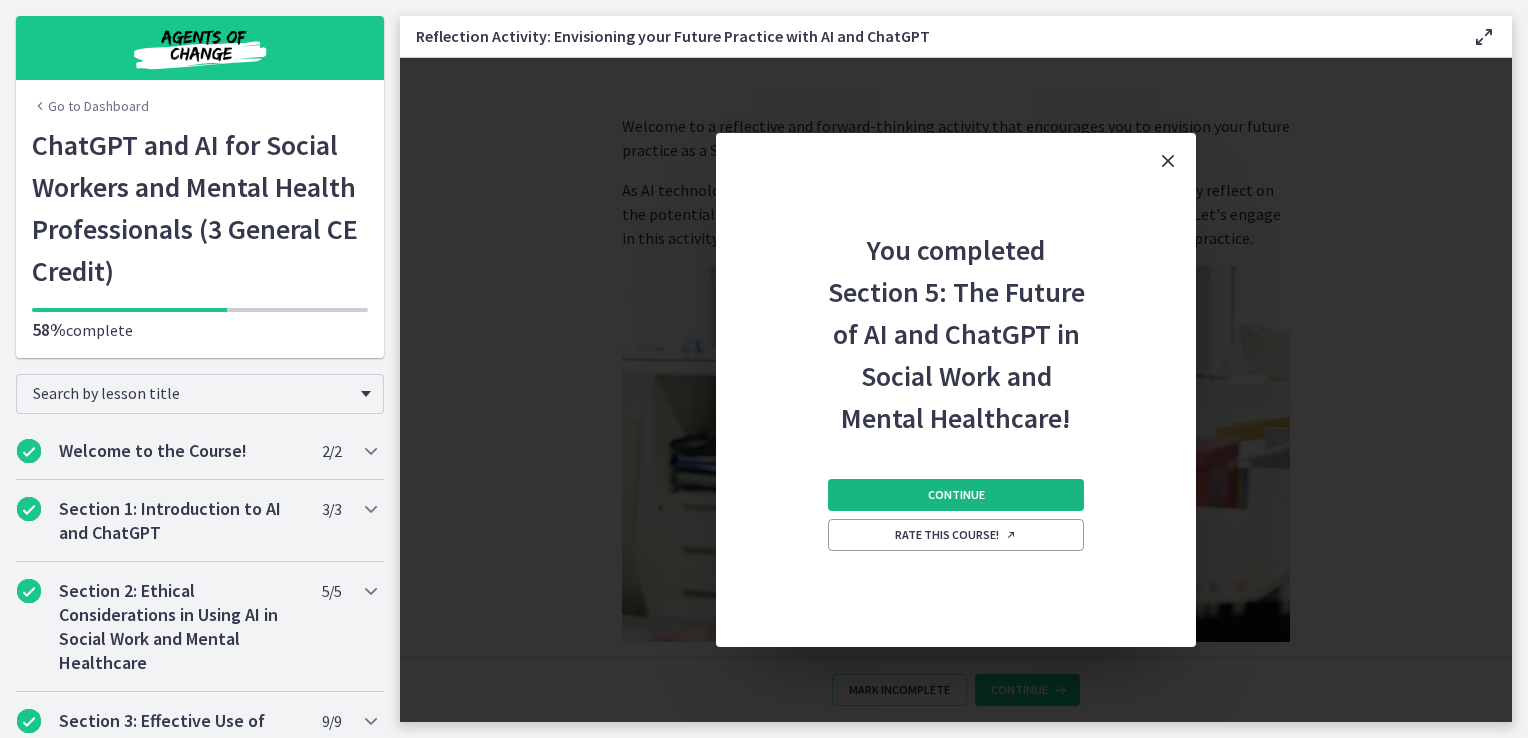click on "Continue" at bounding box center [956, 495] 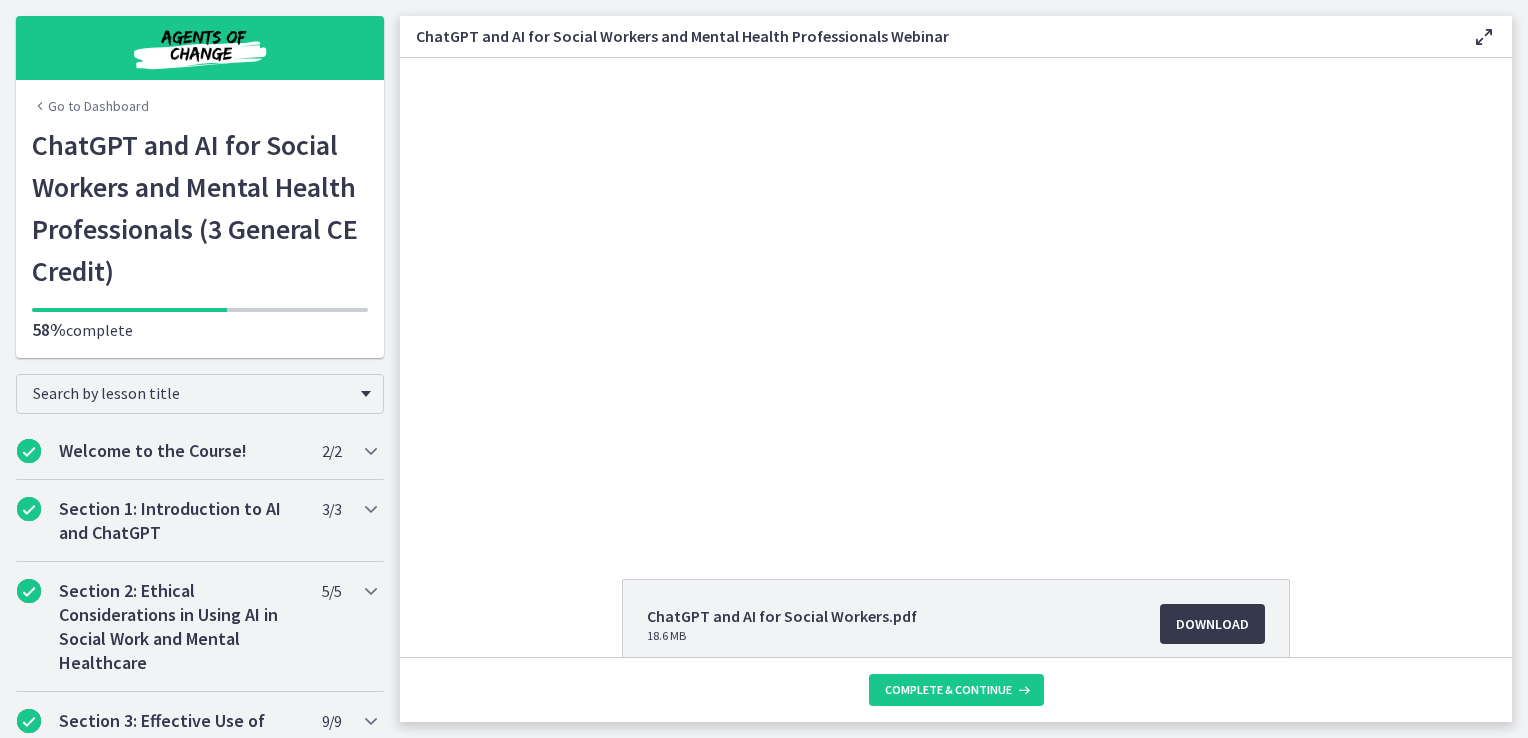 scroll, scrollTop: 0, scrollLeft: 0, axis: both 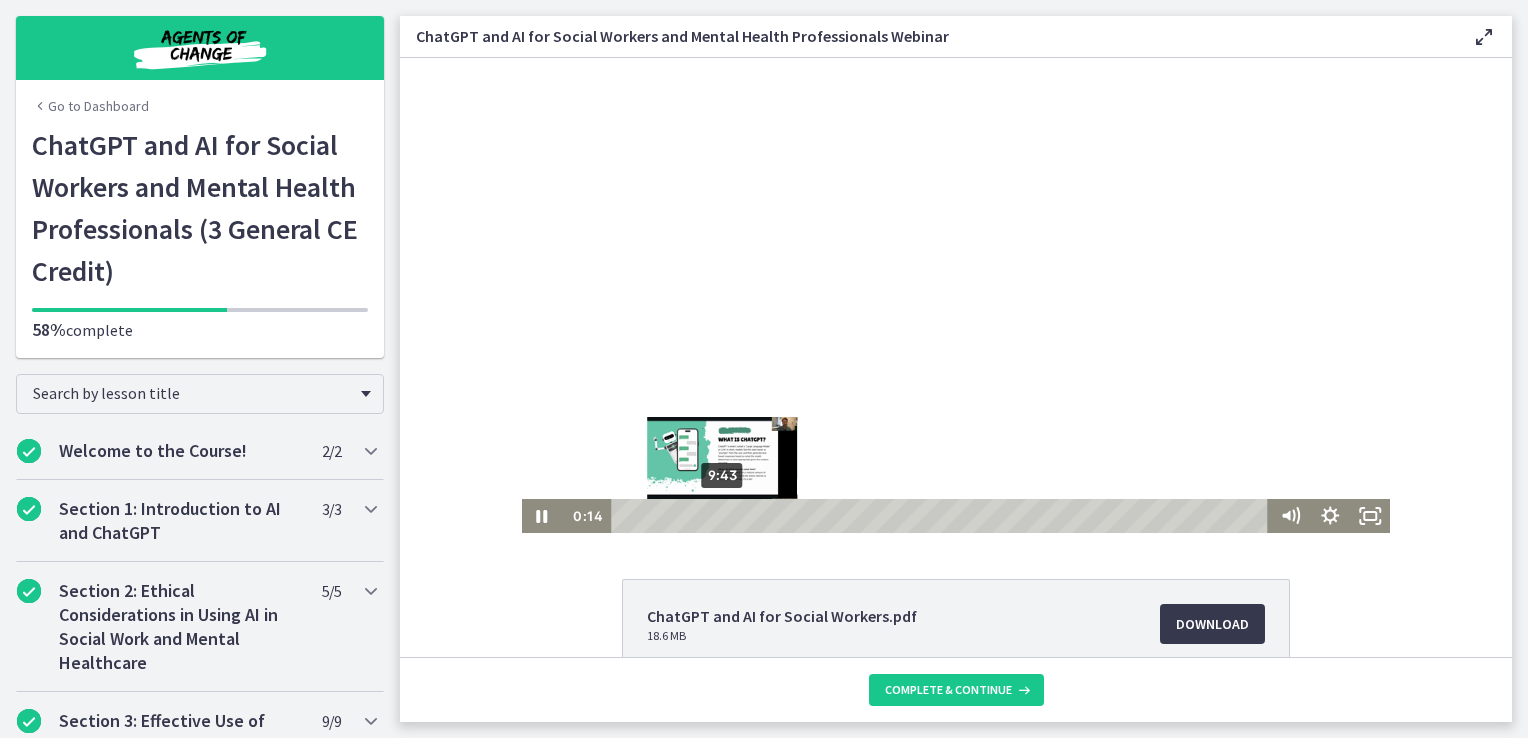 click on "9:43" at bounding box center (943, 516) 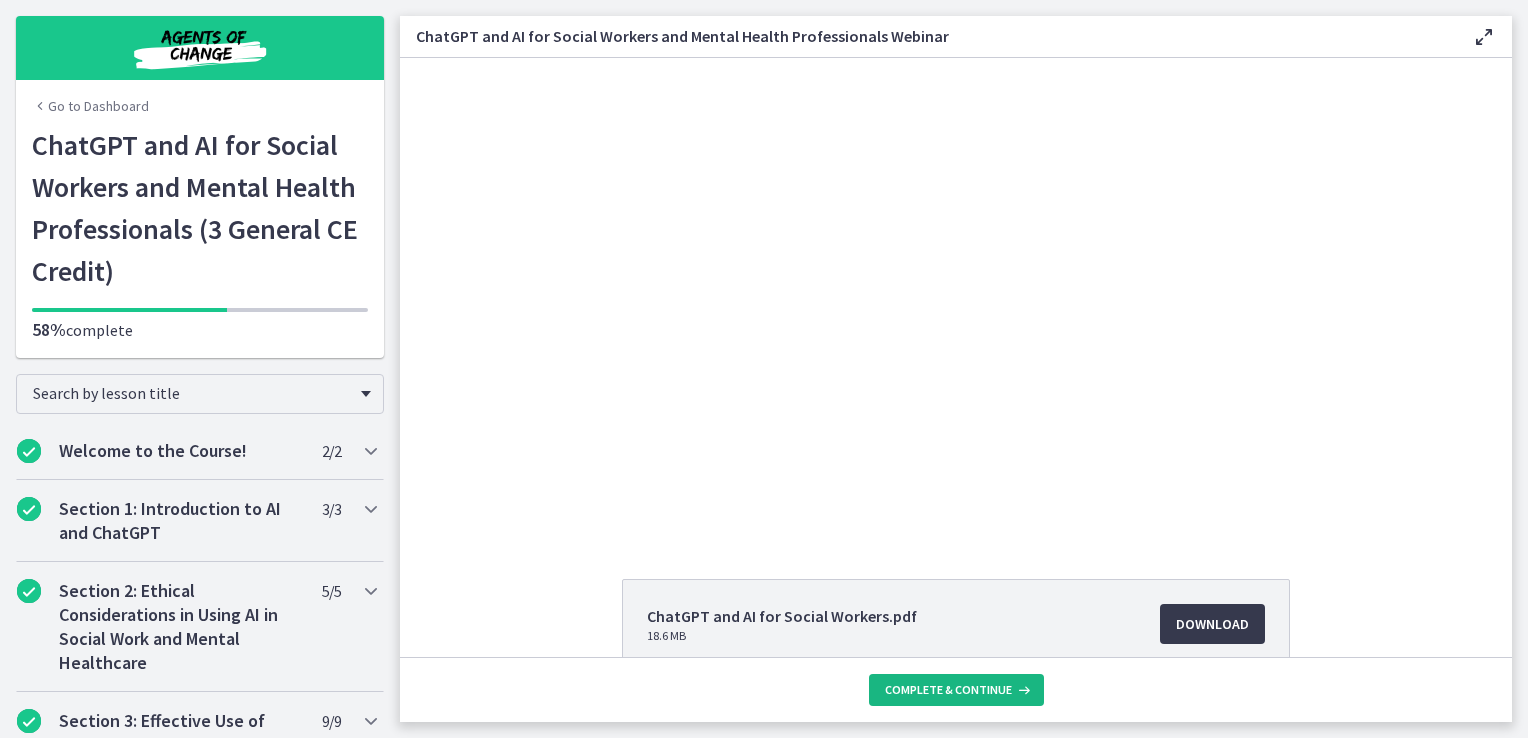 click on "Complete & continue" at bounding box center [948, 690] 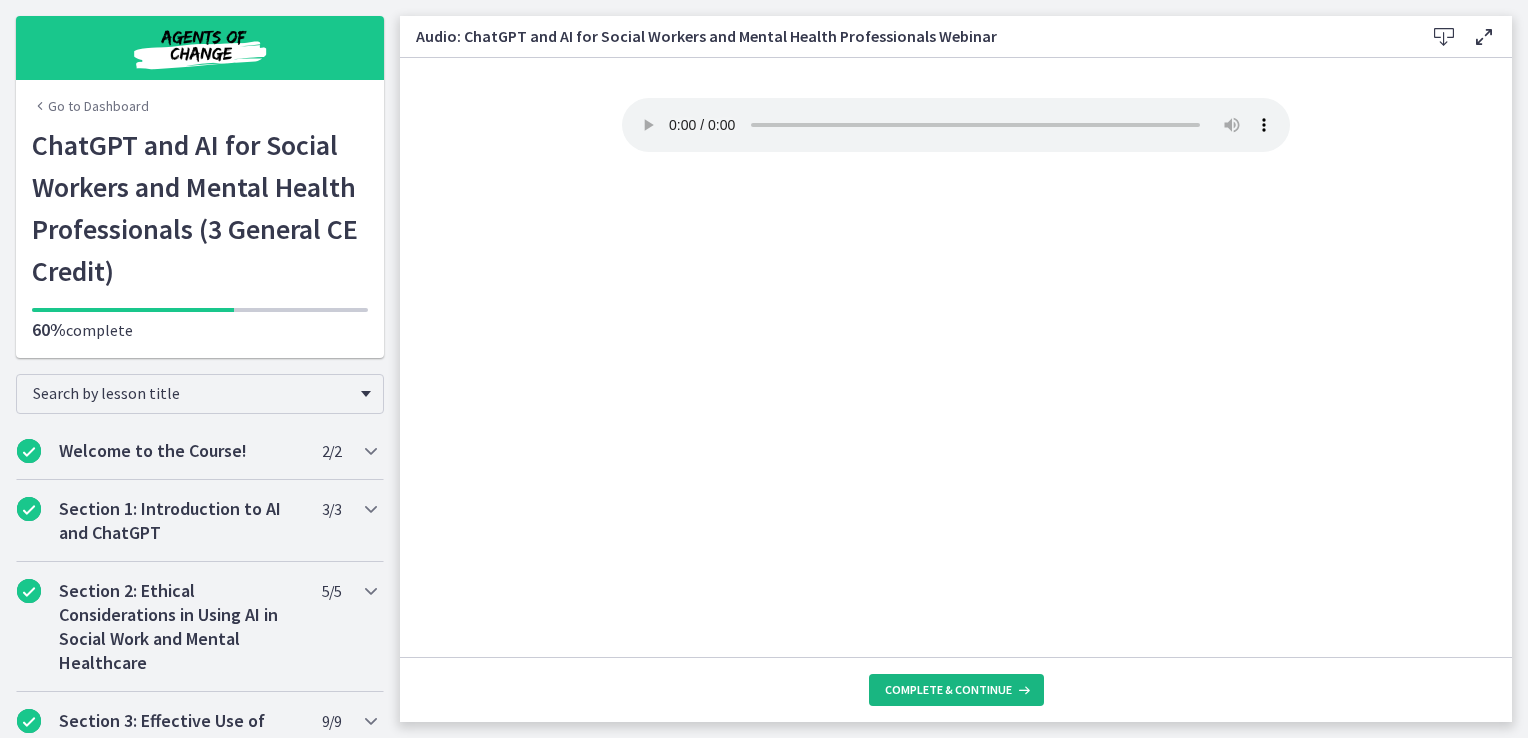 click on "Complete & continue" at bounding box center (948, 690) 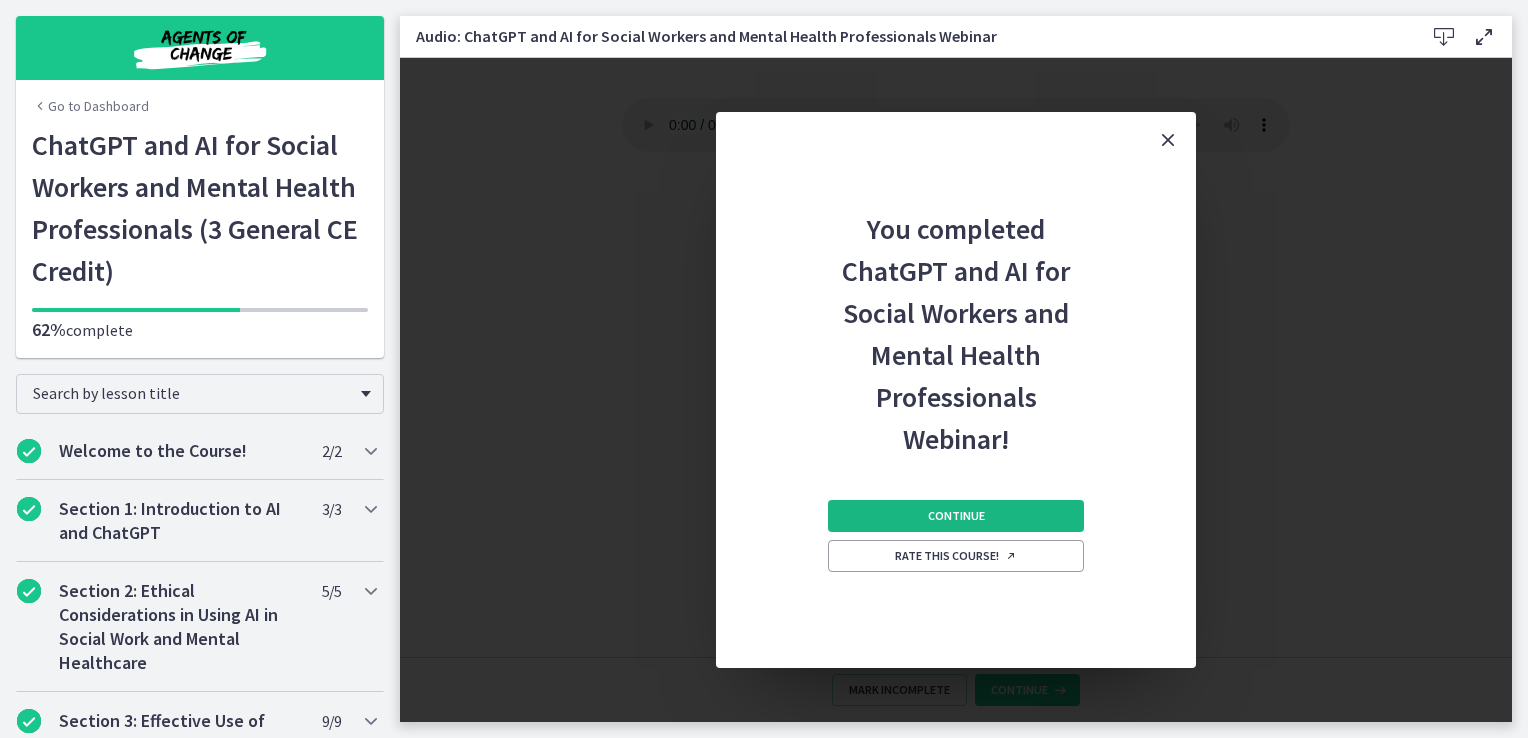 click on "Continue" at bounding box center (956, 516) 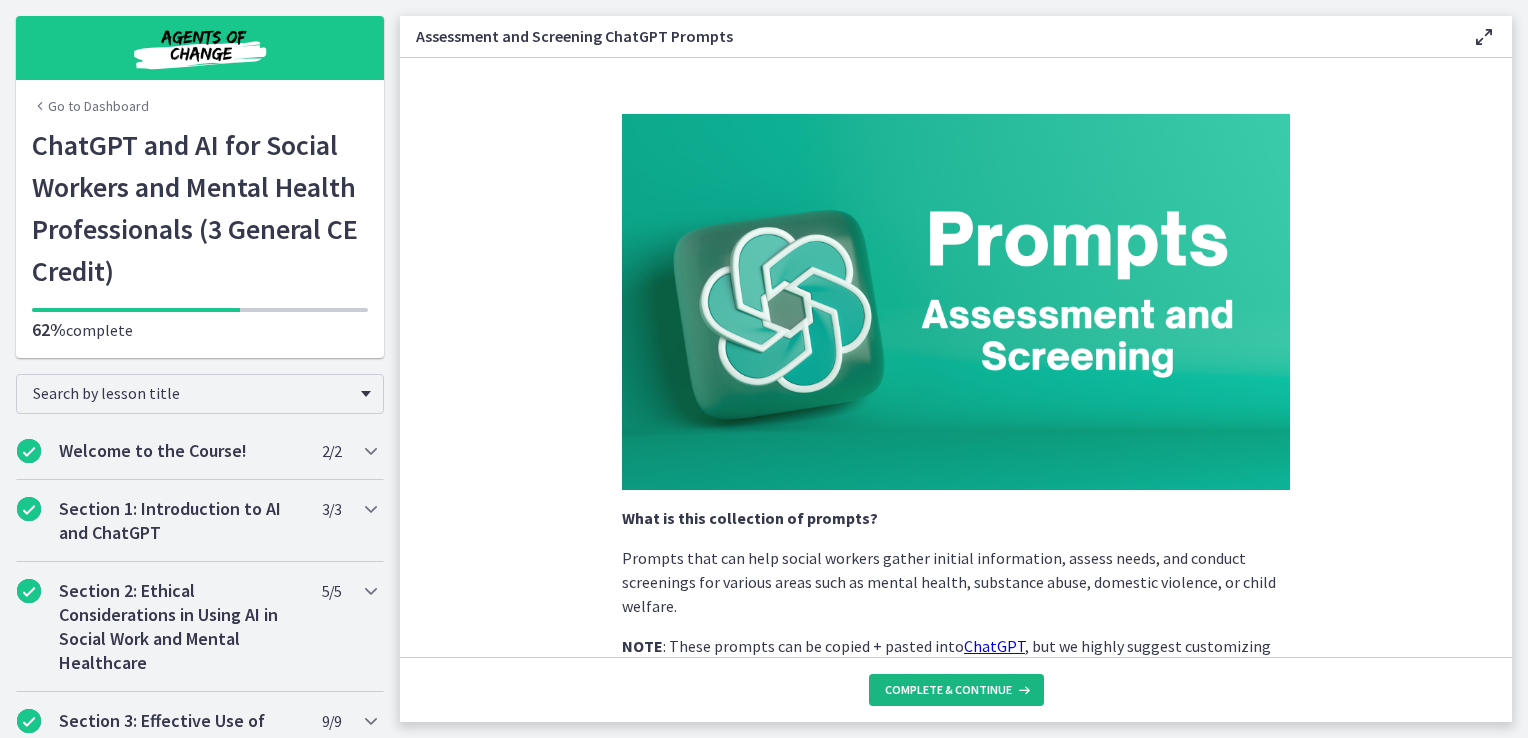 click on "Complete & continue" at bounding box center [948, 690] 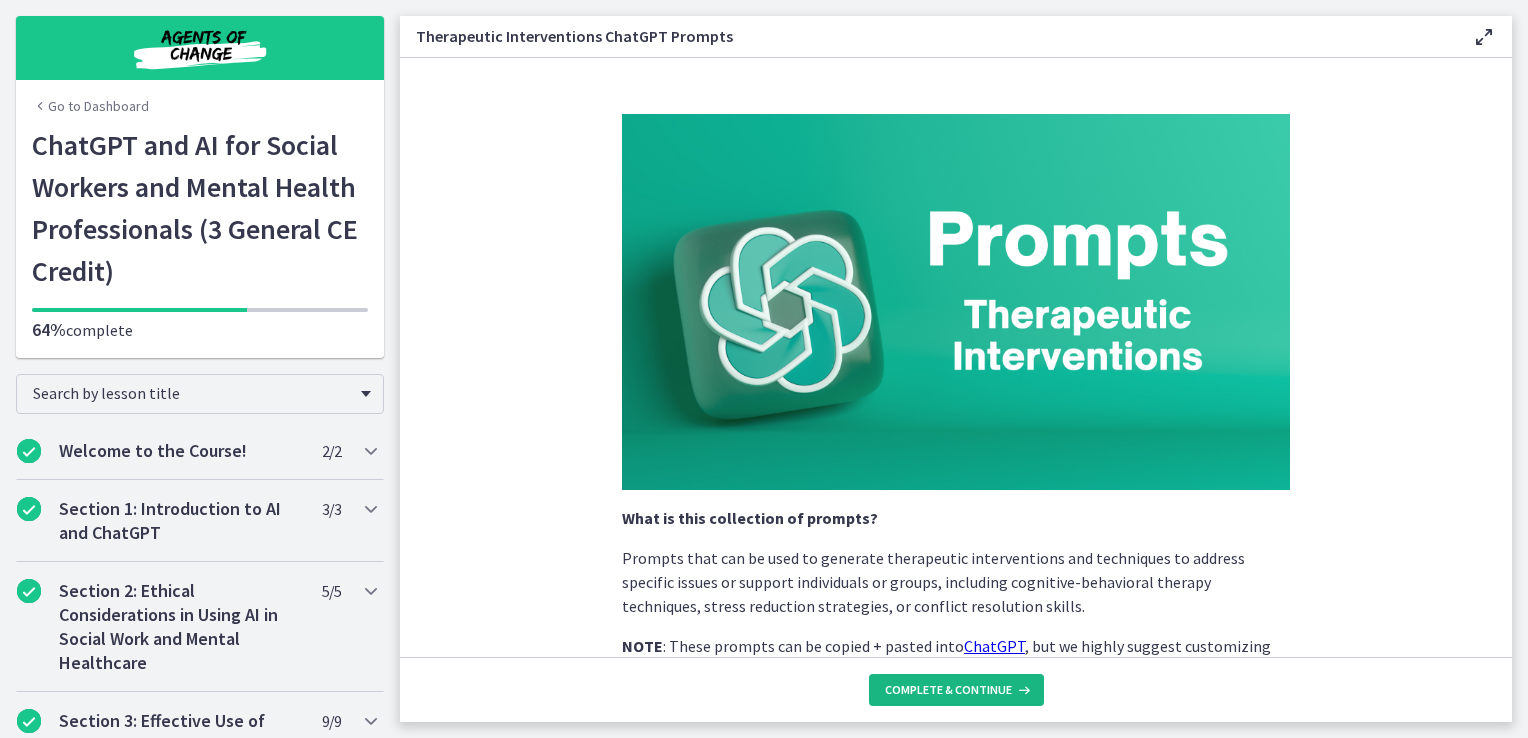 click on "Complete & continue" at bounding box center [948, 690] 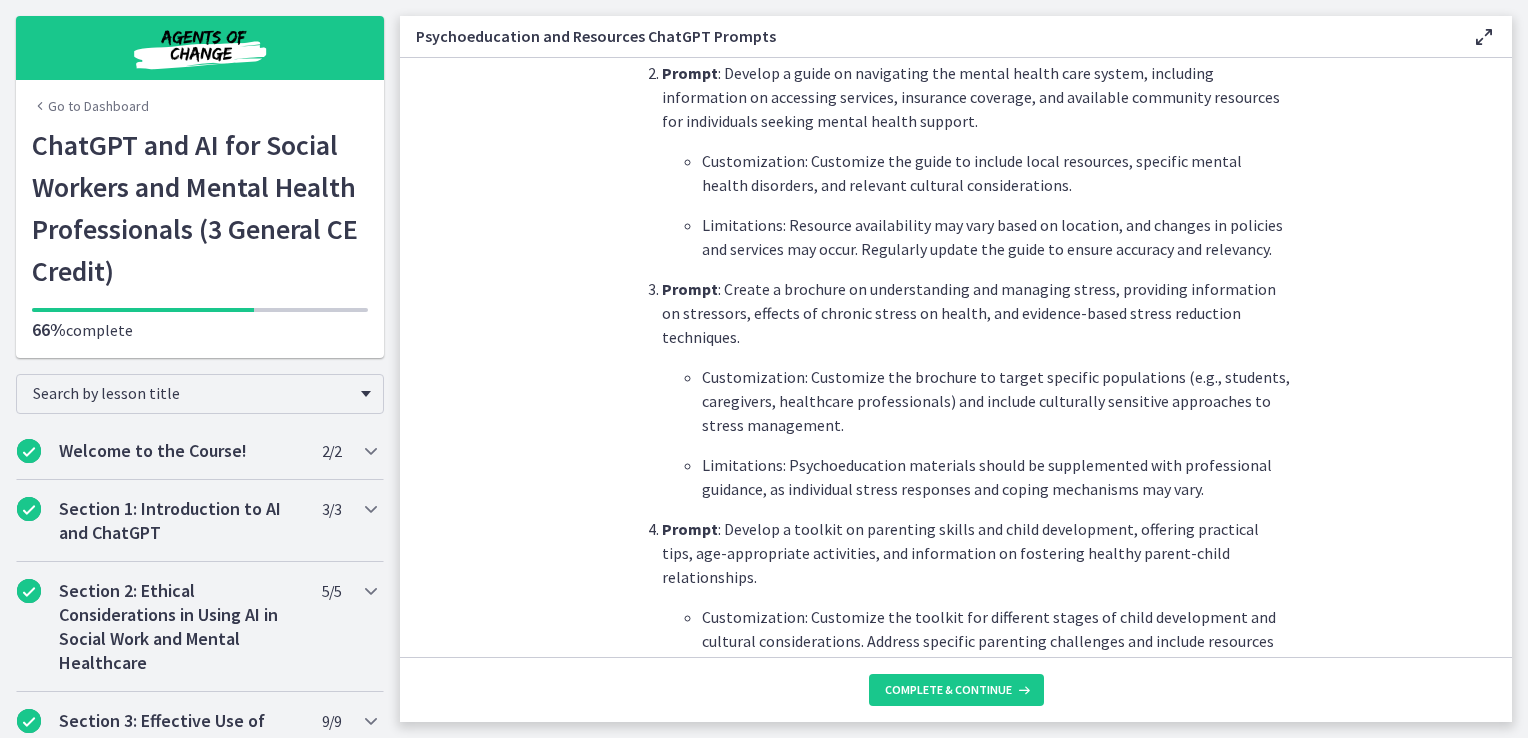 scroll, scrollTop: 930, scrollLeft: 0, axis: vertical 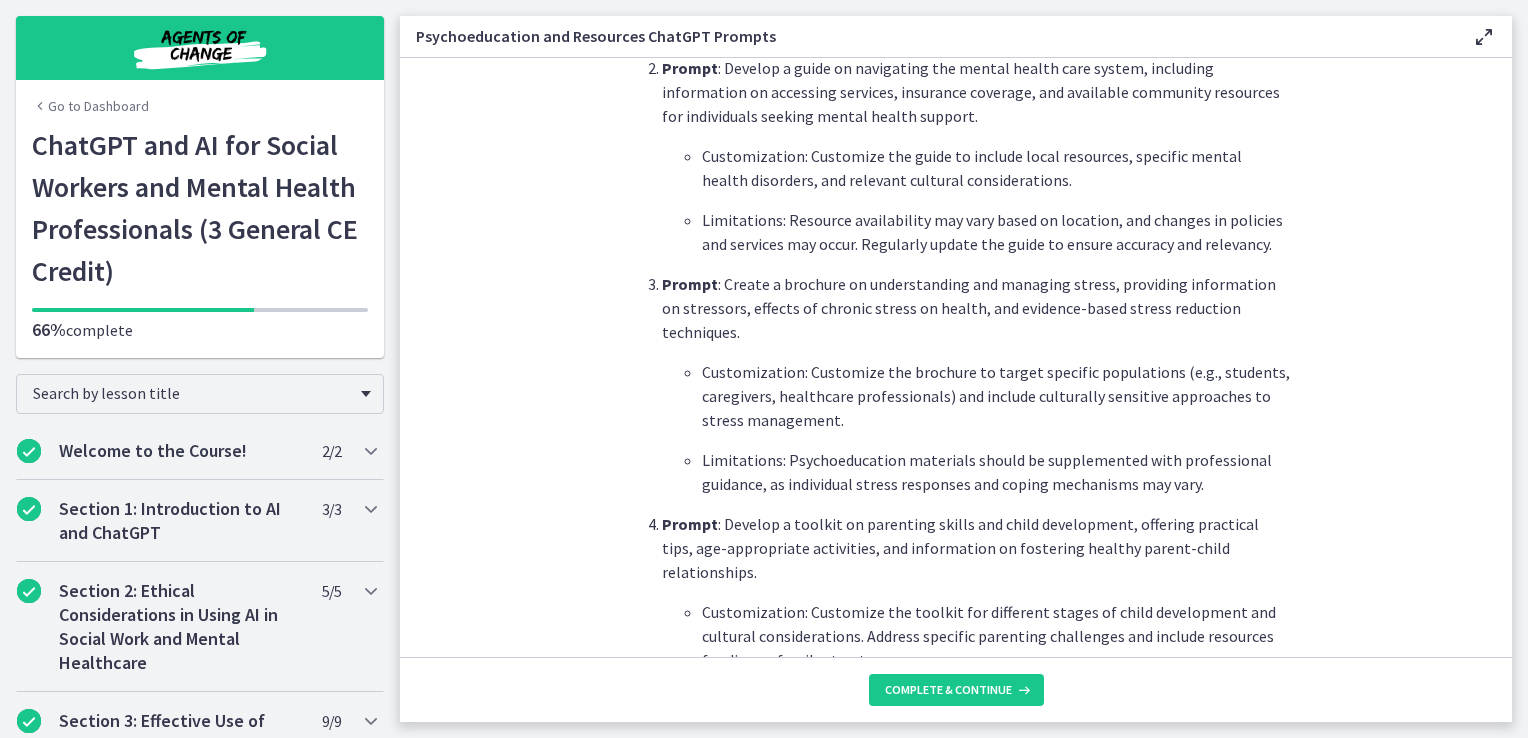 drag, startPoint x: 1519, startPoint y: 272, endPoint x: 1525, endPoint y: 377, distance: 105.17129 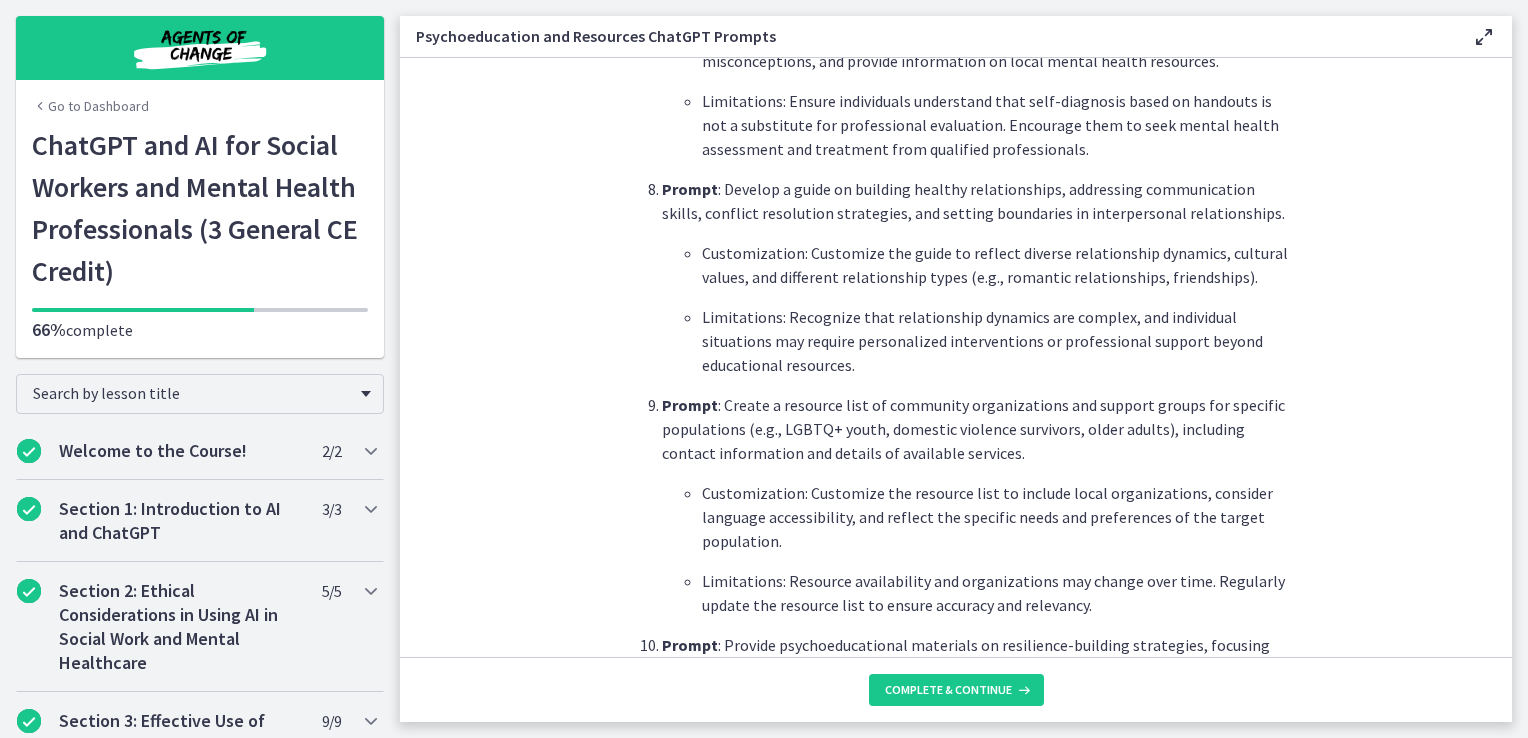 scroll, scrollTop: 2244, scrollLeft: 0, axis: vertical 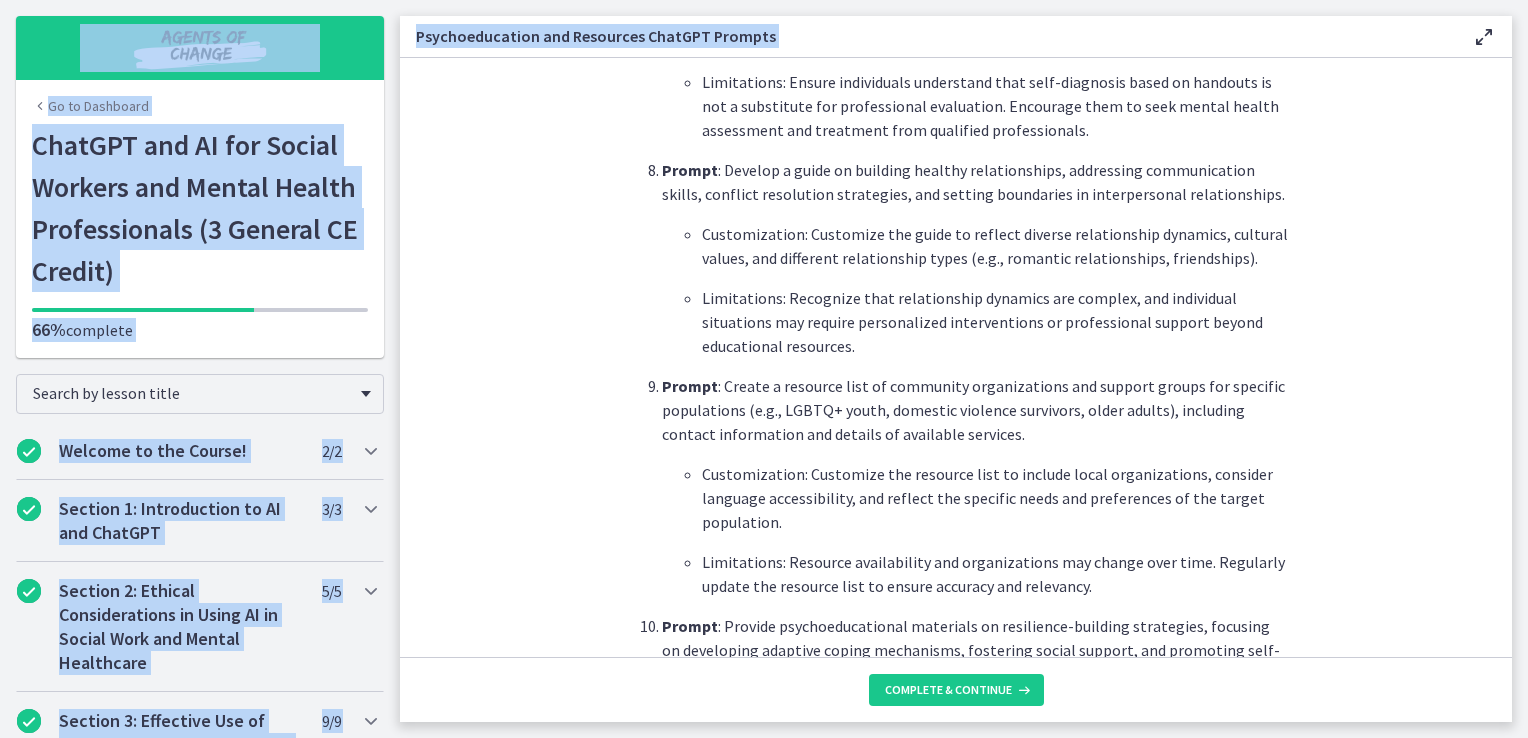 drag, startPoint x: 1527, startPoint y: 483, endPoint x: 1527, endPoint y: 547, distance: 64 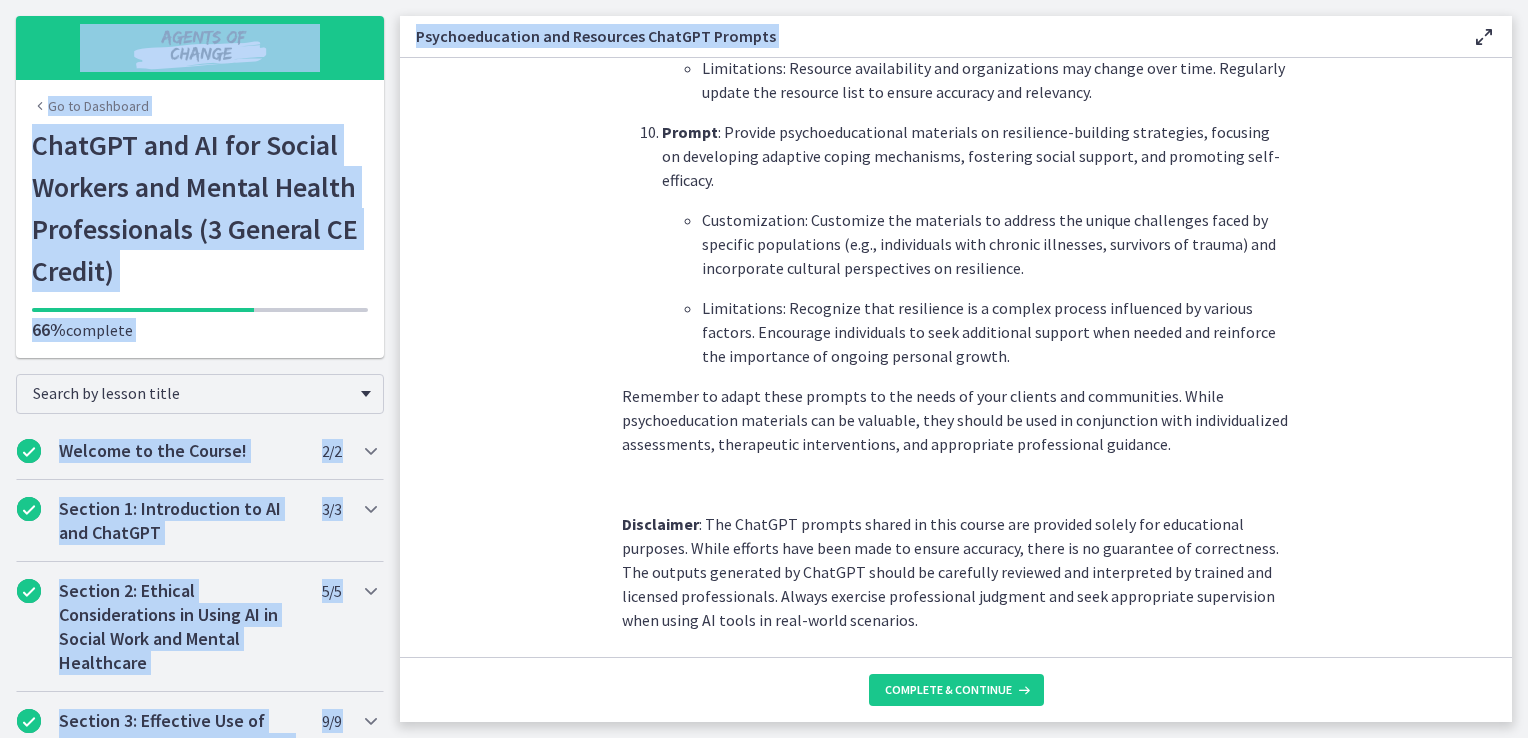 scroll, scrollTop: 2760, scrollLeft: 0, axis: vertical 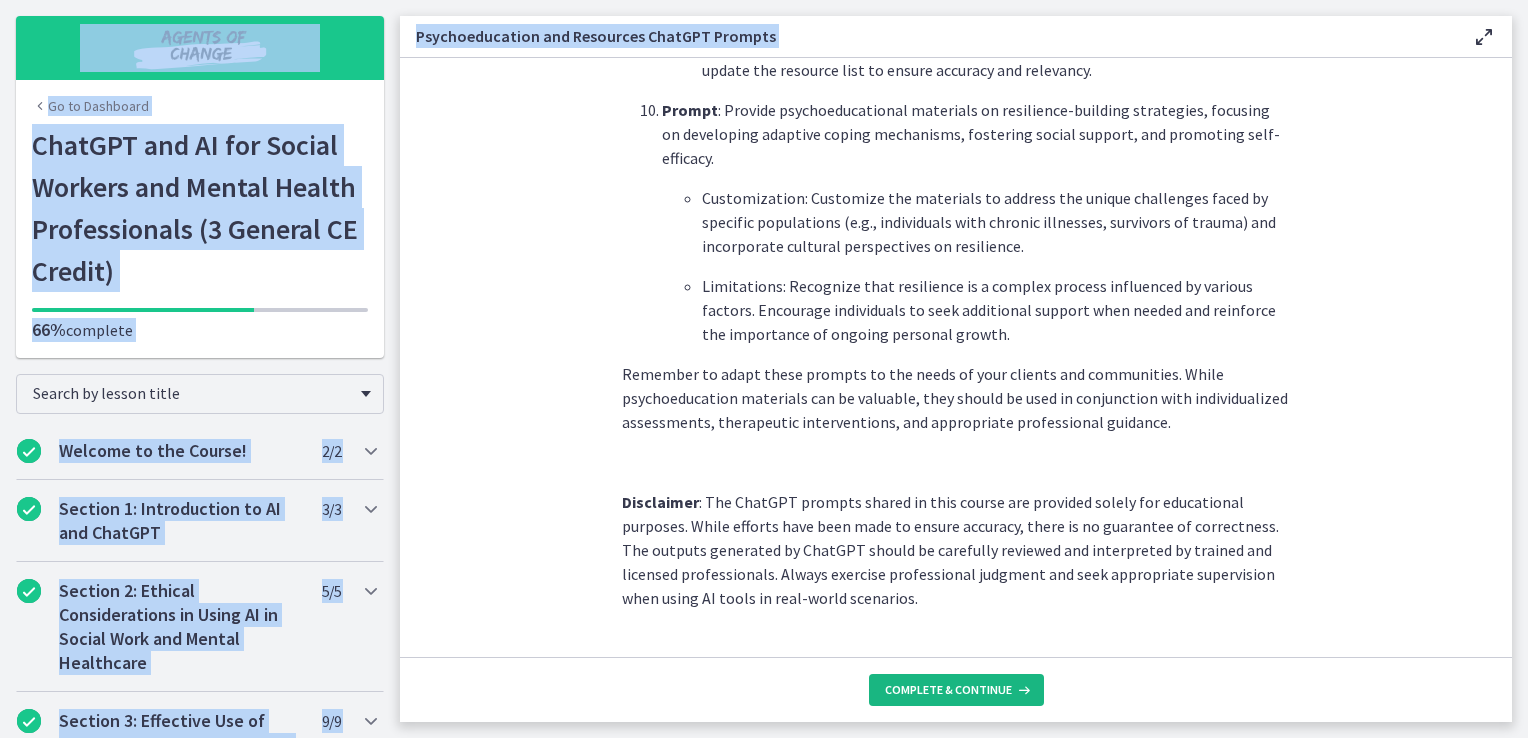 click on "Complete & continue" at bounding box center (948, 690) 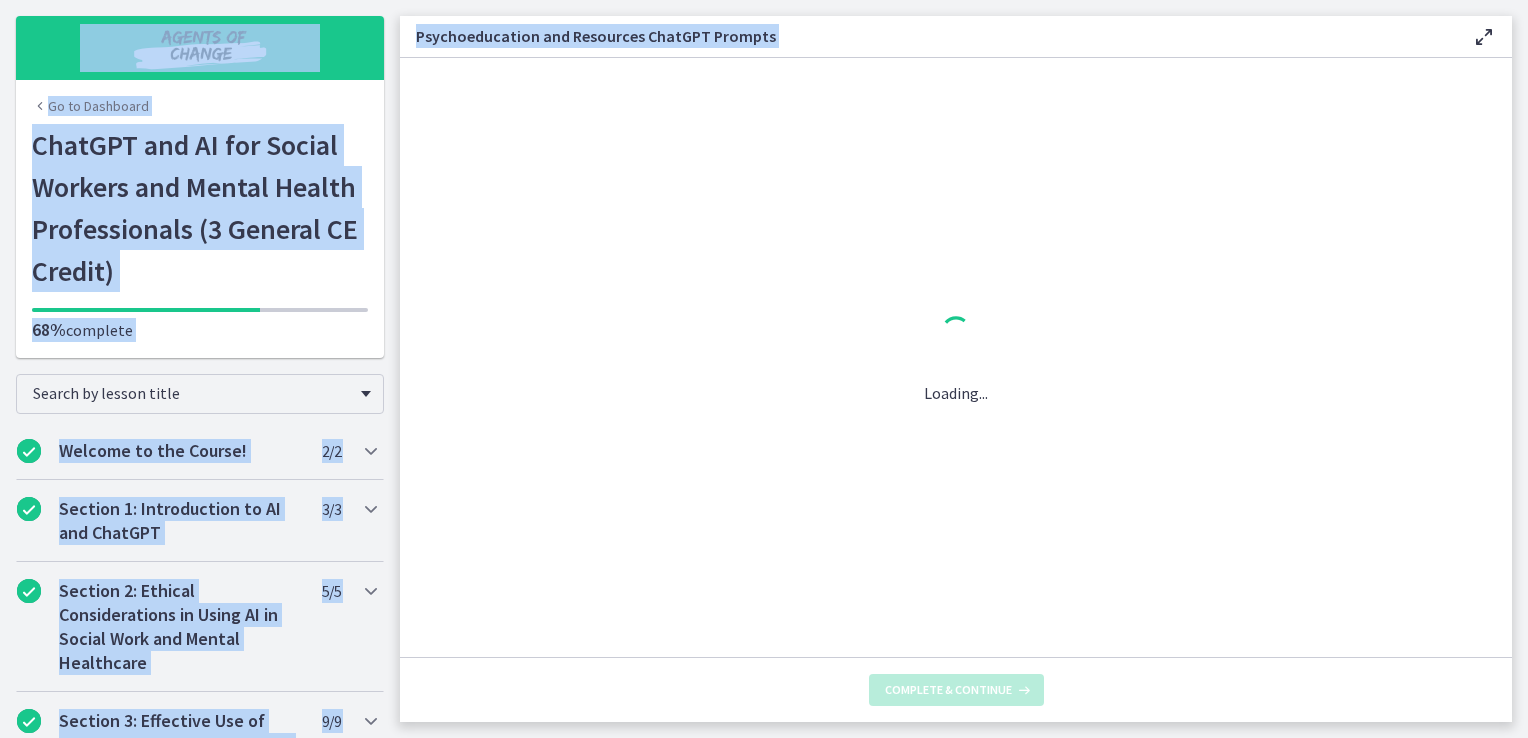 scroll, scrollTop: 0, scrollLeft: 0, axis: both 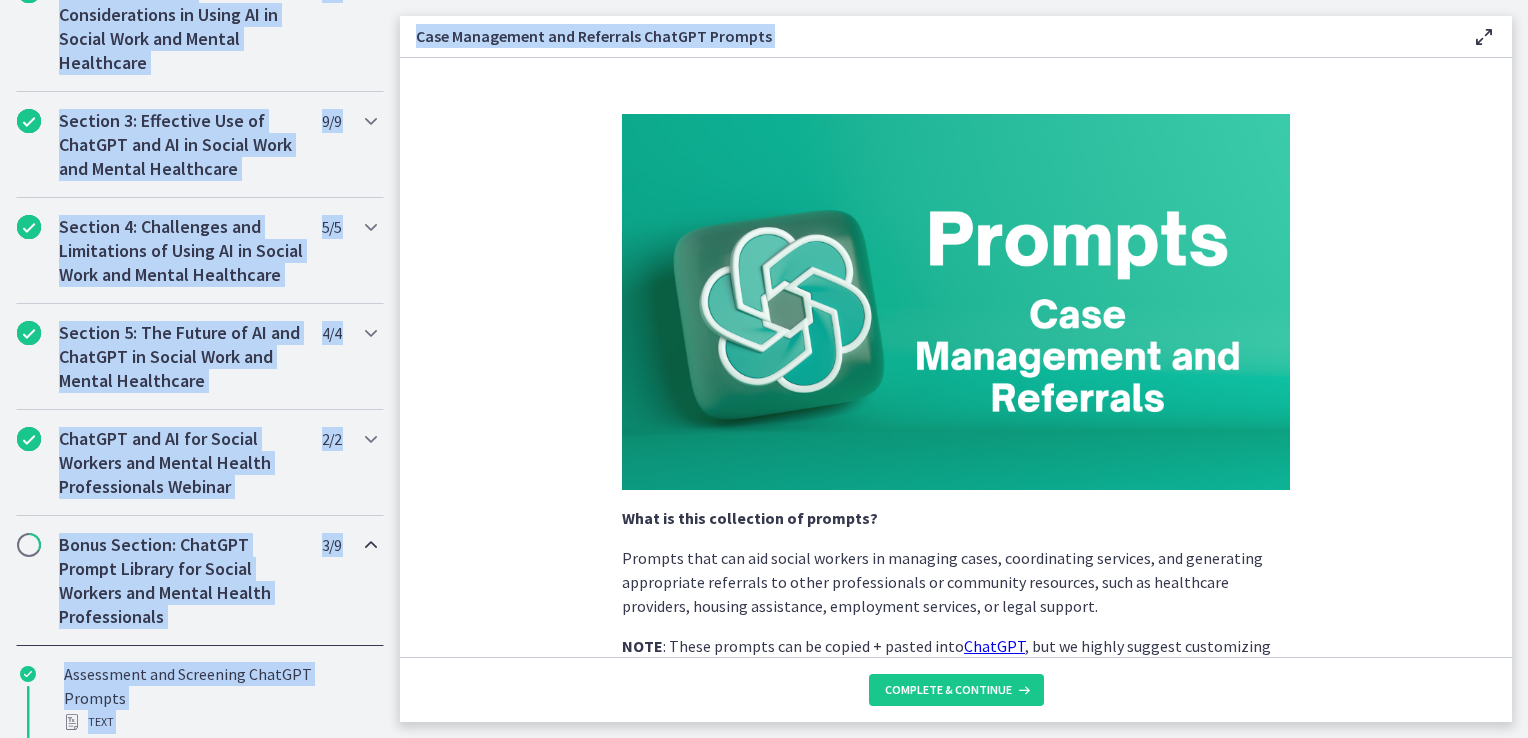 click on "Bonus Section: ChatGPT Prompt Library for Social Workers and Mental Health Professionals
3  /  9
Completed" at bounding box center [200, 581] 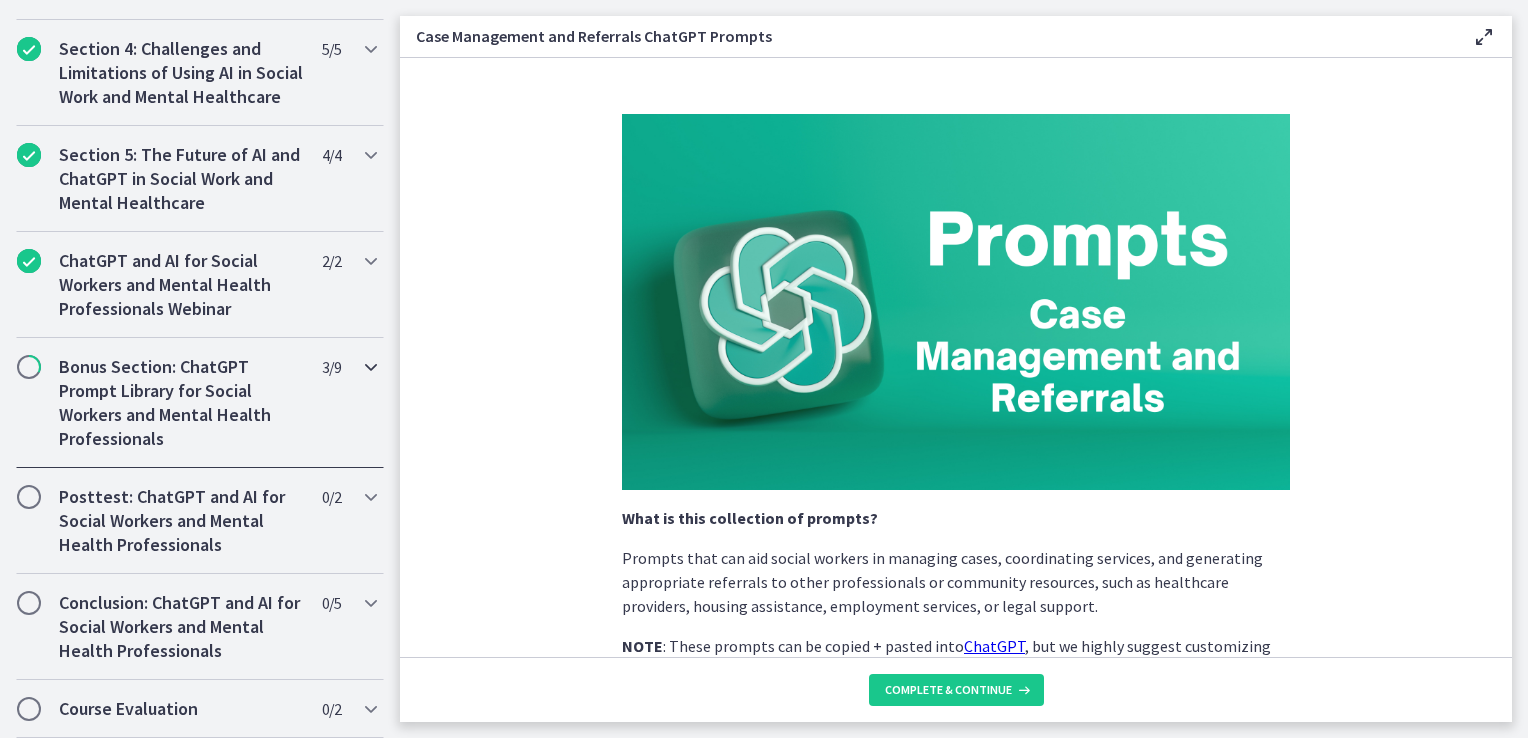 scroll, scrollTop: 798, scrollLeft: 0, axis: vertical 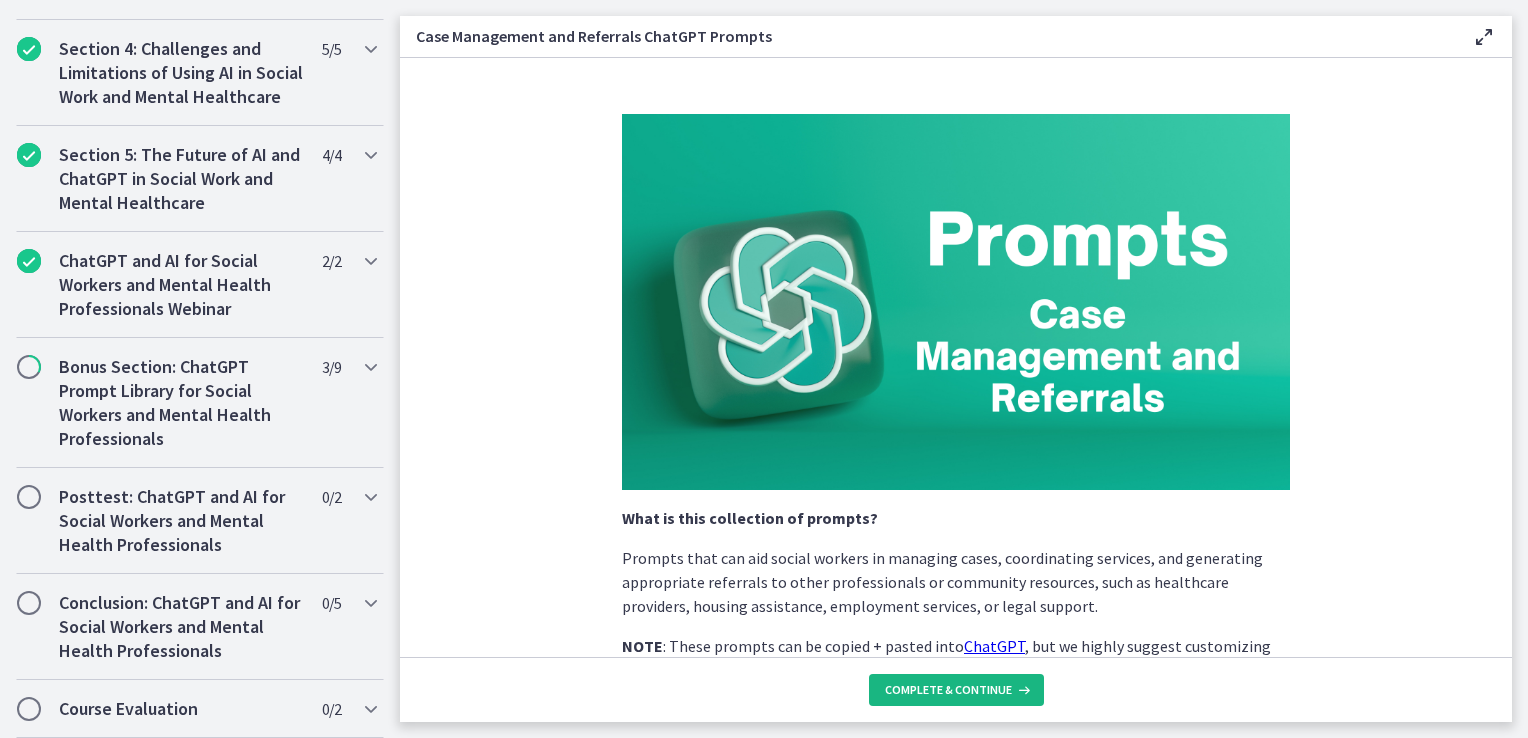 click at bounding box center [1022, 690] 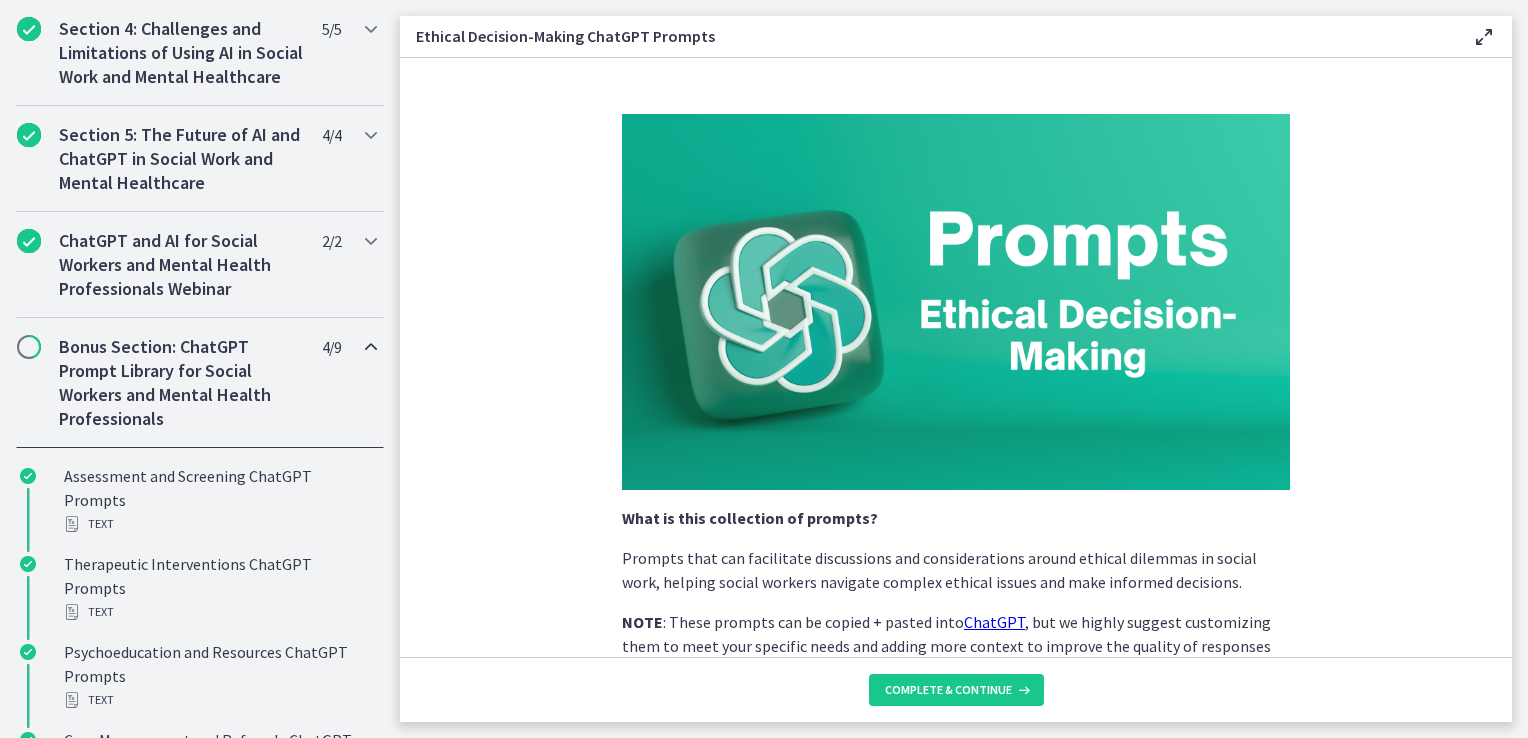 click on "Bonus Section: ChatGPT Prompt Library for Social Workers and Mental Health Professionals" at bounding box center (181, 383) 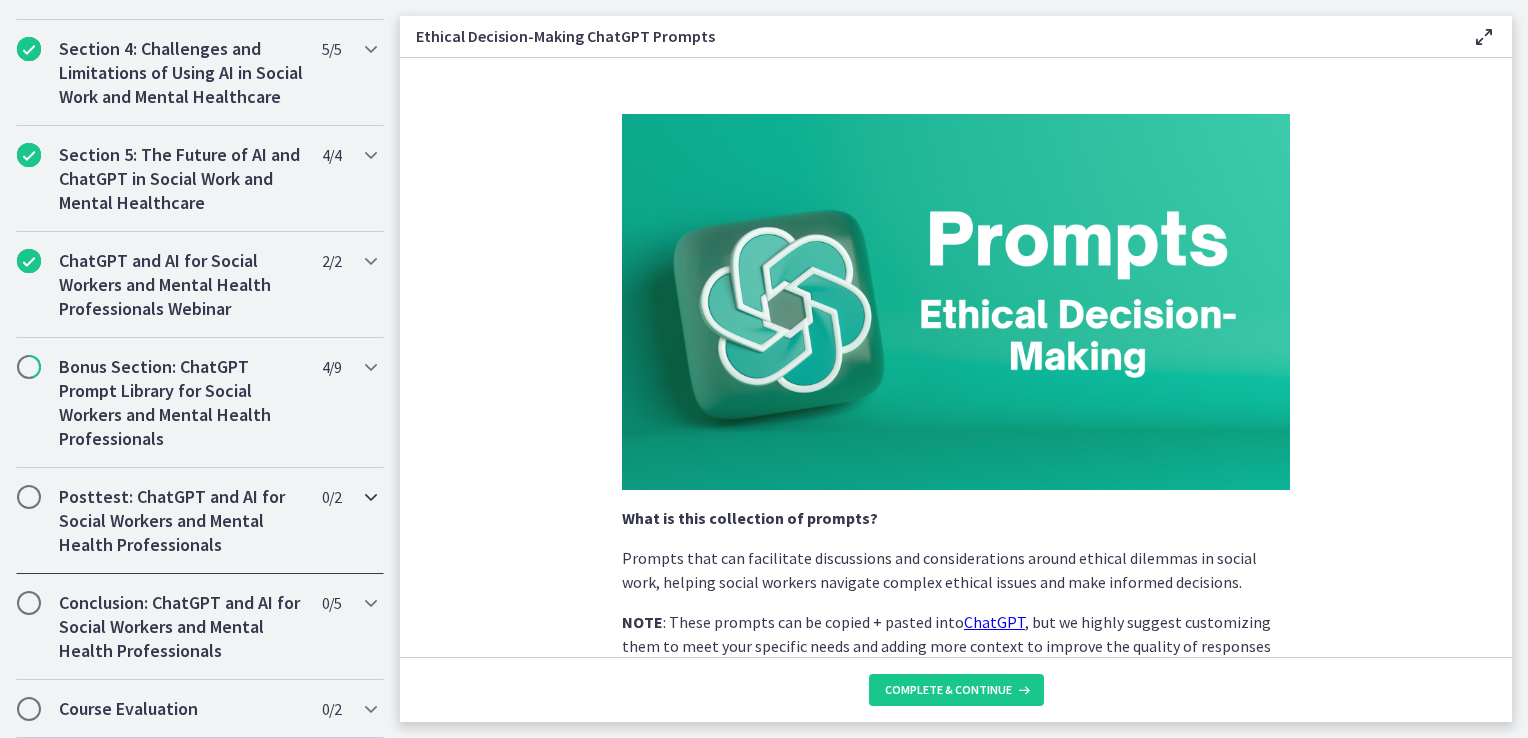 click on "Posttest: ChatGPT and AI for Social Workers and Mental Health Professionals" at bounding box center (181, 521) 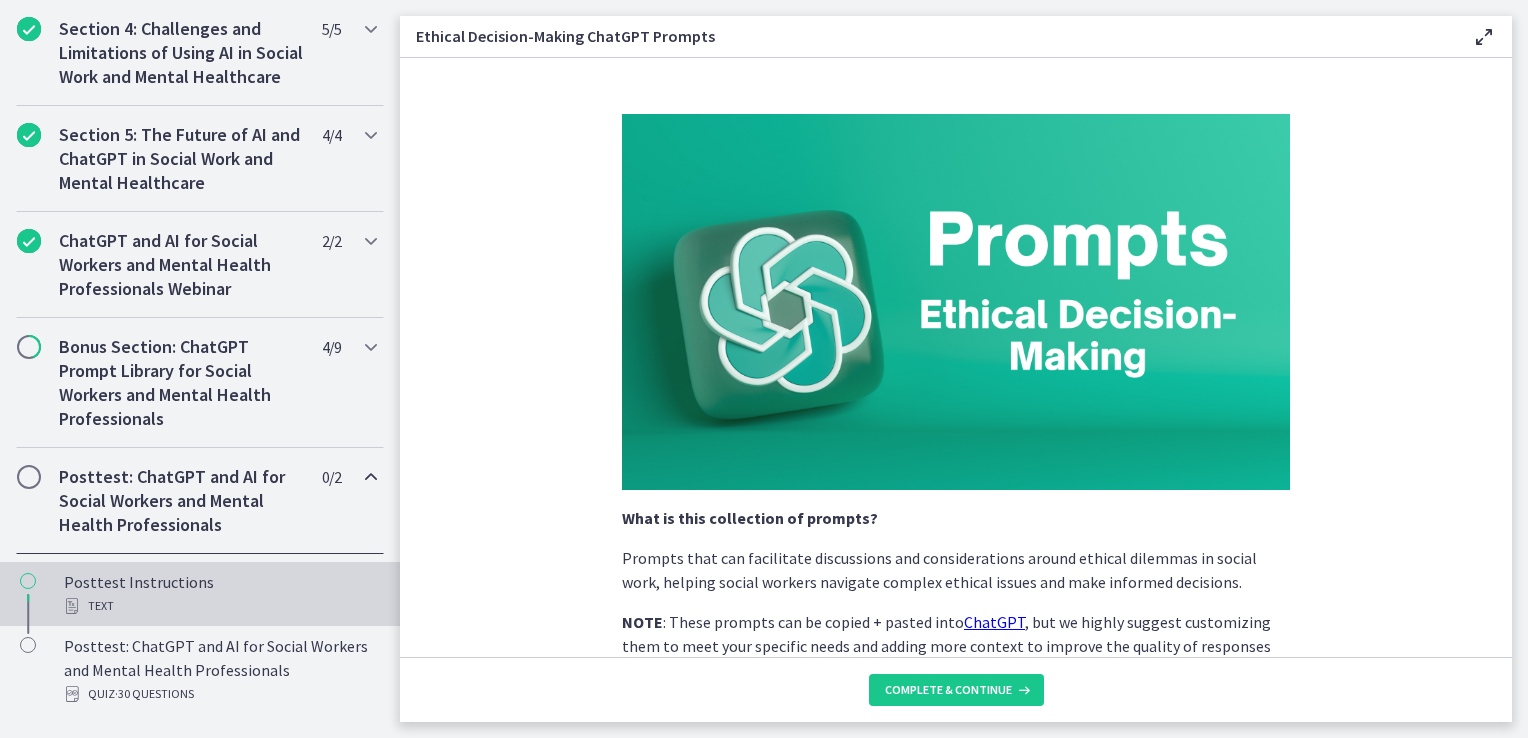 click on "Text" at bounding box center [220, 606] 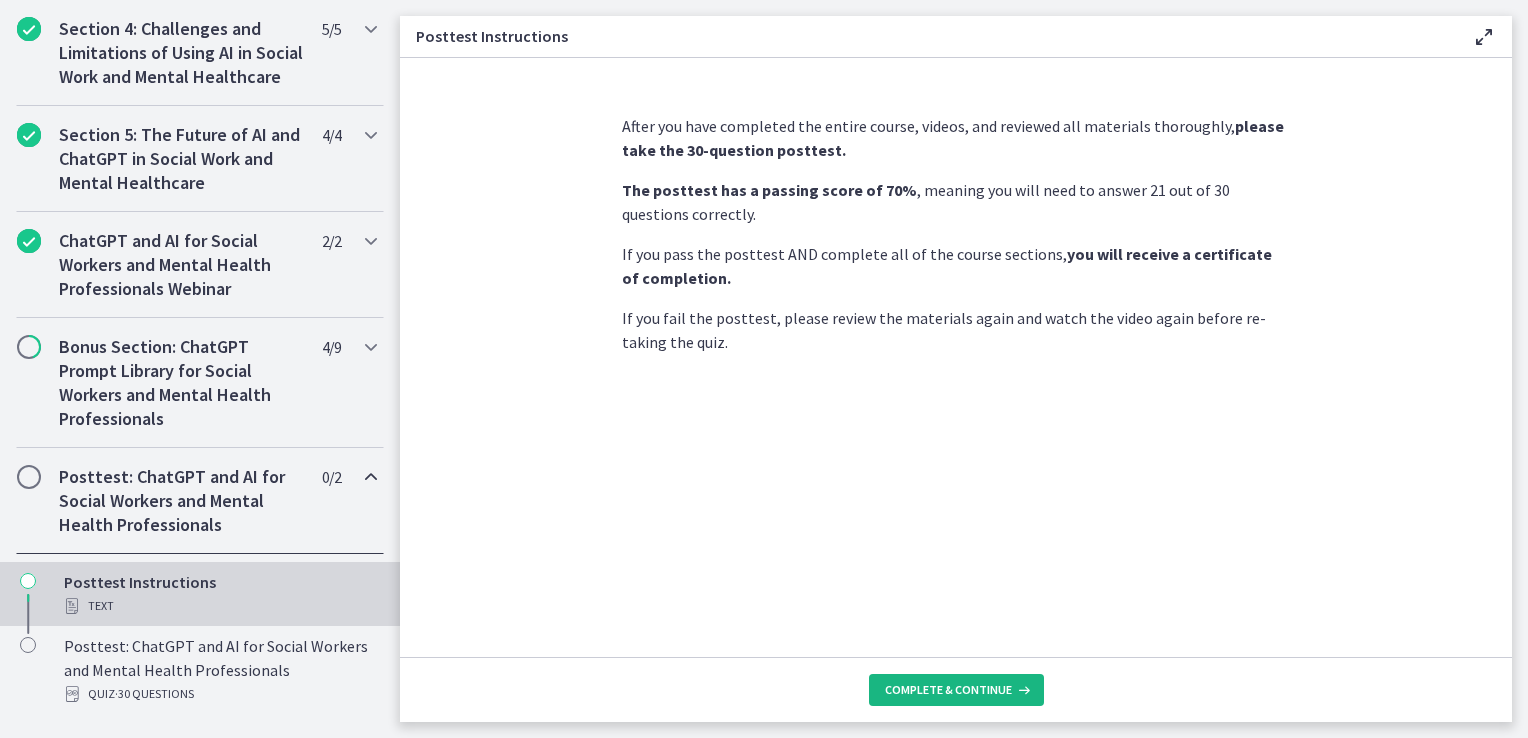 click on "Complete & continue" at bounding box center [956, 690] 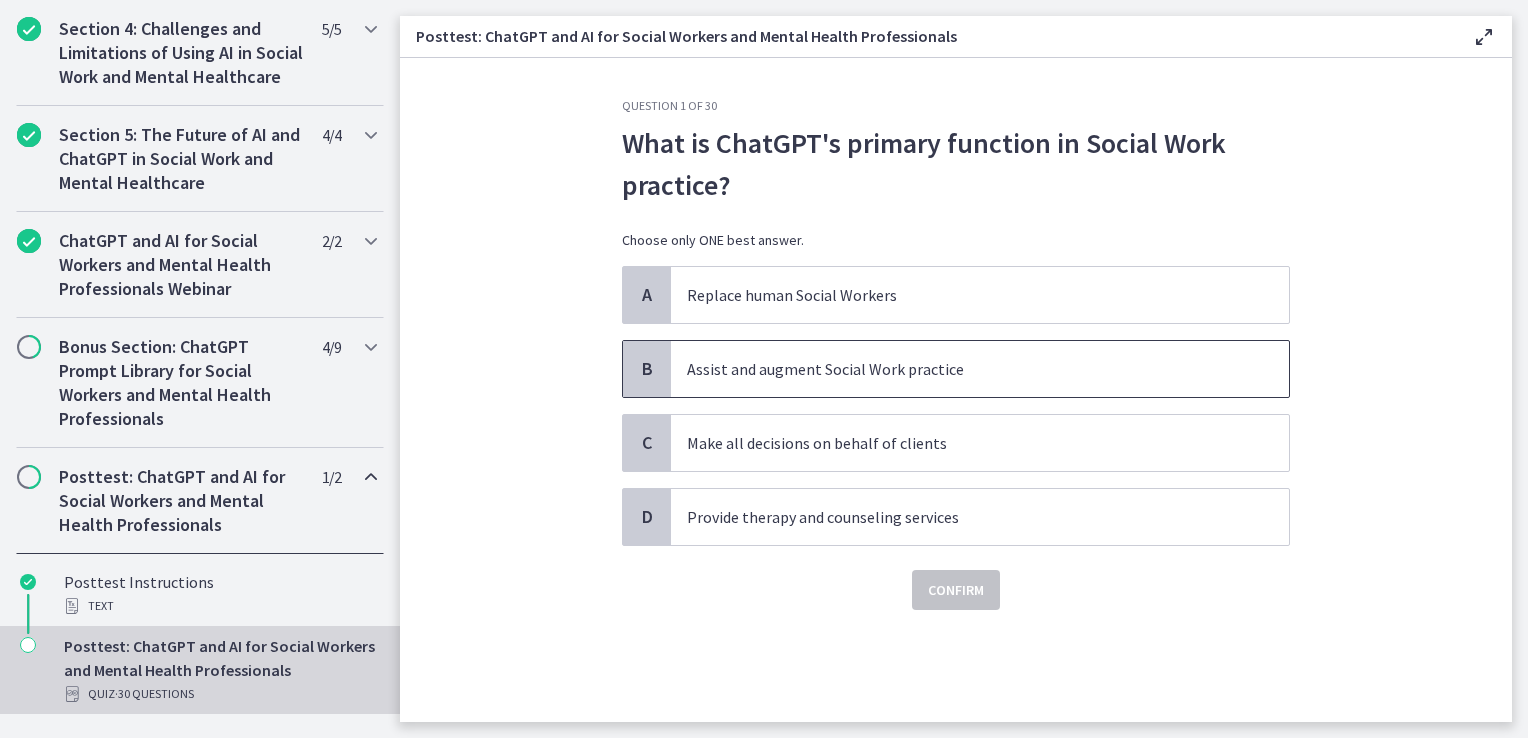 click on "Assist and augment Social Work practice" at bounding box center [960, 369] 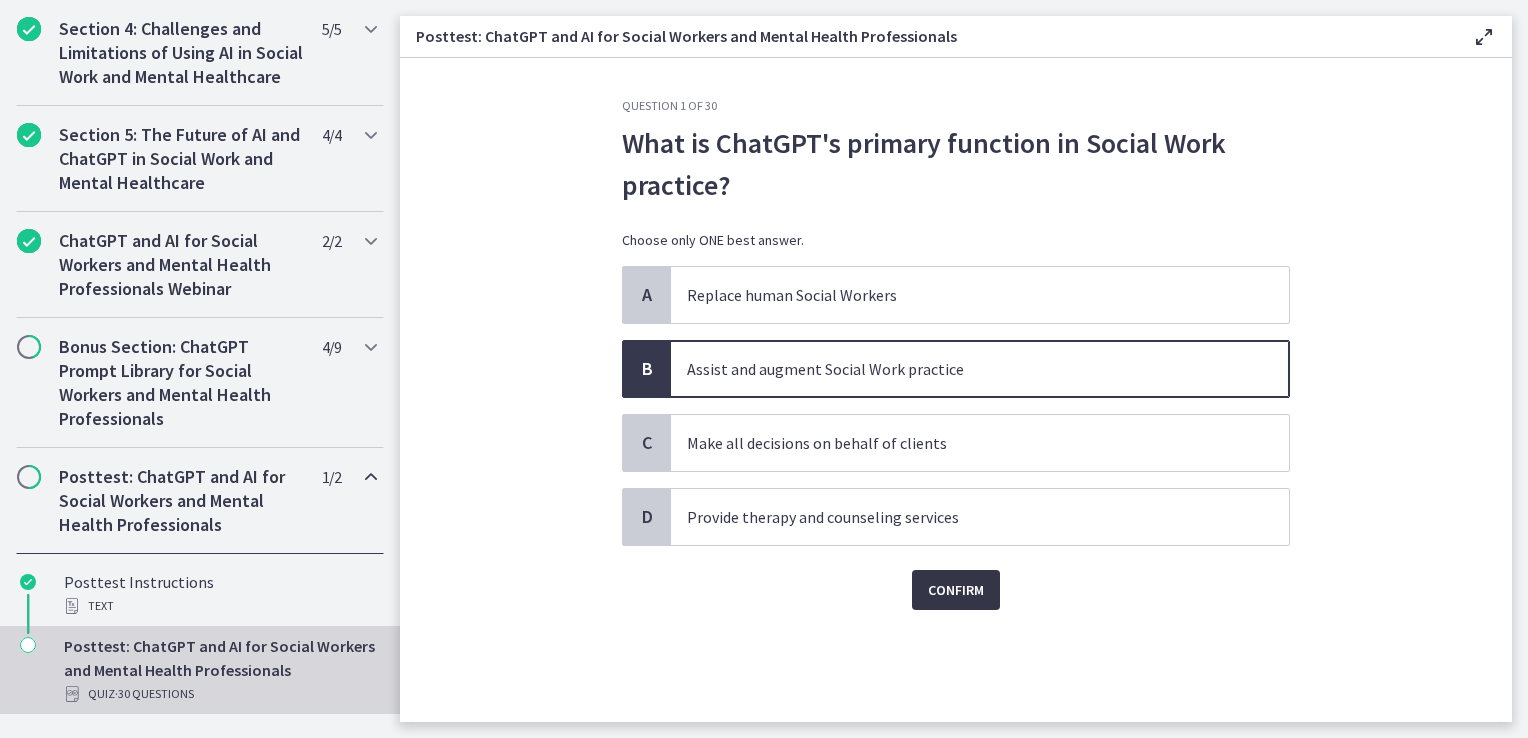 click on "Confirm" at bounding box center (956, 590) 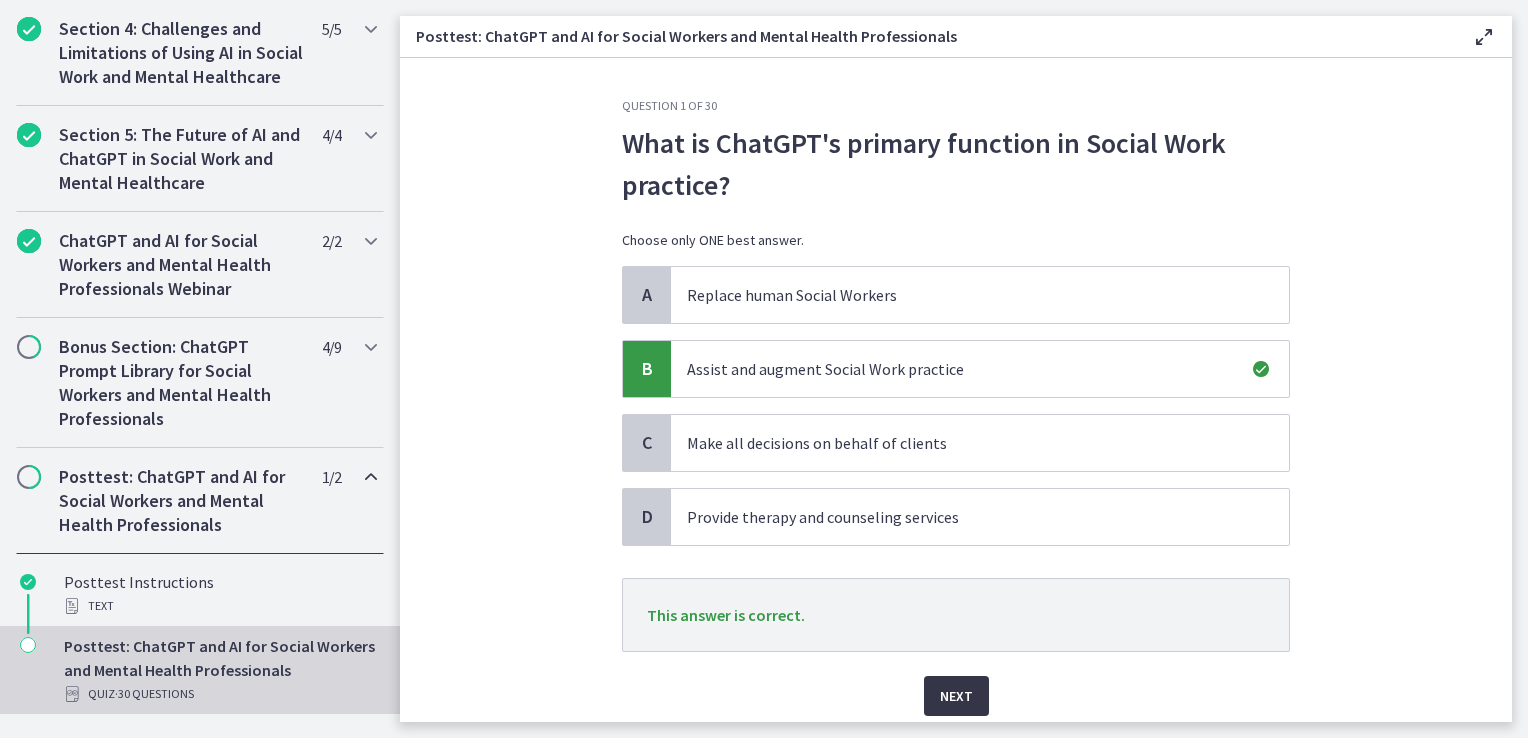 click on "Next" at bounding box center [956, 696] 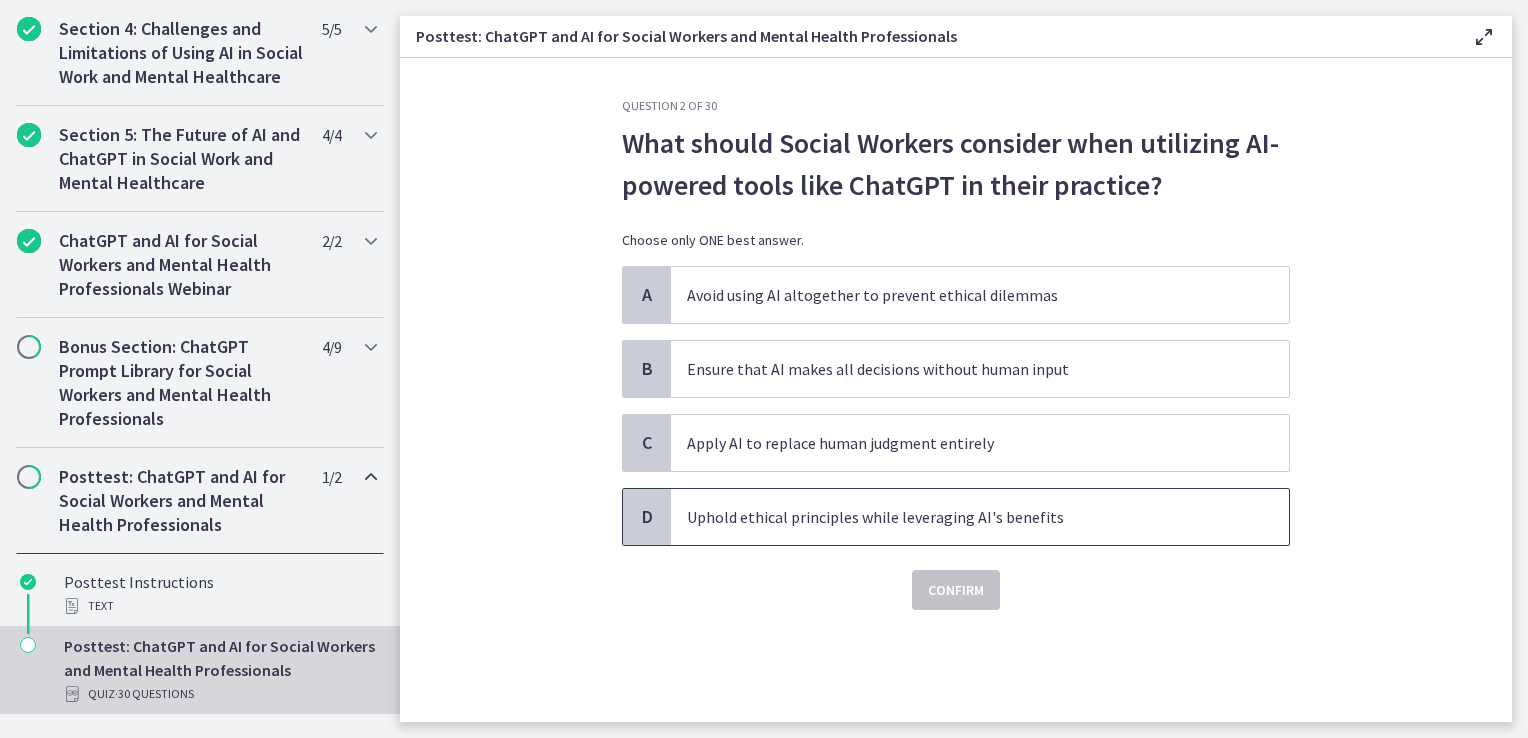 click on "Uphold ethical principles while leveraging AI's benefits" at bounding box center (960, 517) 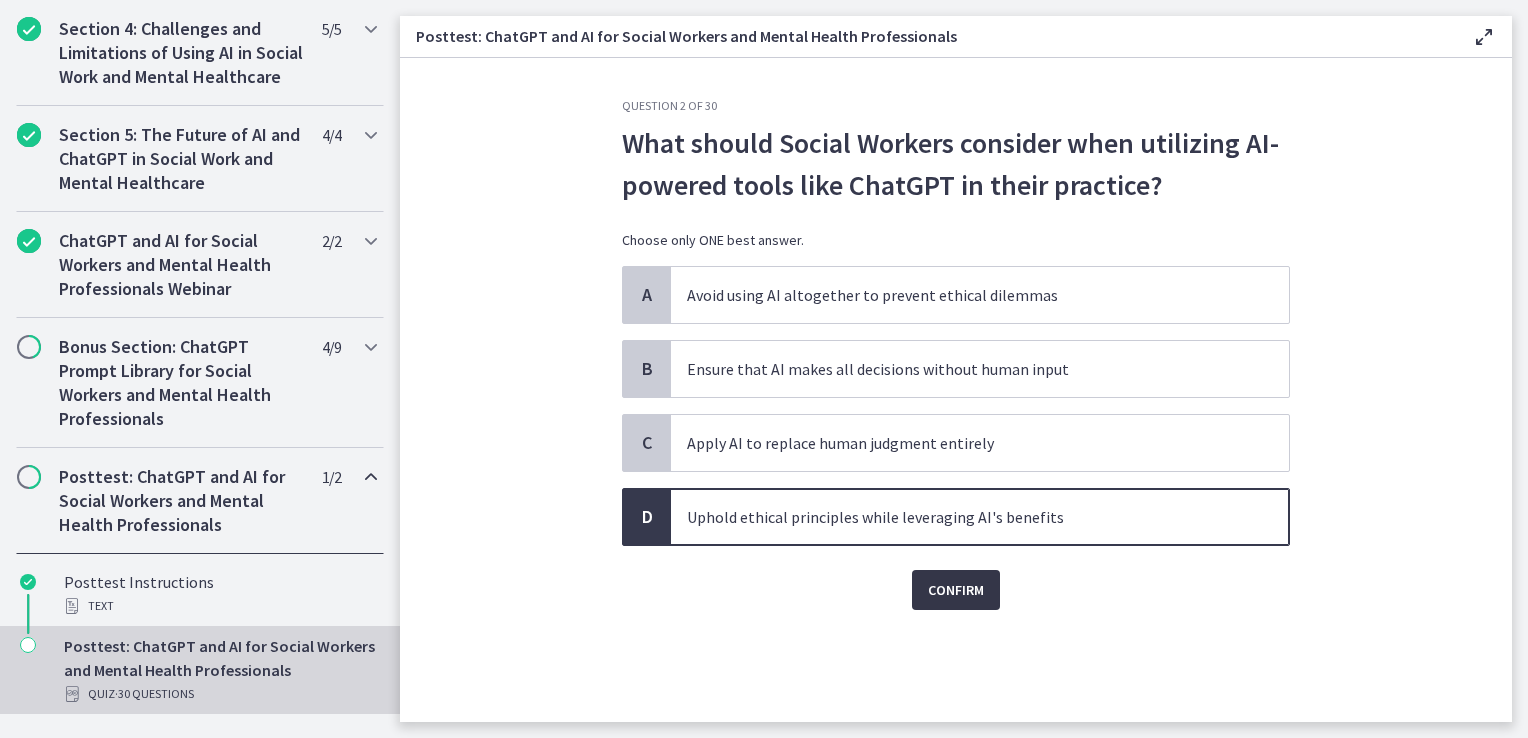 click on "Confirm" at bounding box center [956, 590] 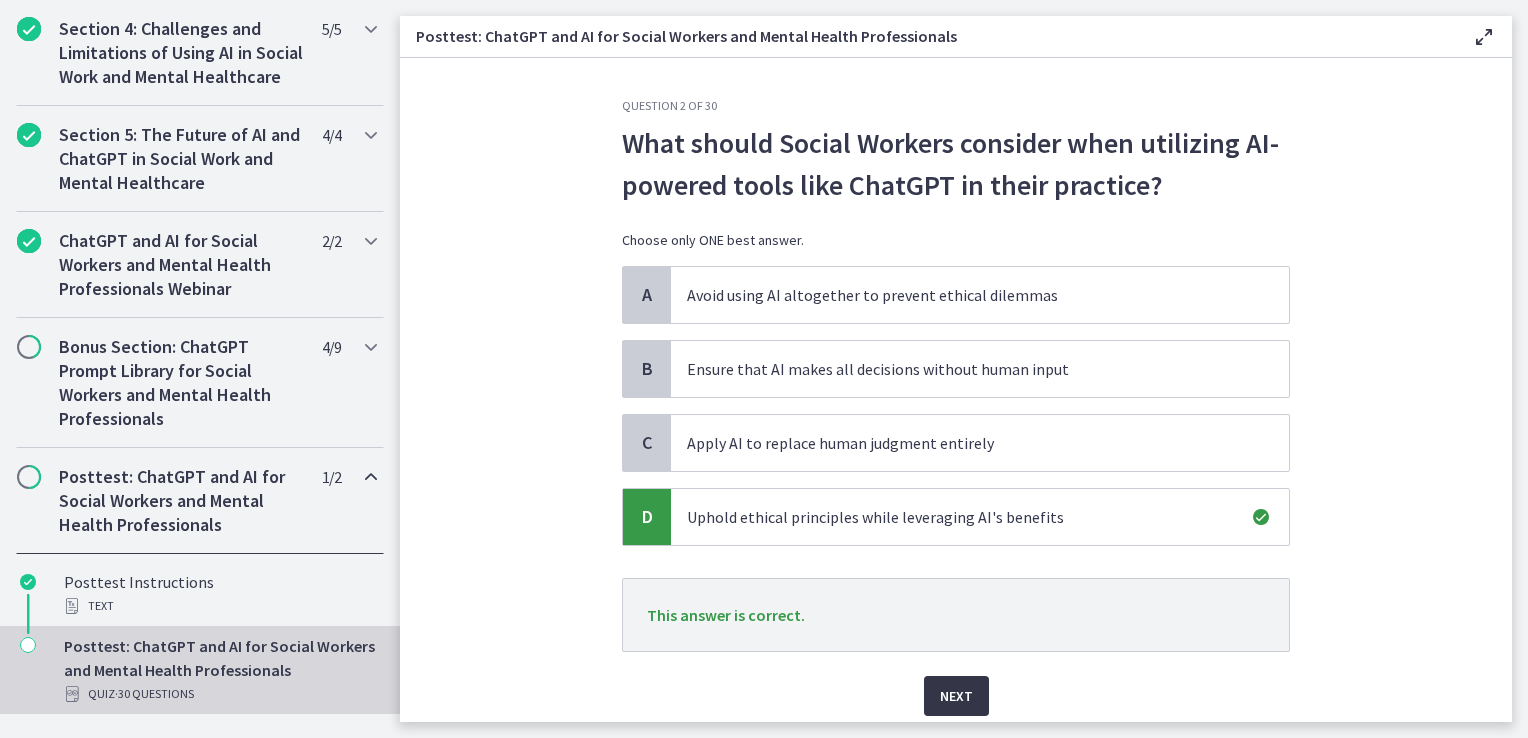 click on "Next" at bounding box center (956, 696) 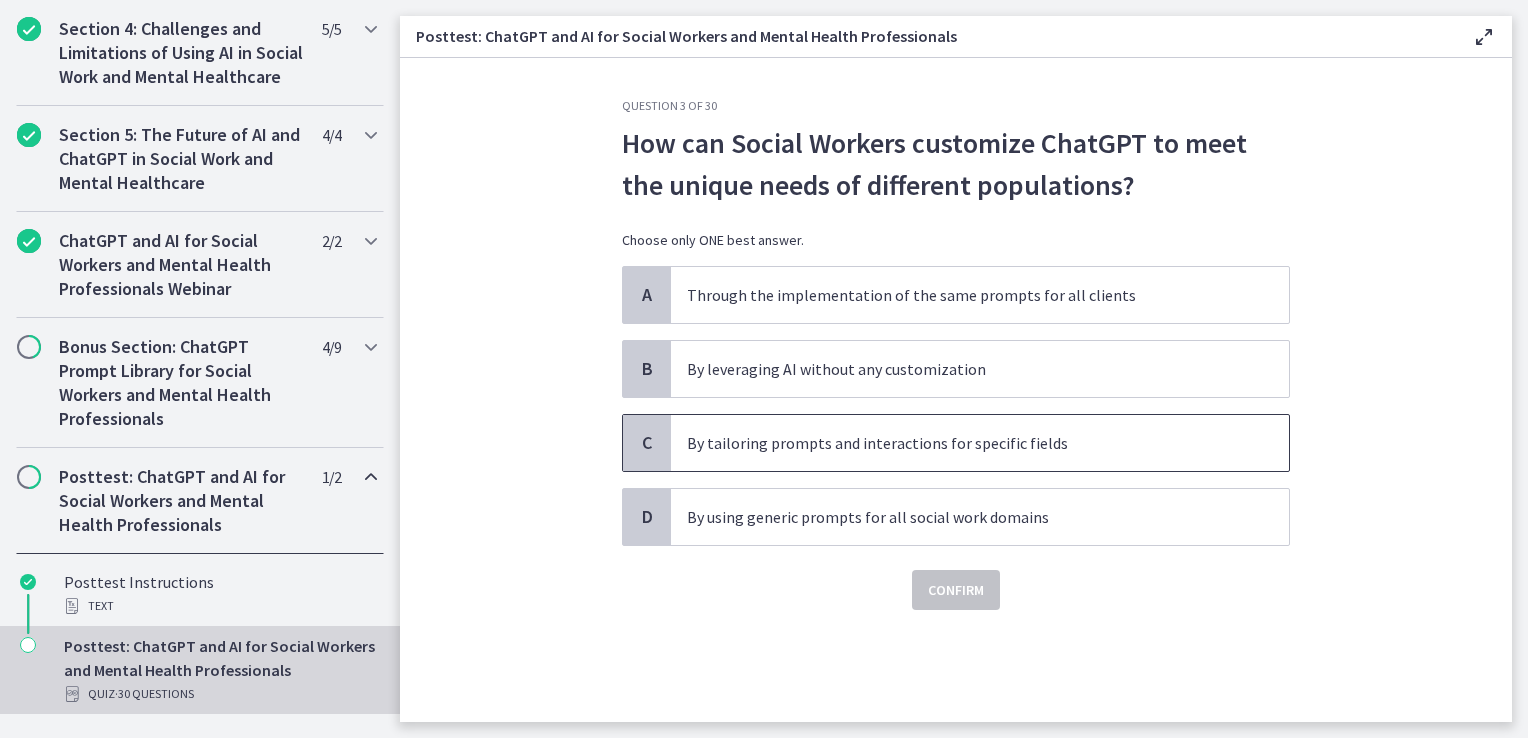 click on "By tailoring prompts and interactions for specific fields" at bounding box center (980, 443) 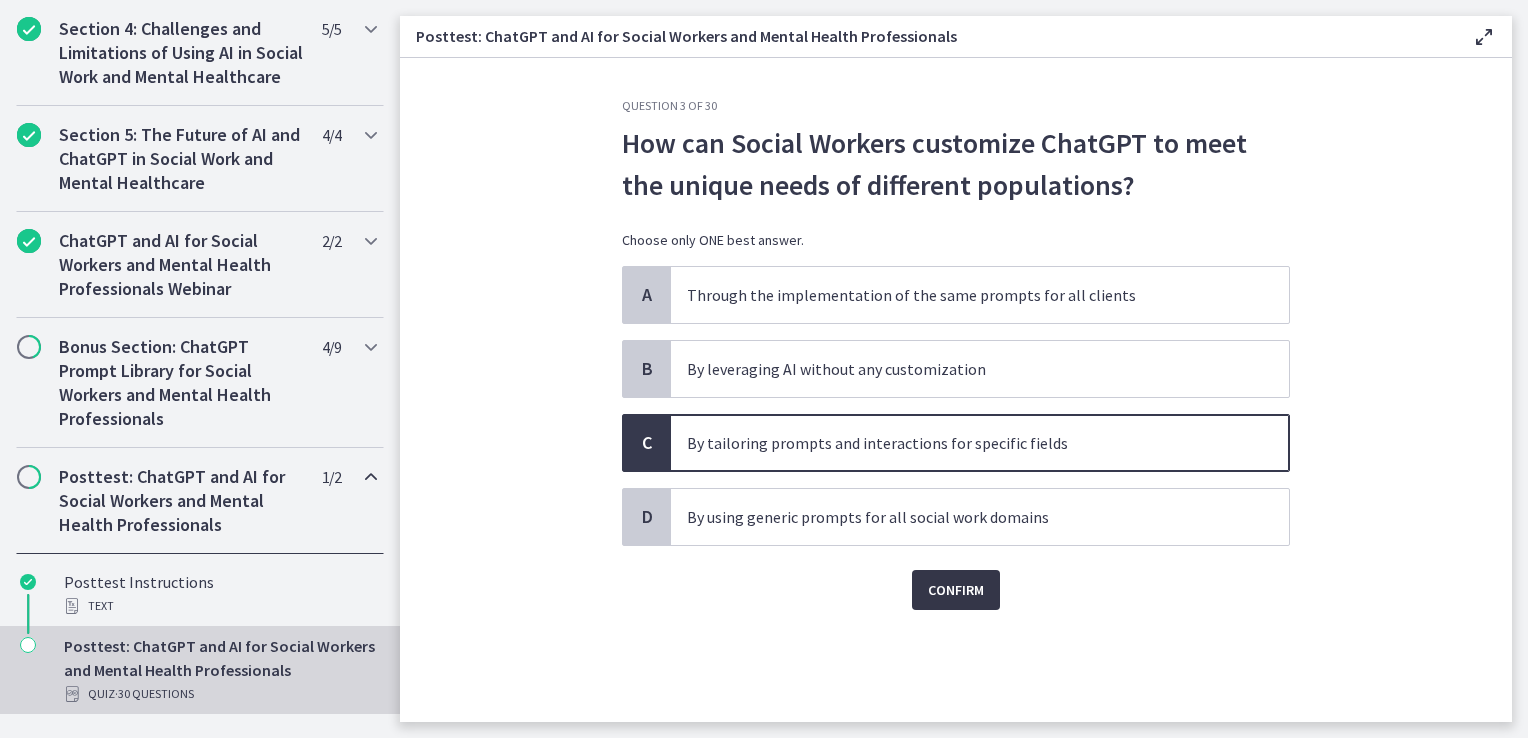 click on "Confirm" at bounding box center (956, 590) 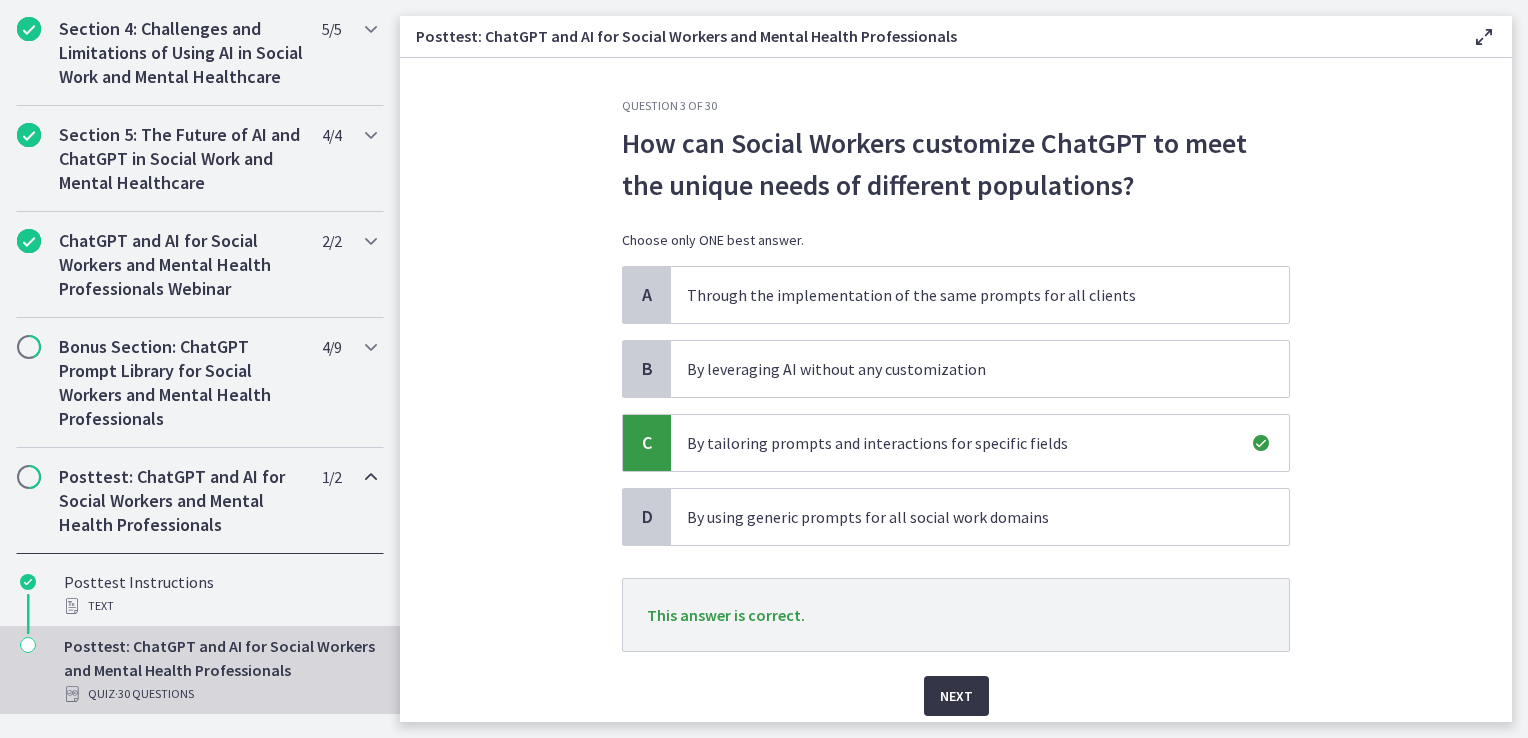 click on "Next" at bounding box center [956, 696] 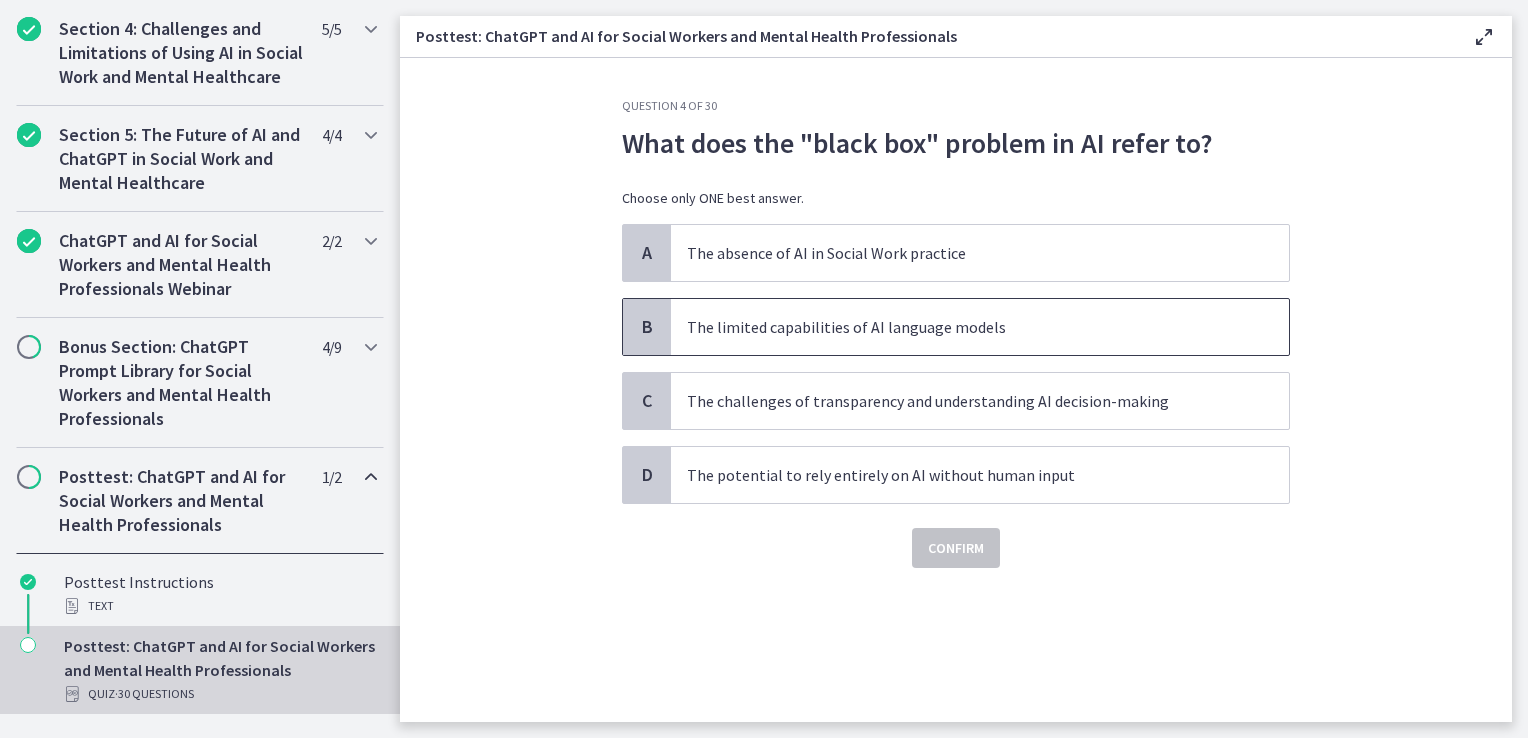 click on "The limited capabilities of AI language models" at bounding box center [960, 327] 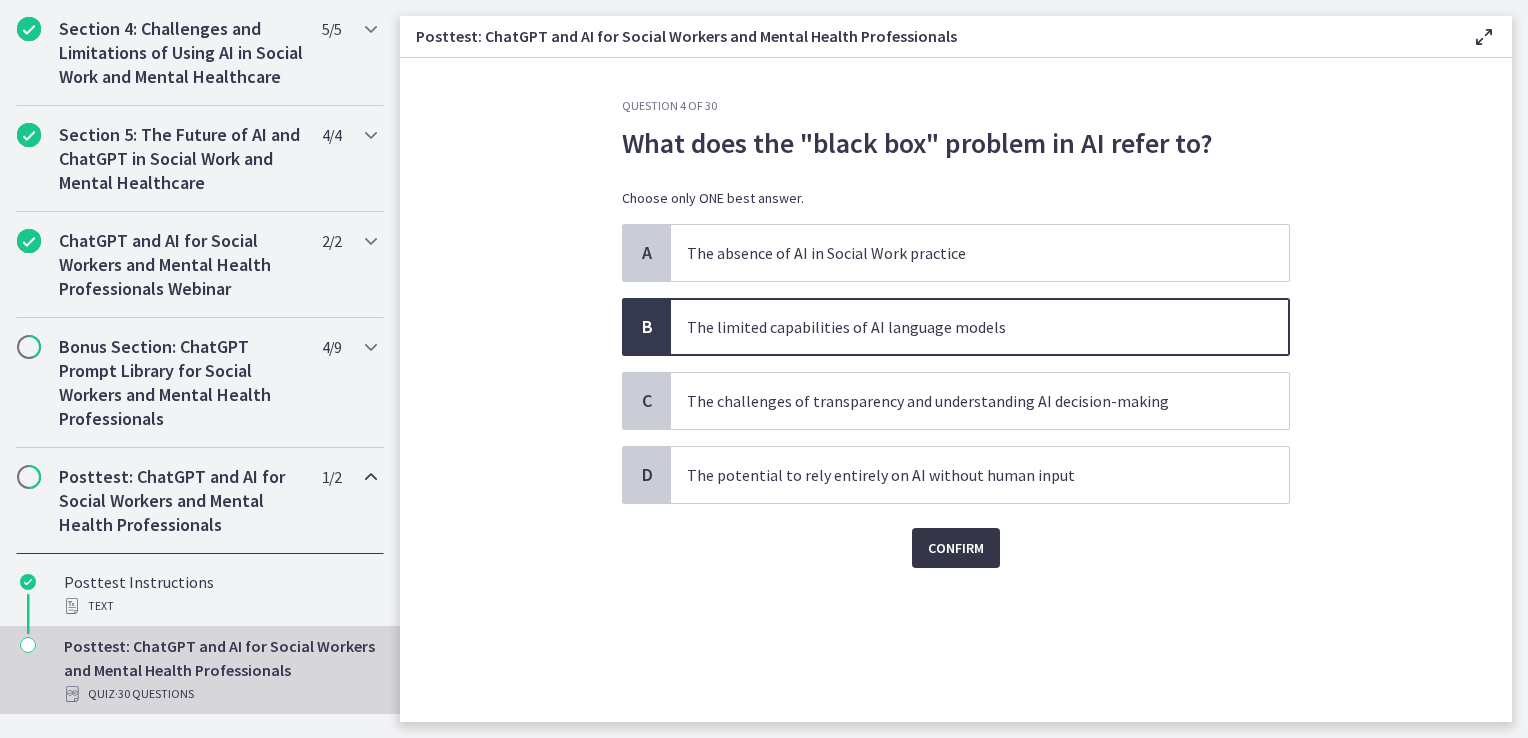 click on "Confirm" at bounding box center (956, 548) 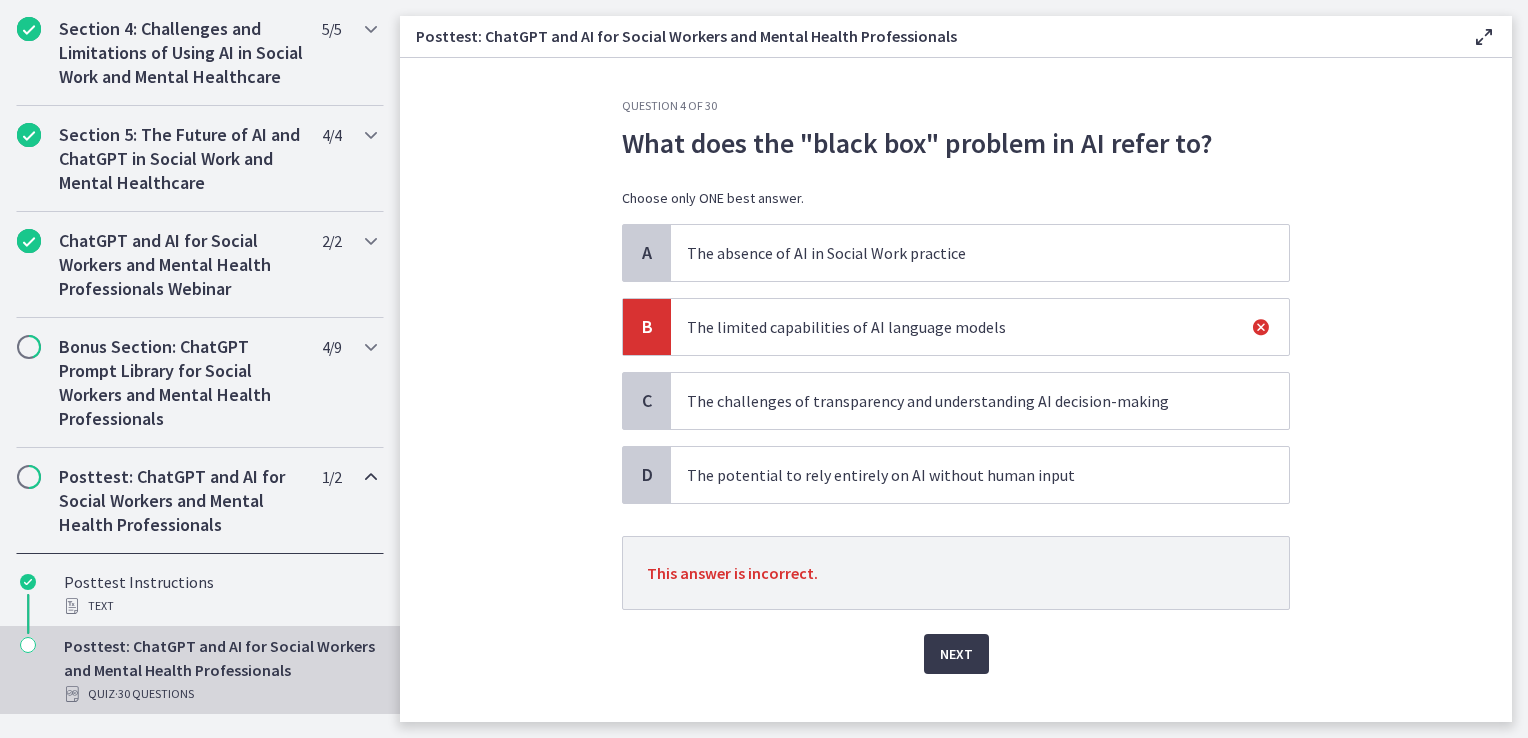 click on "The challenges of transparency and understanding AI decision-making" at bounding box center [960, 401] 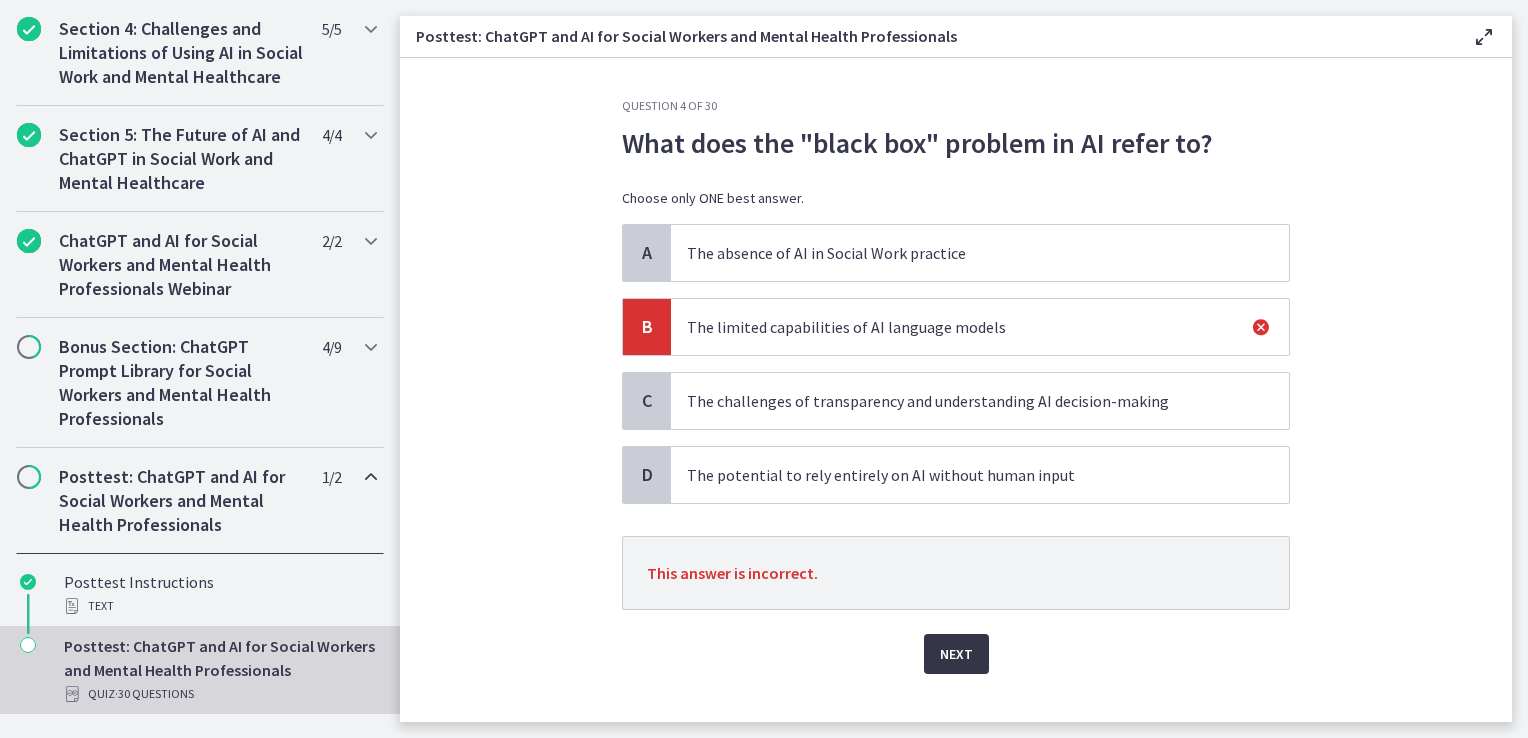 click on "Next" at bounding box center [956, 654] 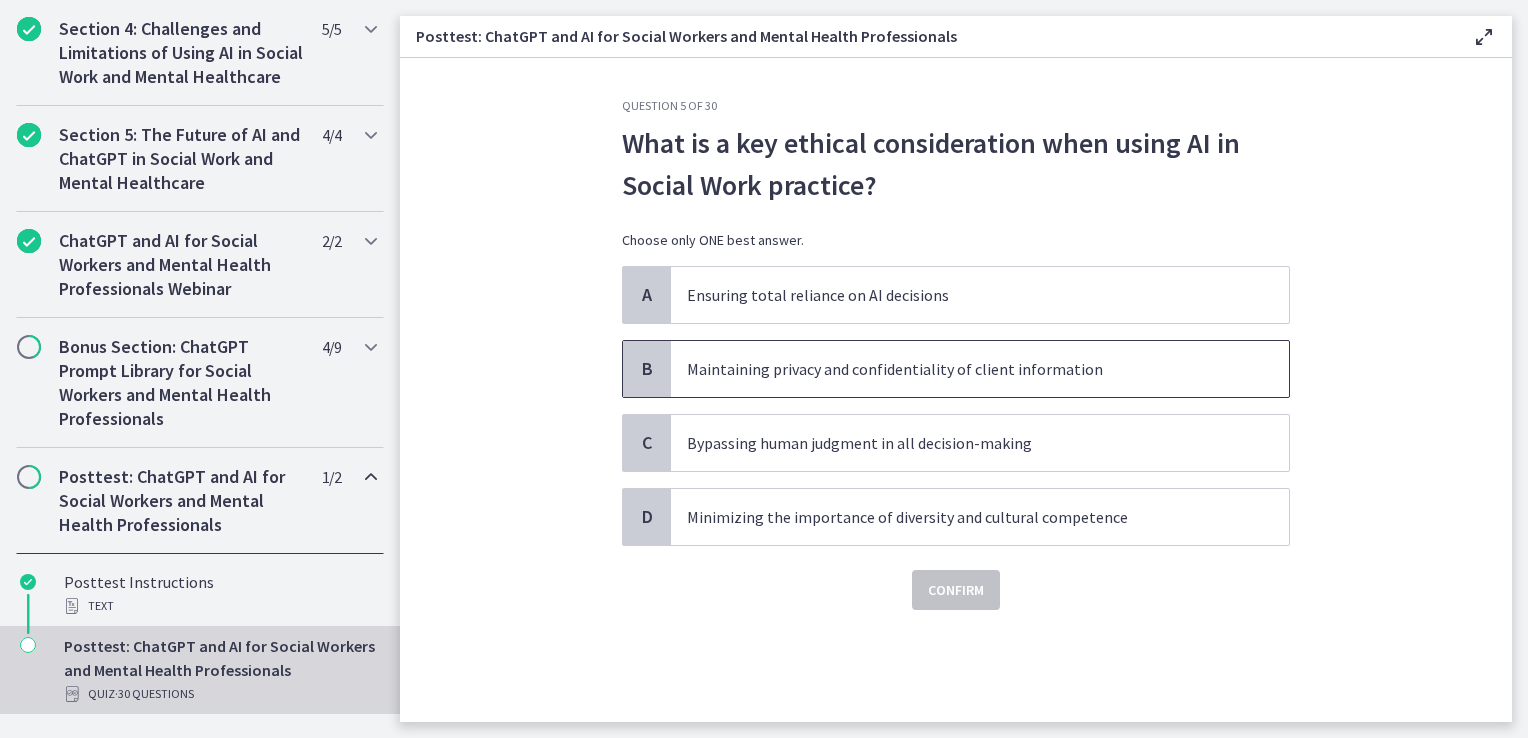 click on "Maintaining privacy and confidentiality of client information" at bounding box center (960, 369) 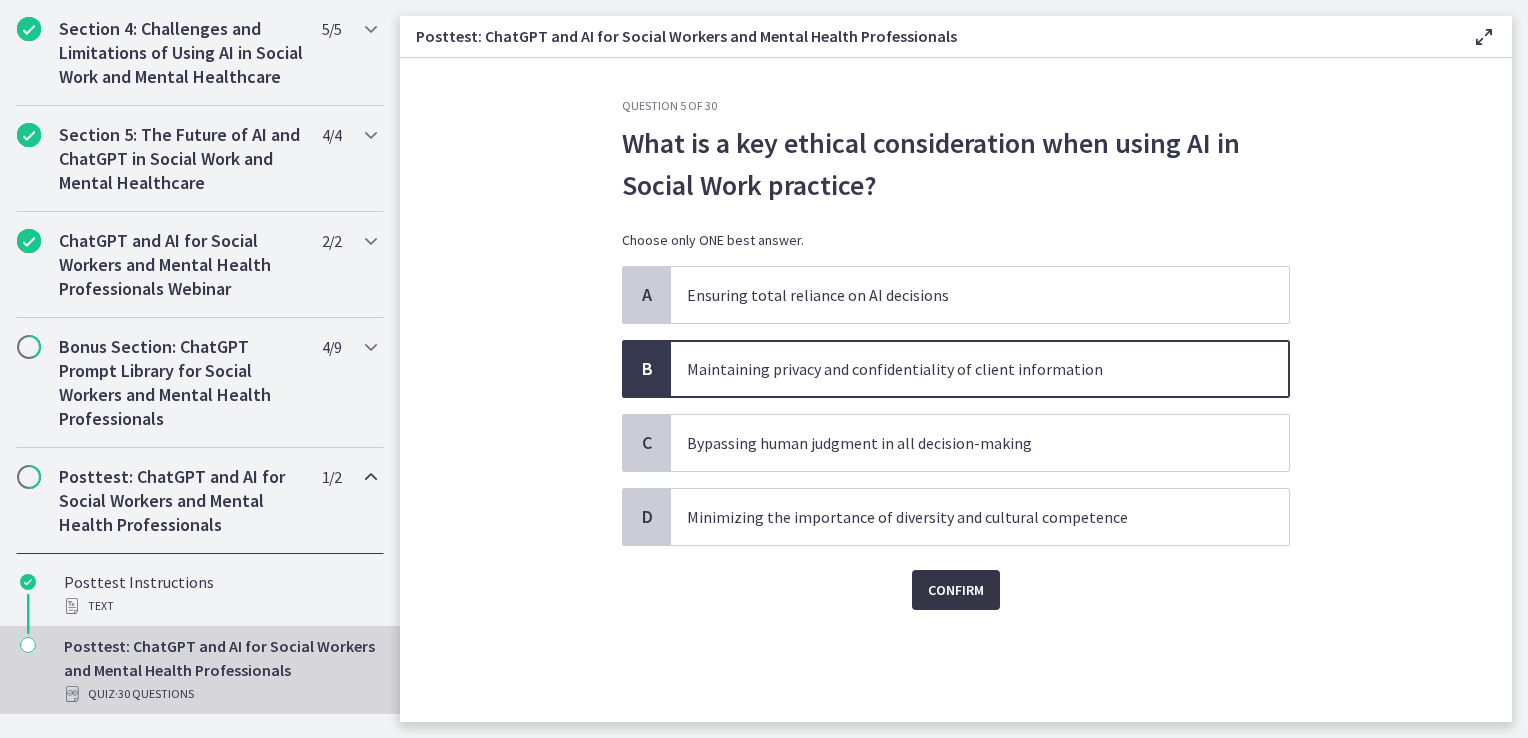 click on "Confirm" at bounding box center [956, 590] 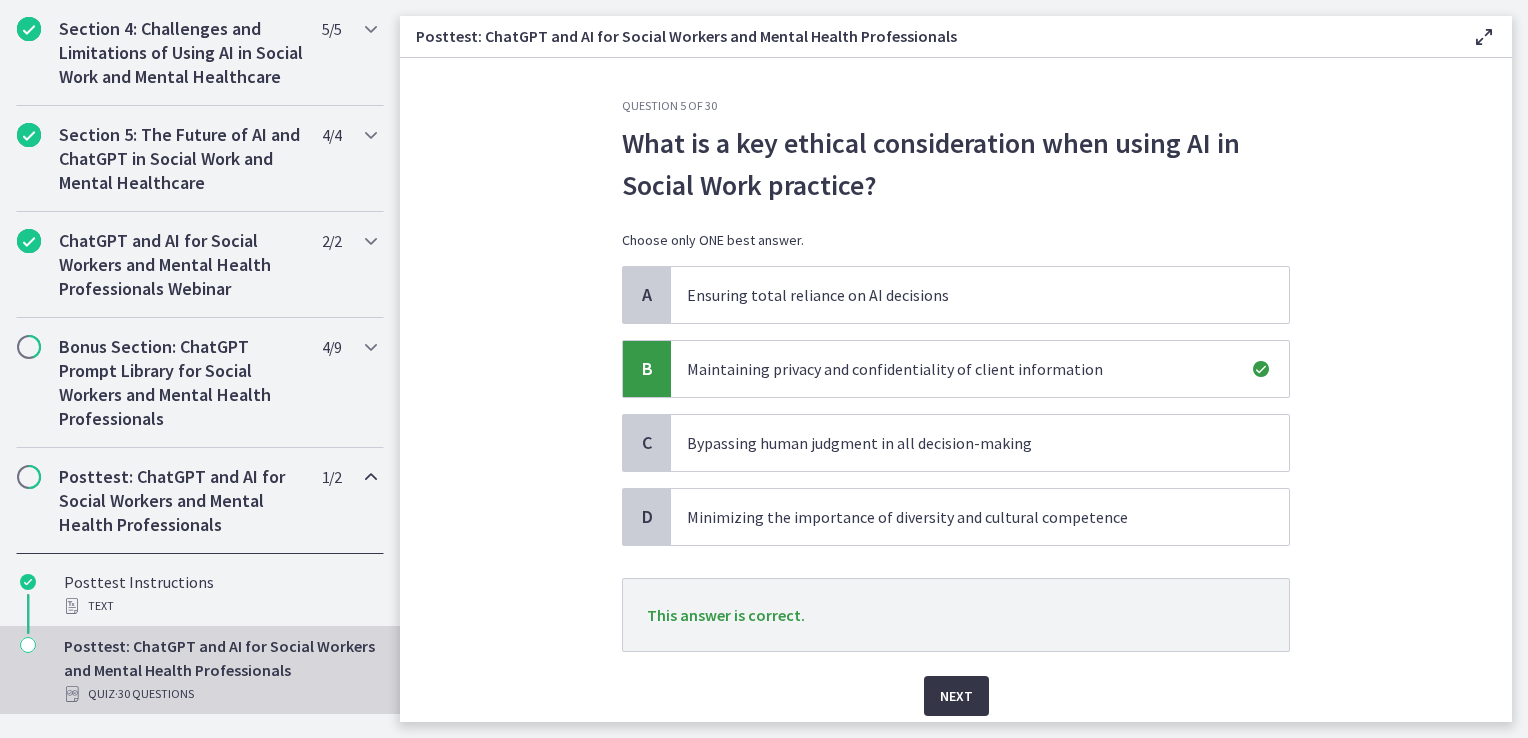 click on "Next" at bounding box center (956, 696) 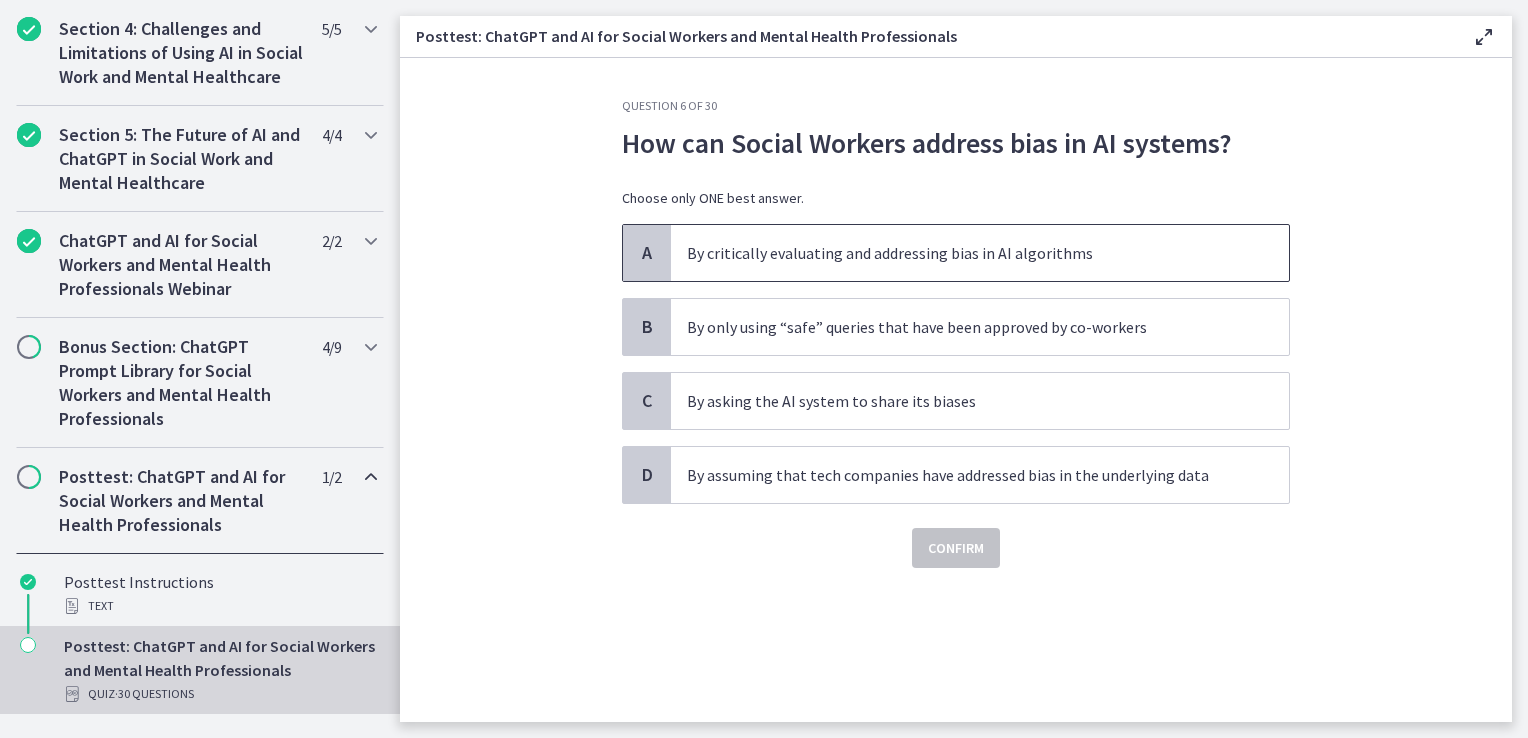 click on "By critically evaluating and addressing bias in AI algorithms" at bounding box center [960, 253] 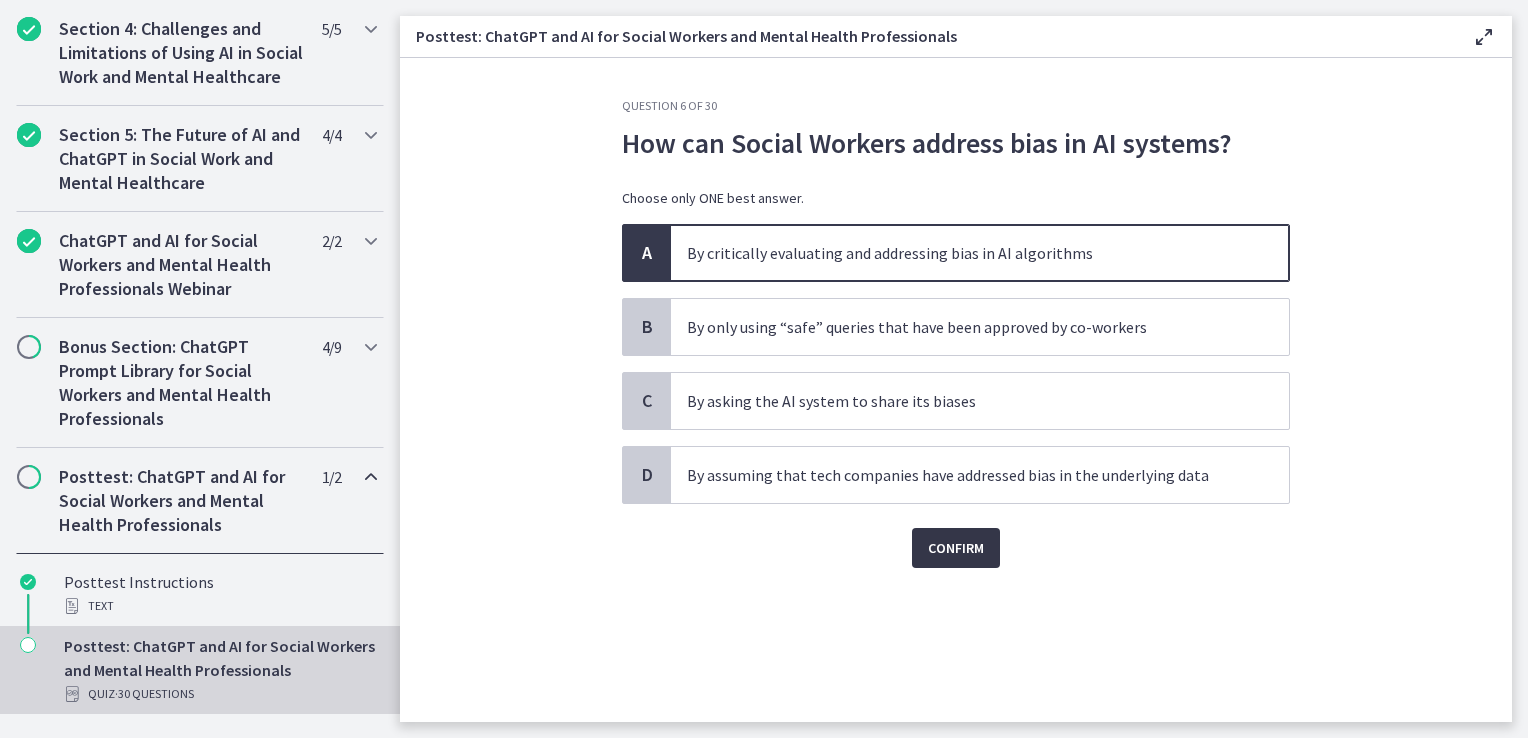 click on "Confirm" at bounding box center [956, 548] 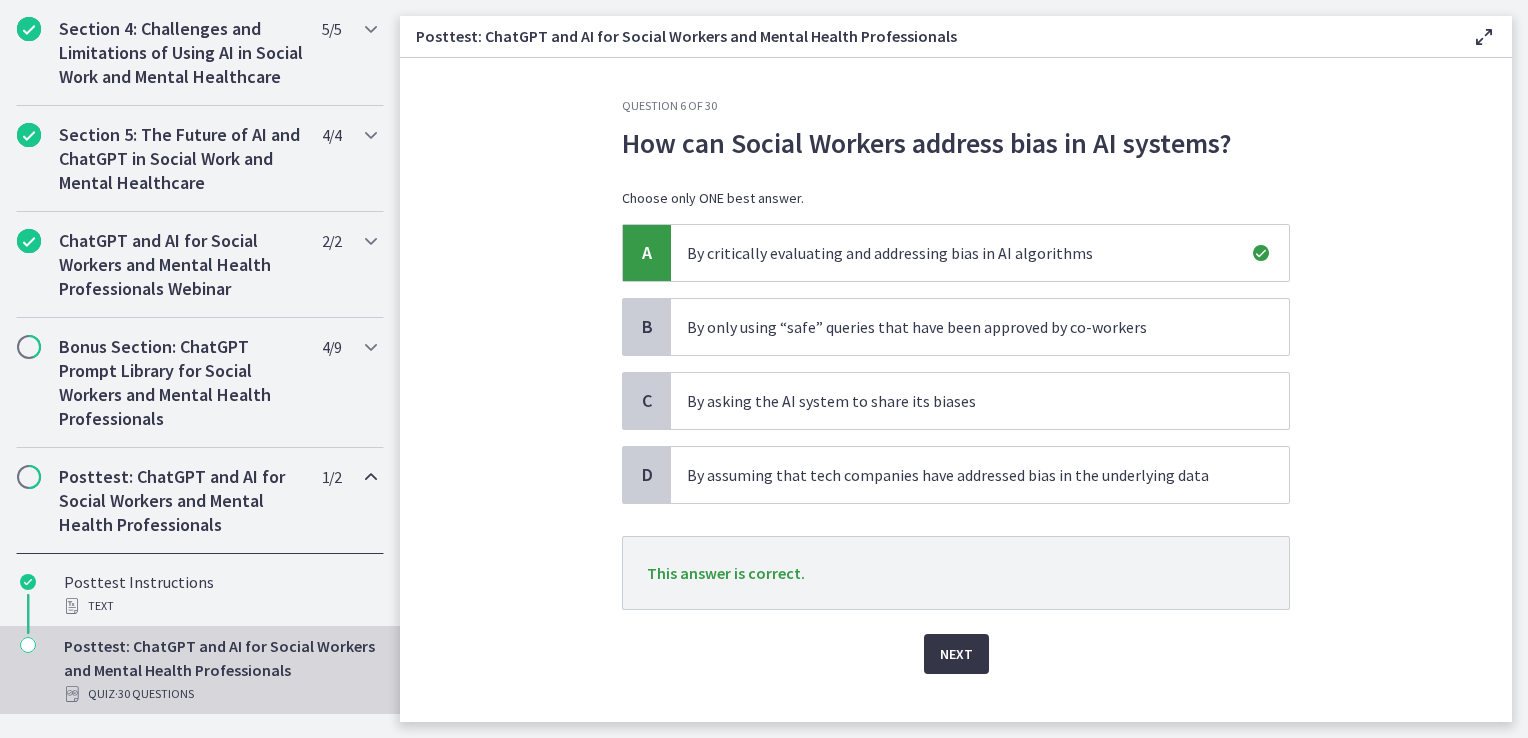 click on "Next" at bounding box center [956, 654] 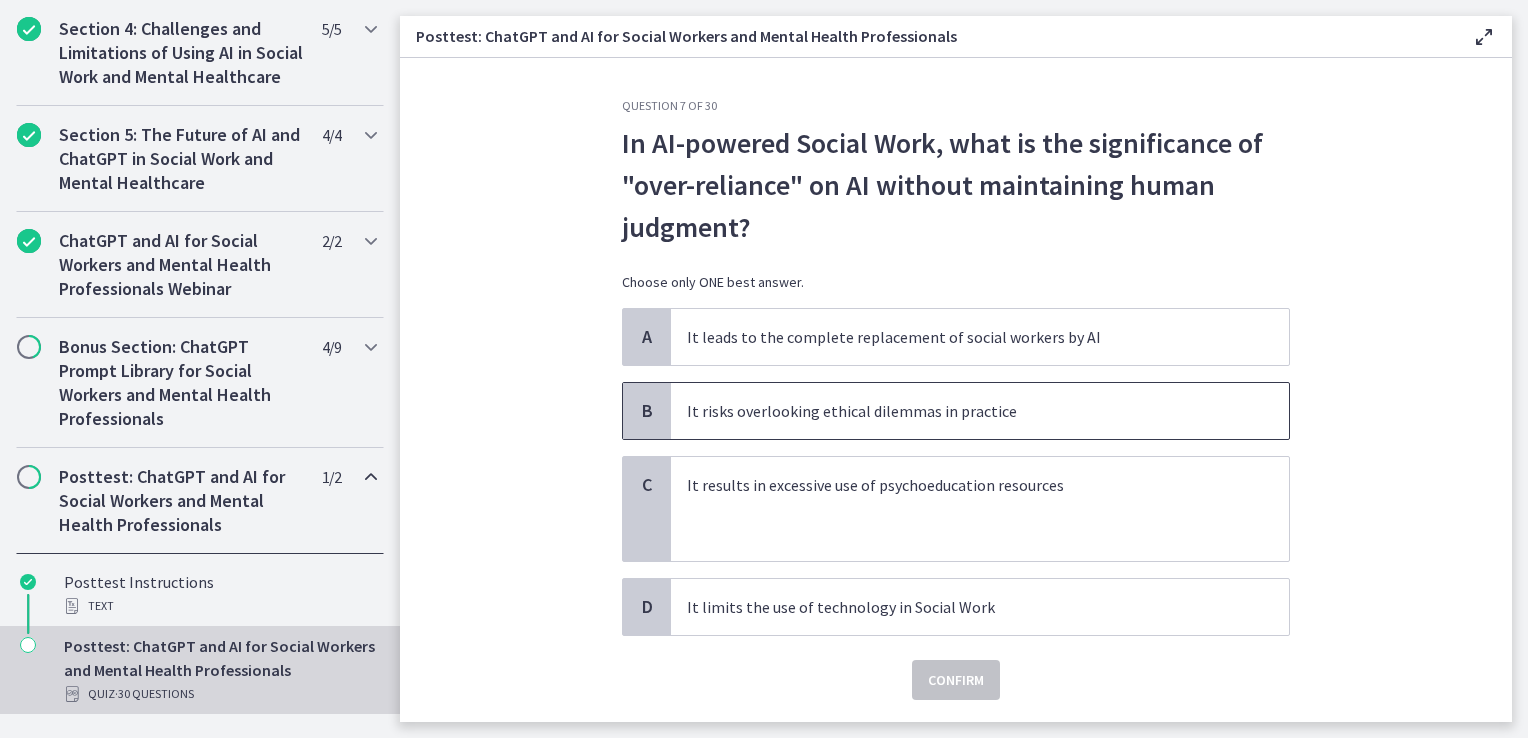 click on "It risks overlooking ethical dilemmas in practice" at bounding box center [960, 411] 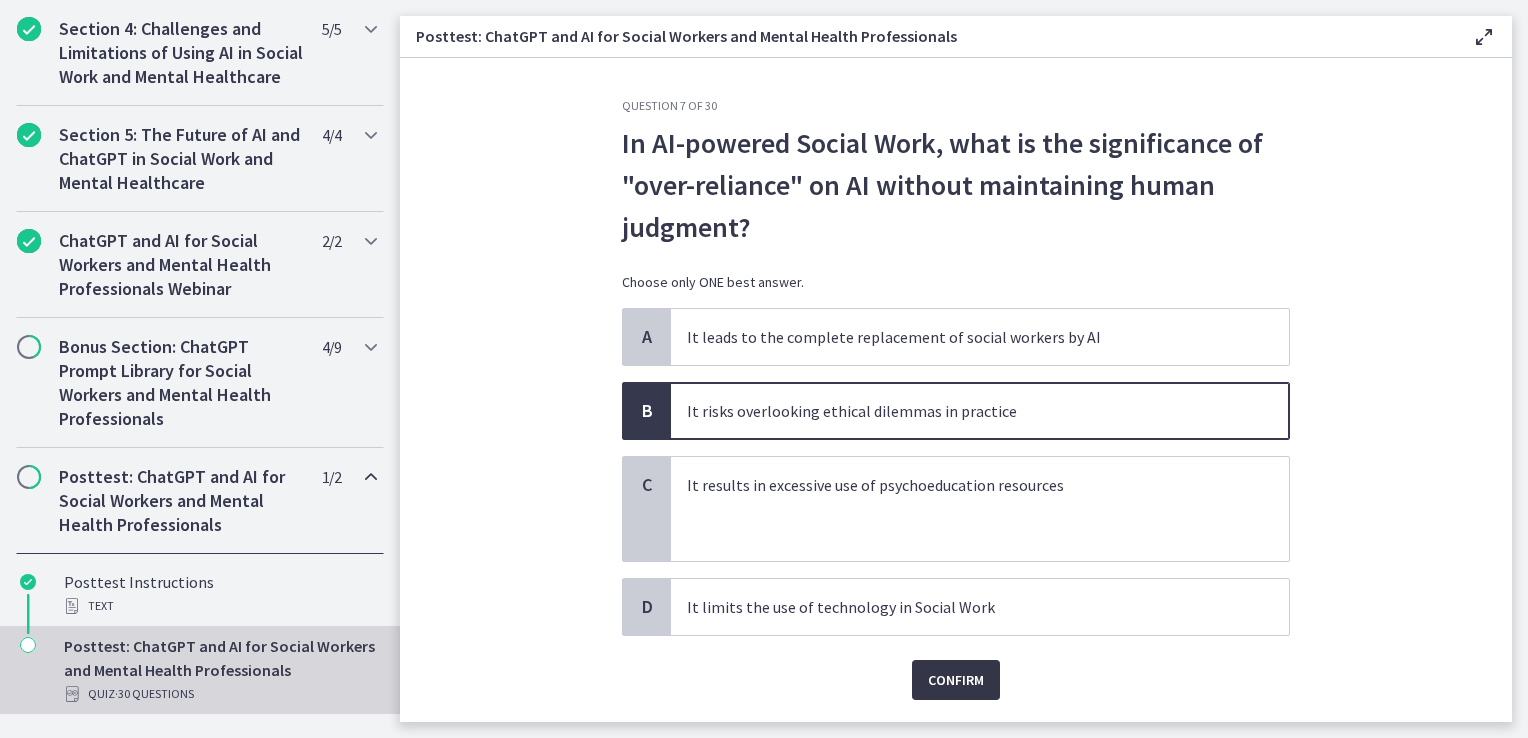 click on "Confirm" at bounding box center [956, 680] 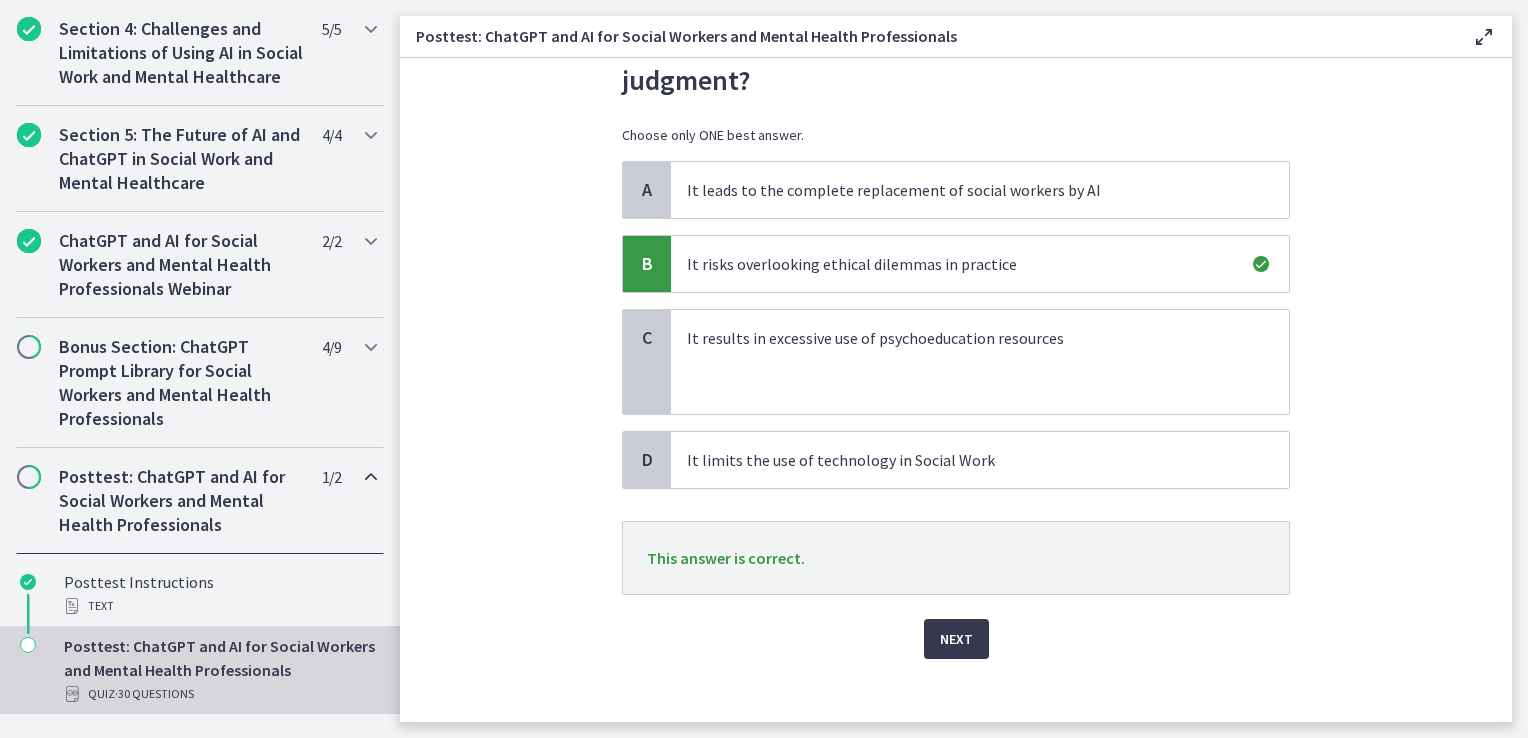 scroll, scrollTop: 161, scrollLeft: 0, axis: vertical 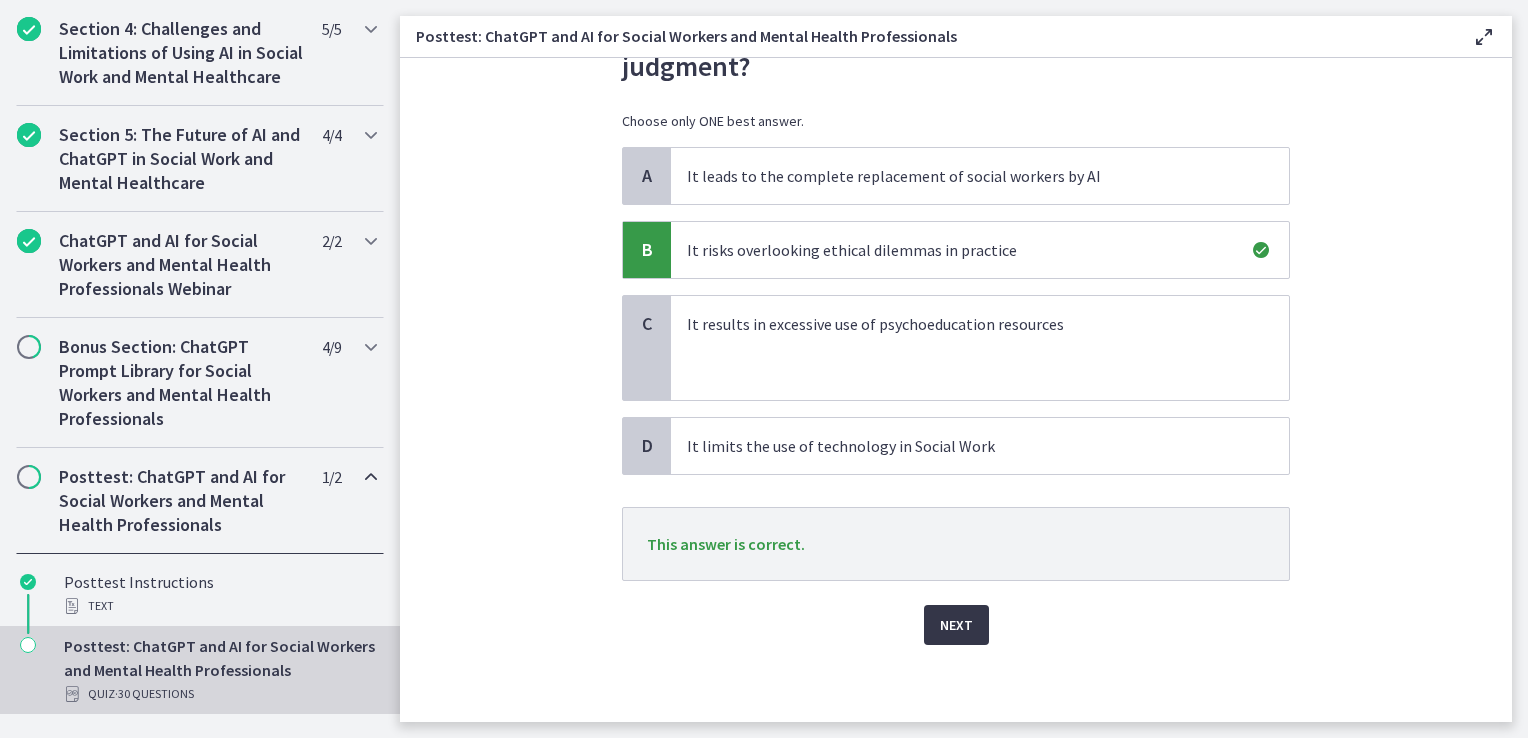 click on "Next" at bounding box center [956, 625] 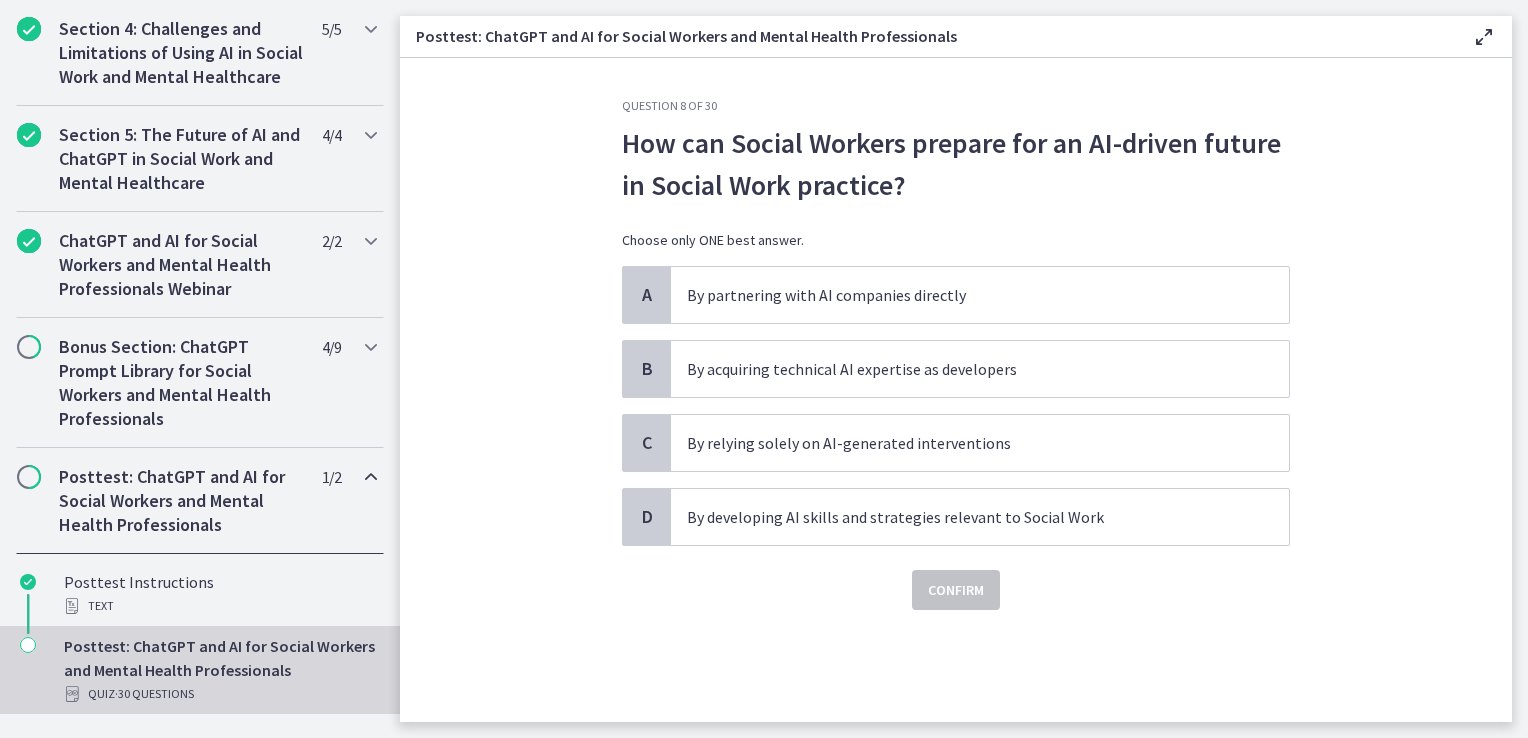 scroll, scrollTop: 0, scrollLeft: 0, axis: both 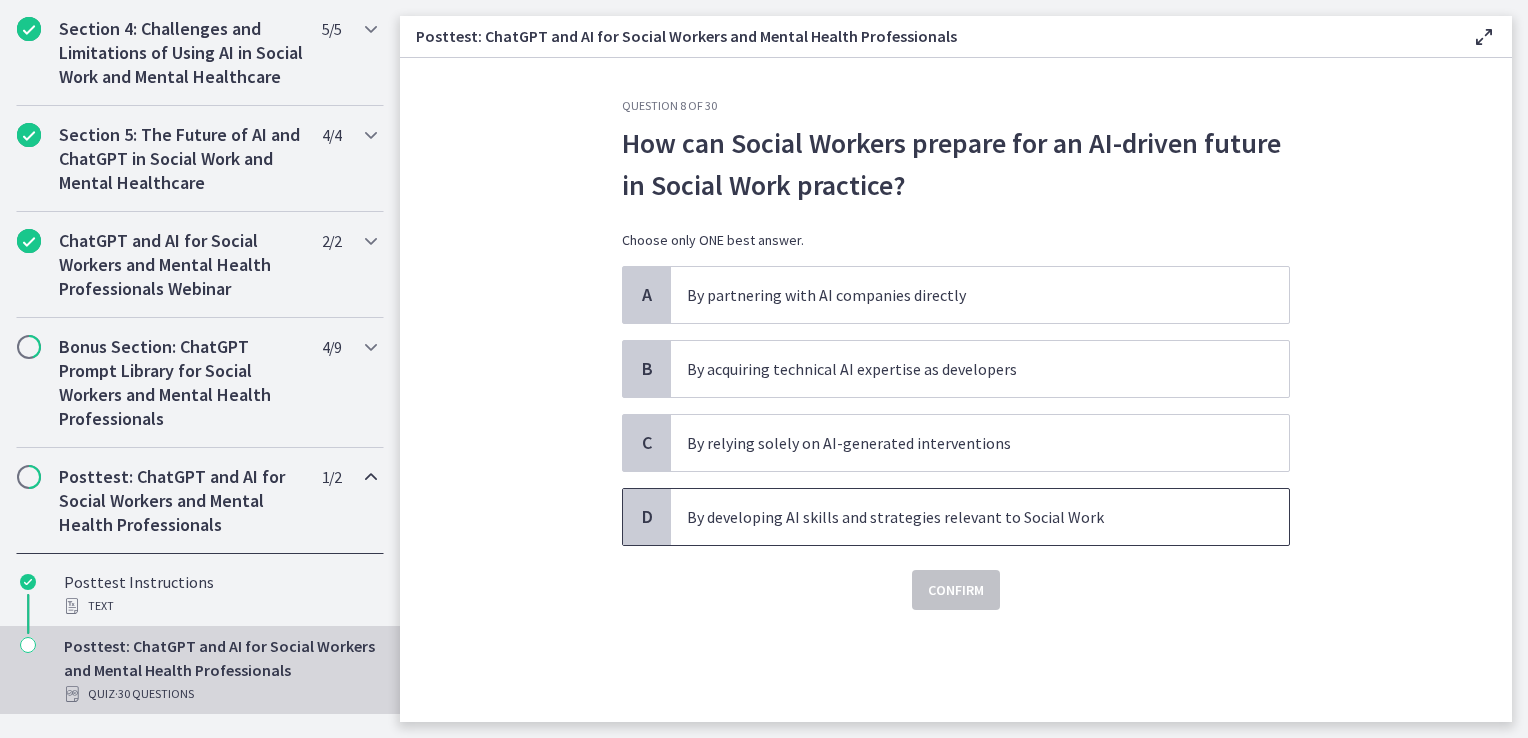click on "By developing AI skills and strategies relevant to Social Work" at bounding box center [960, 517] 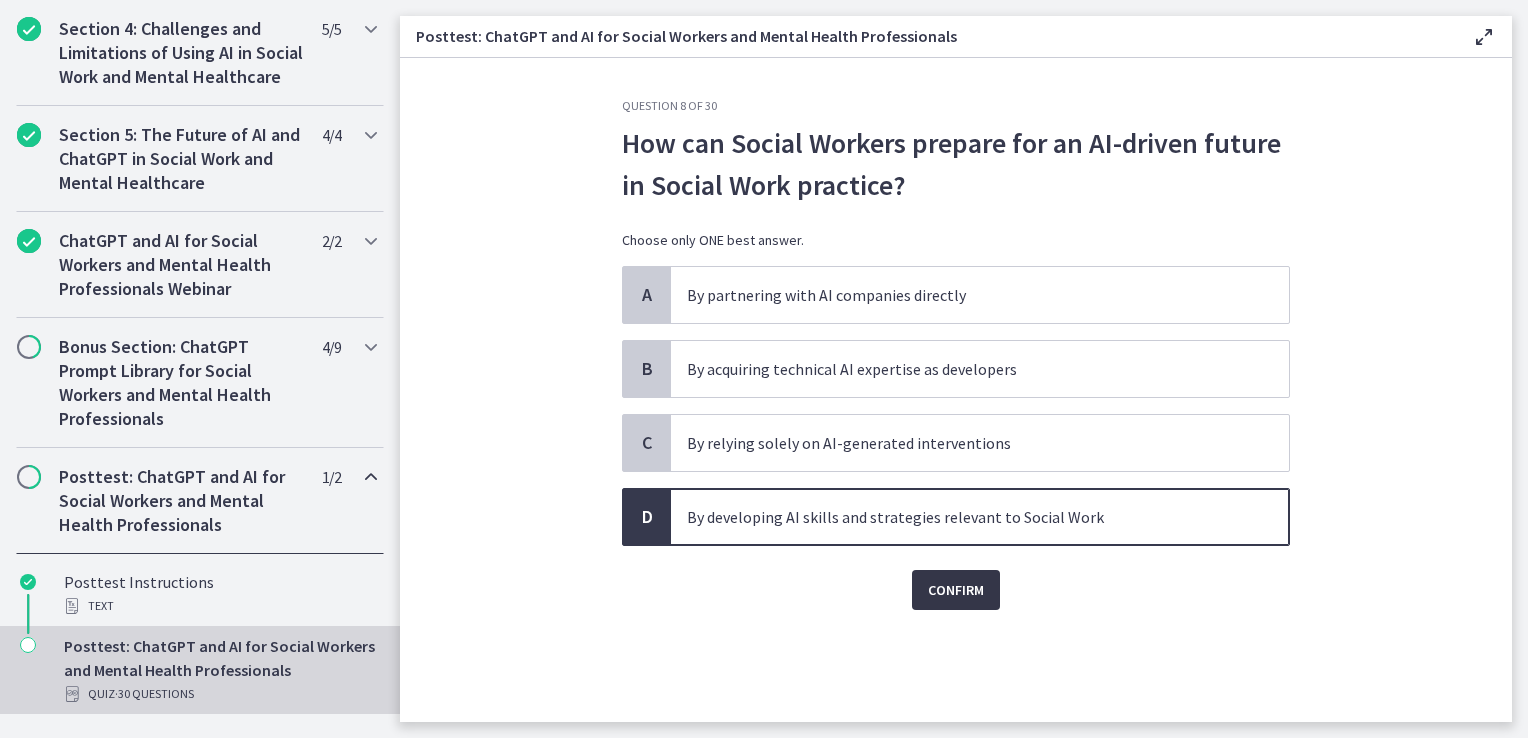 click on "Confirm" at bounding box center [956, 590] 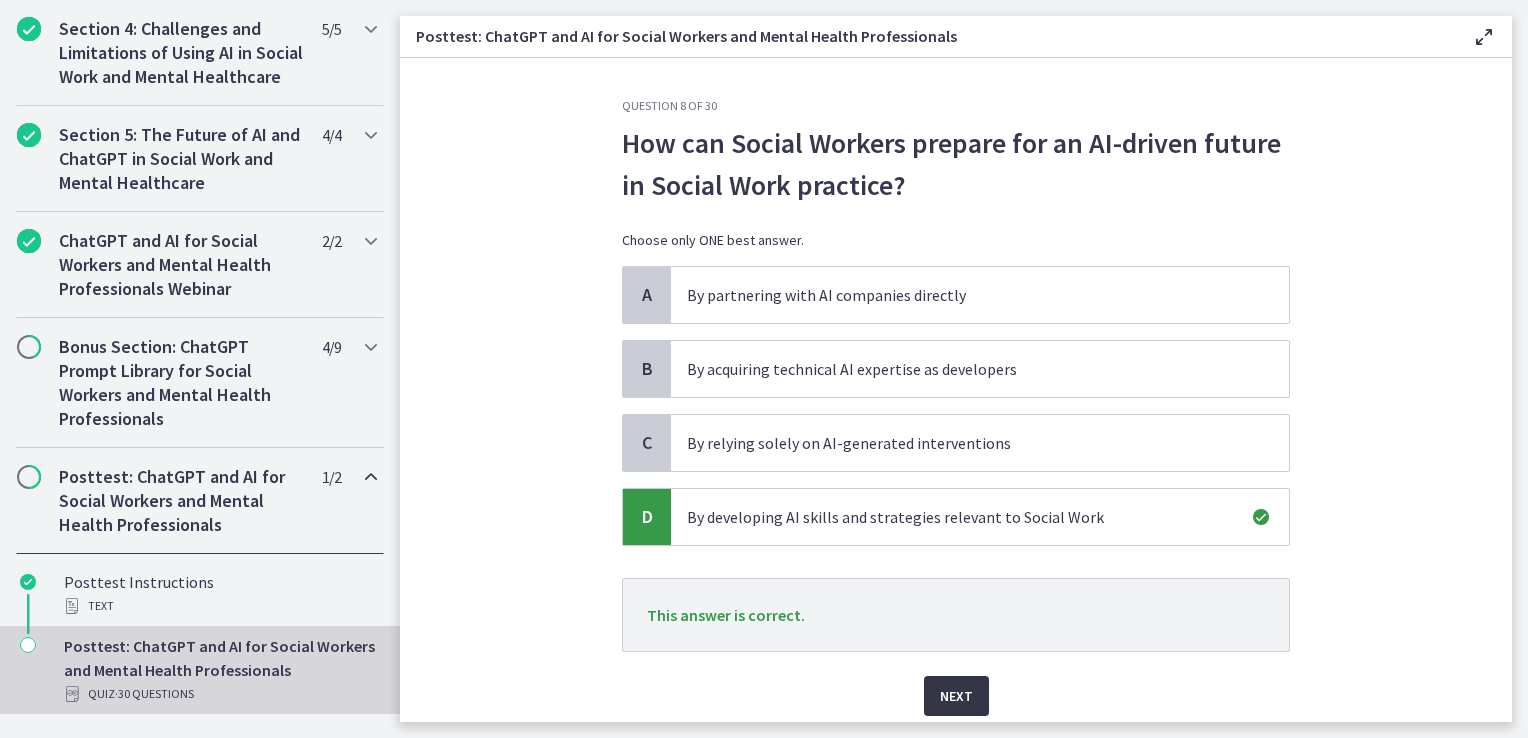 click on "Next" at bounding box center [956, 696] 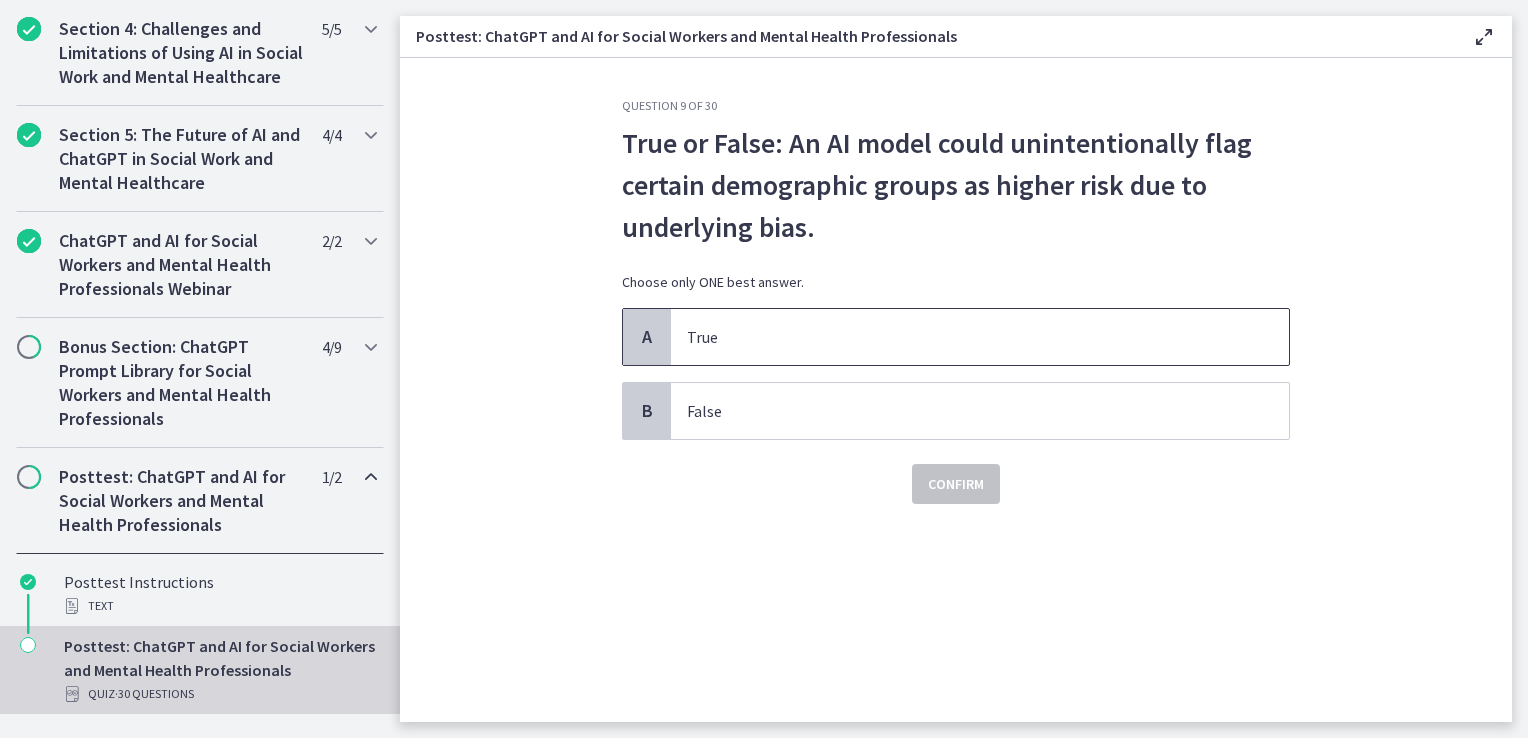 click on "True" at bounding box center (980, 337) 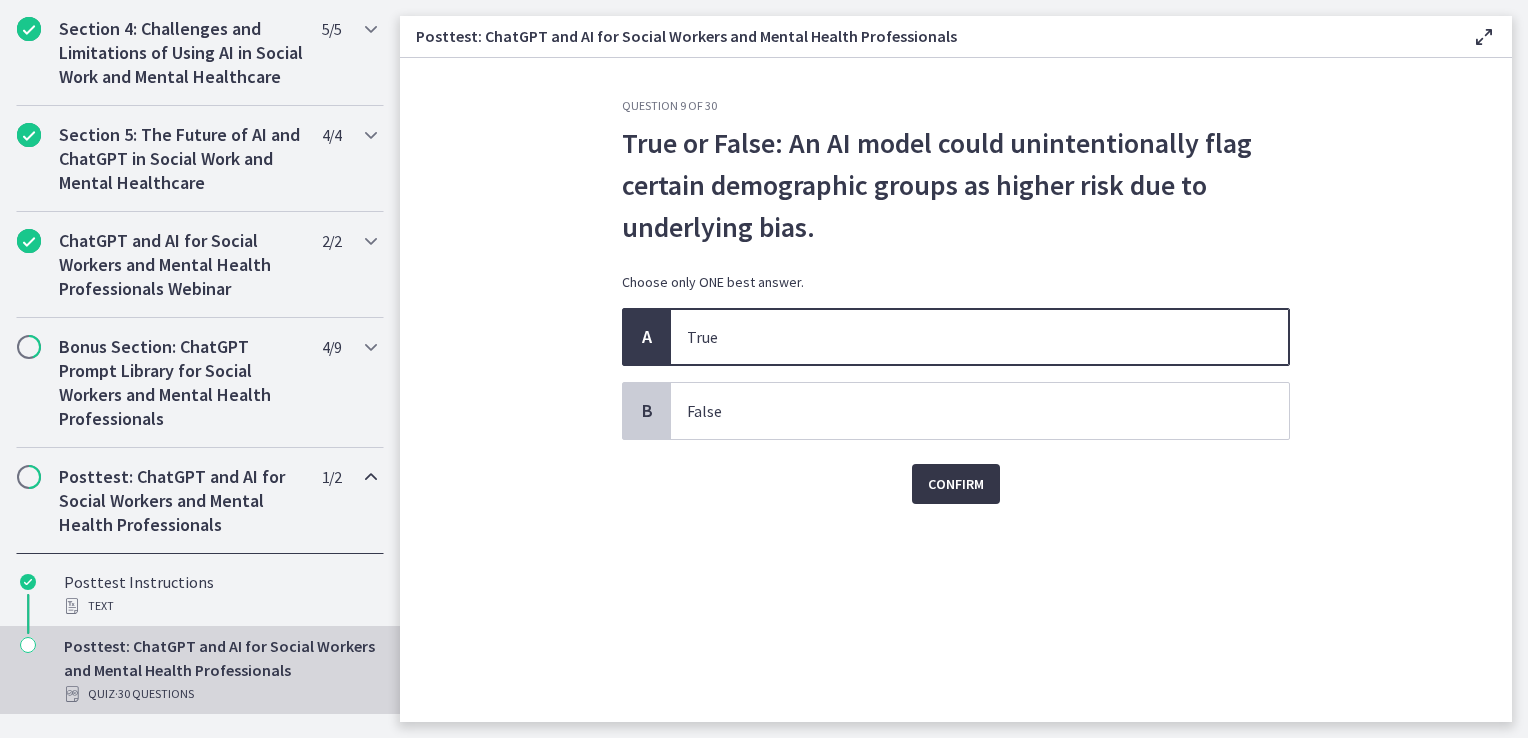 click on "Confirm" at bounding box center [956, 484] 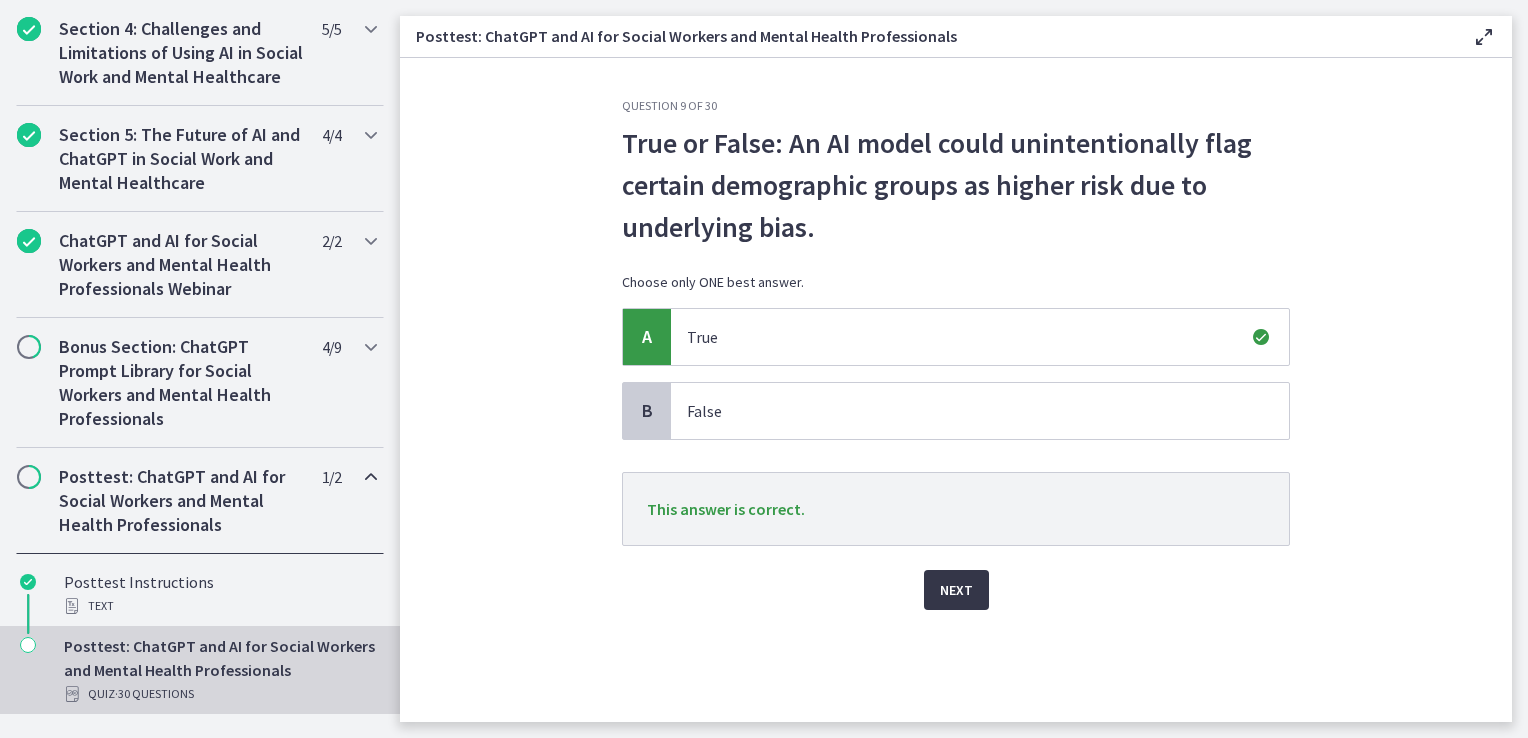 click on "Next" at bounding box center [956, 590] 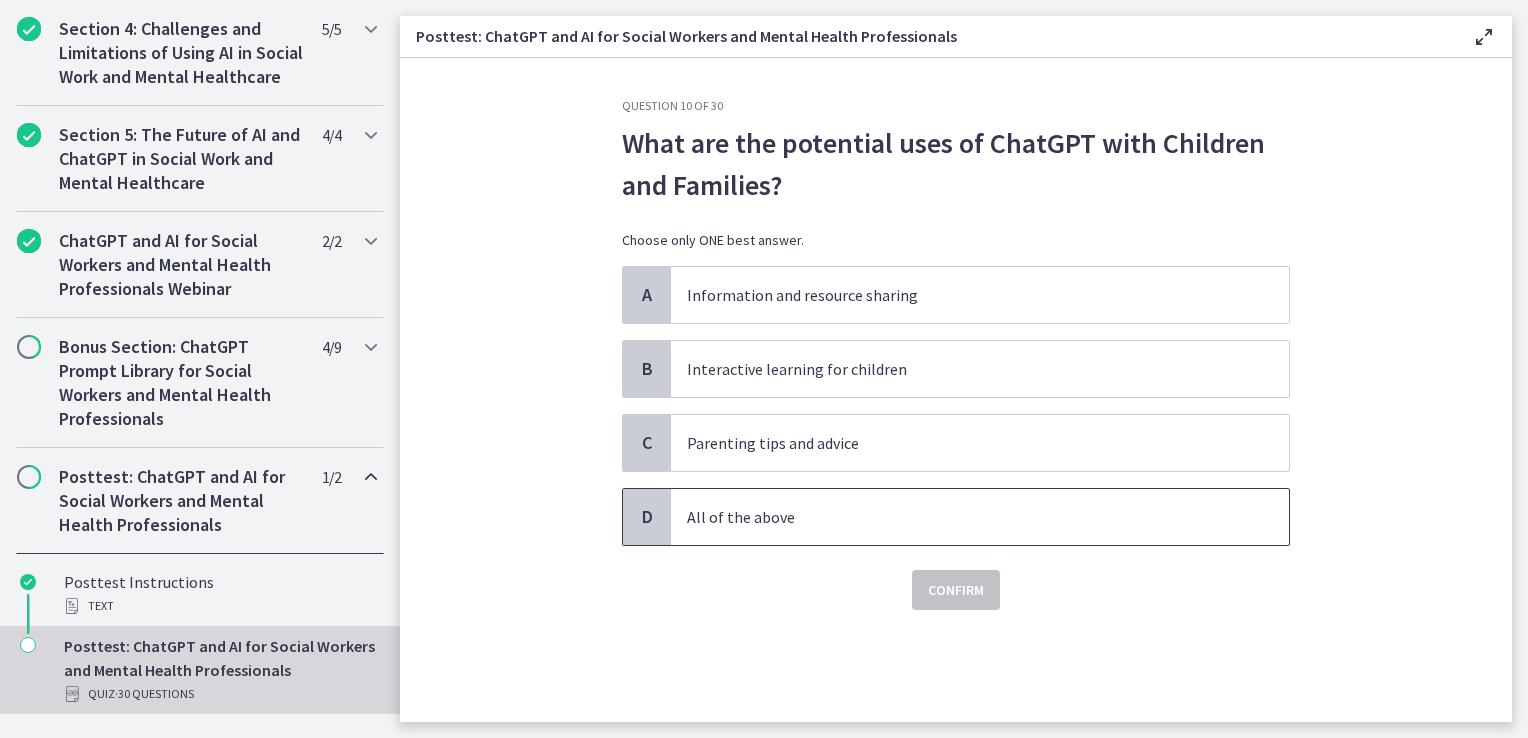 click on "All of the above" at bounding box center [980, 517] 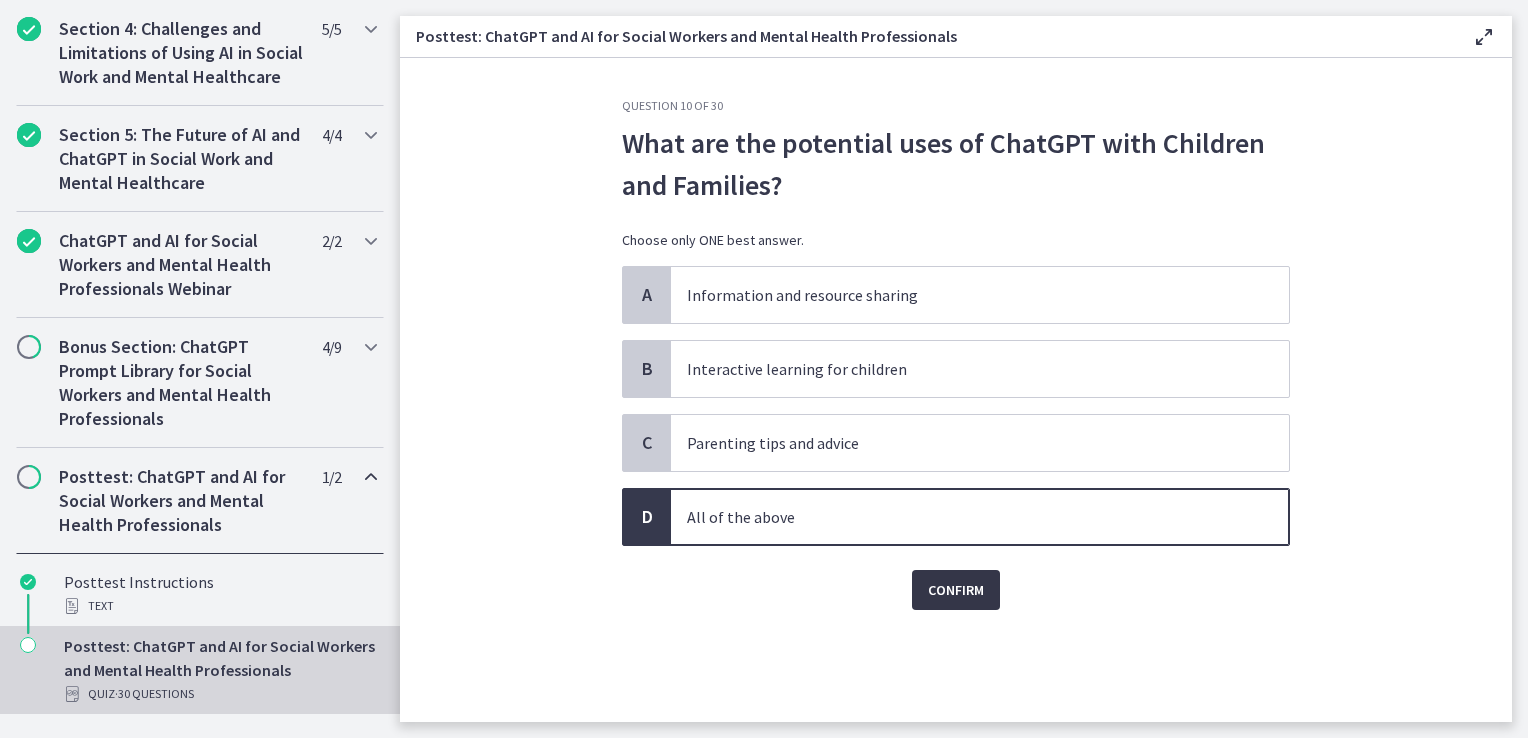 click on "Confirm" at bounding box center [956, 590] 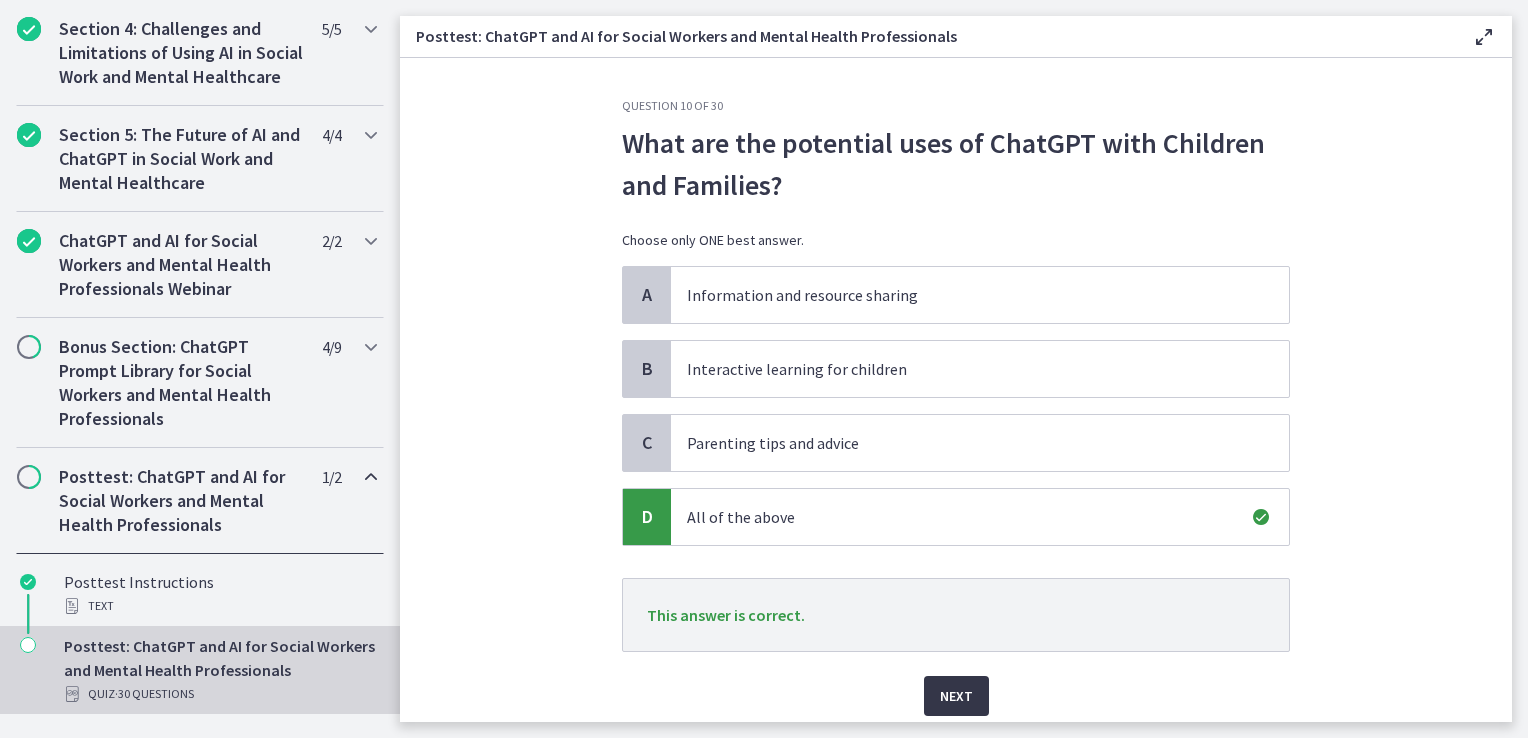 click on "Next" at bounding box center (956, 696) 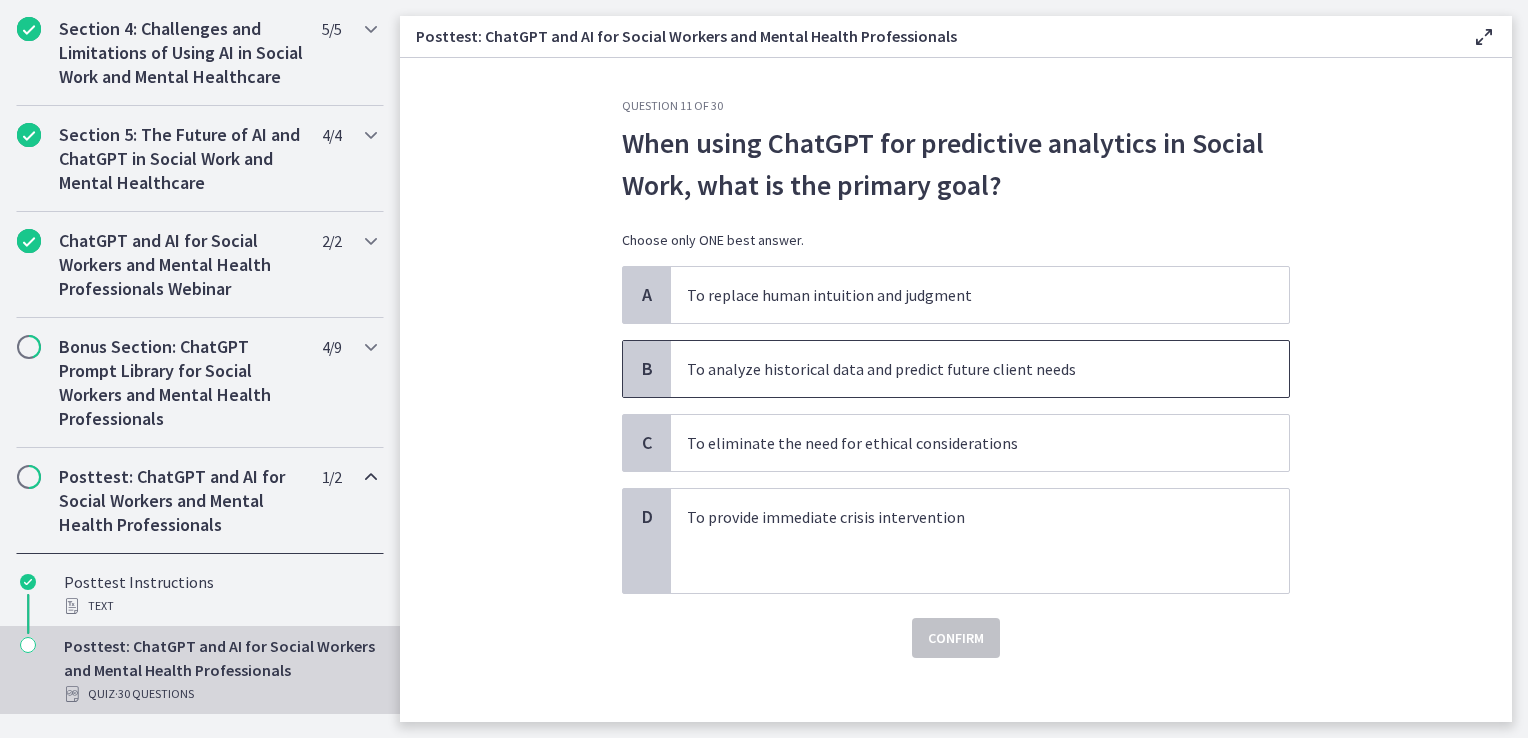click on "To analyze historical data and predict future client needs" at bounding box center (980, 369) 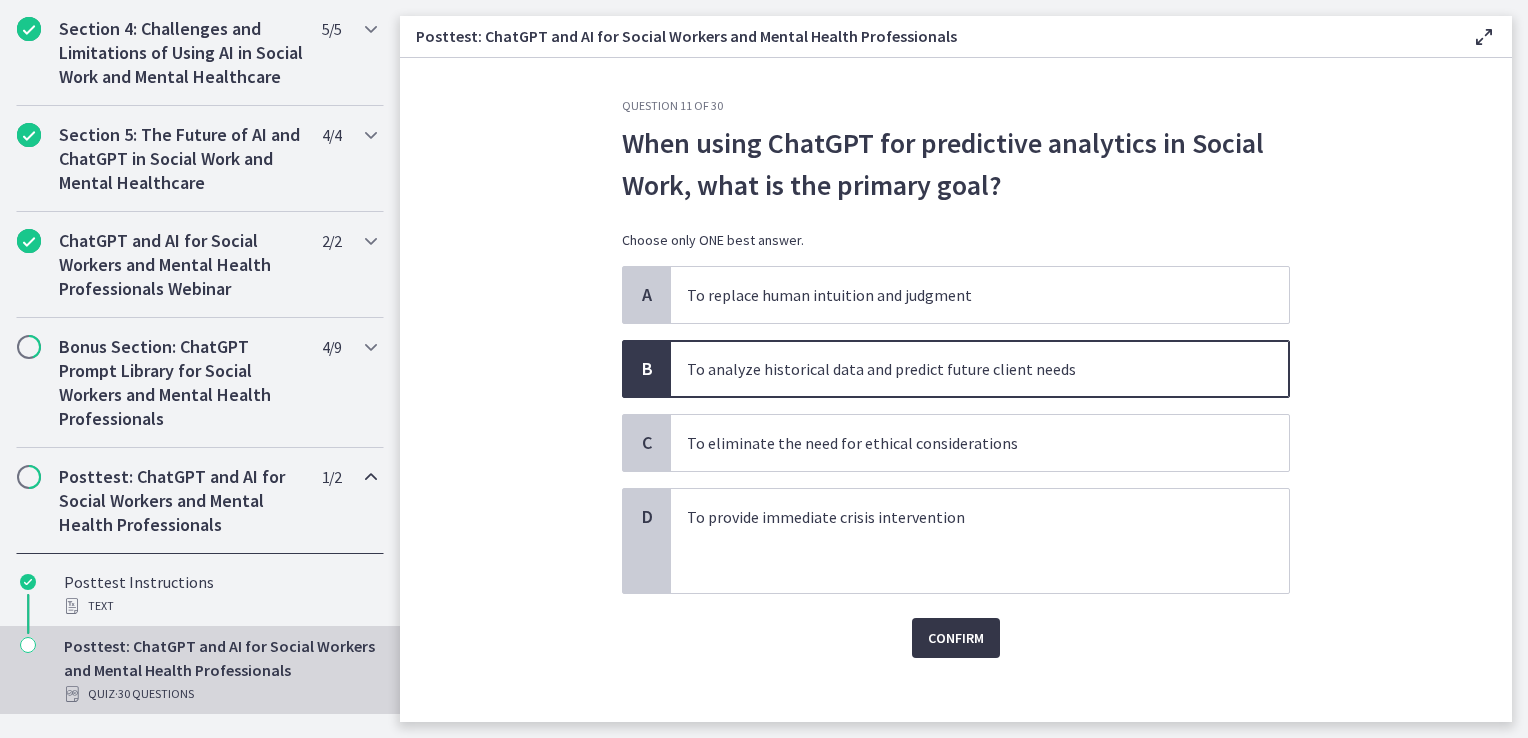 click on "Confirm" at bounding box center [956, 638] 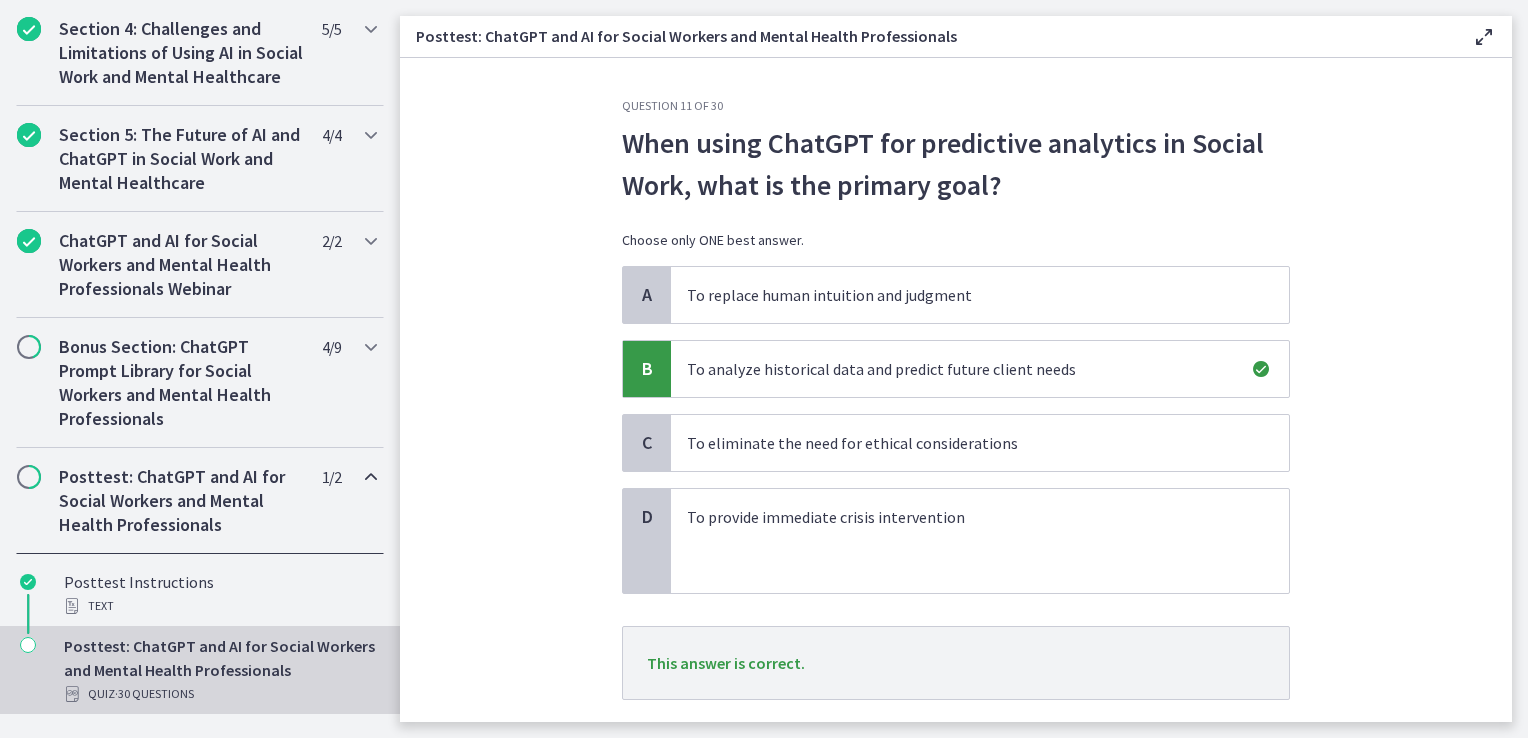 scroll, scrollTop: 119, scrollLeft: 0, axis: vertical 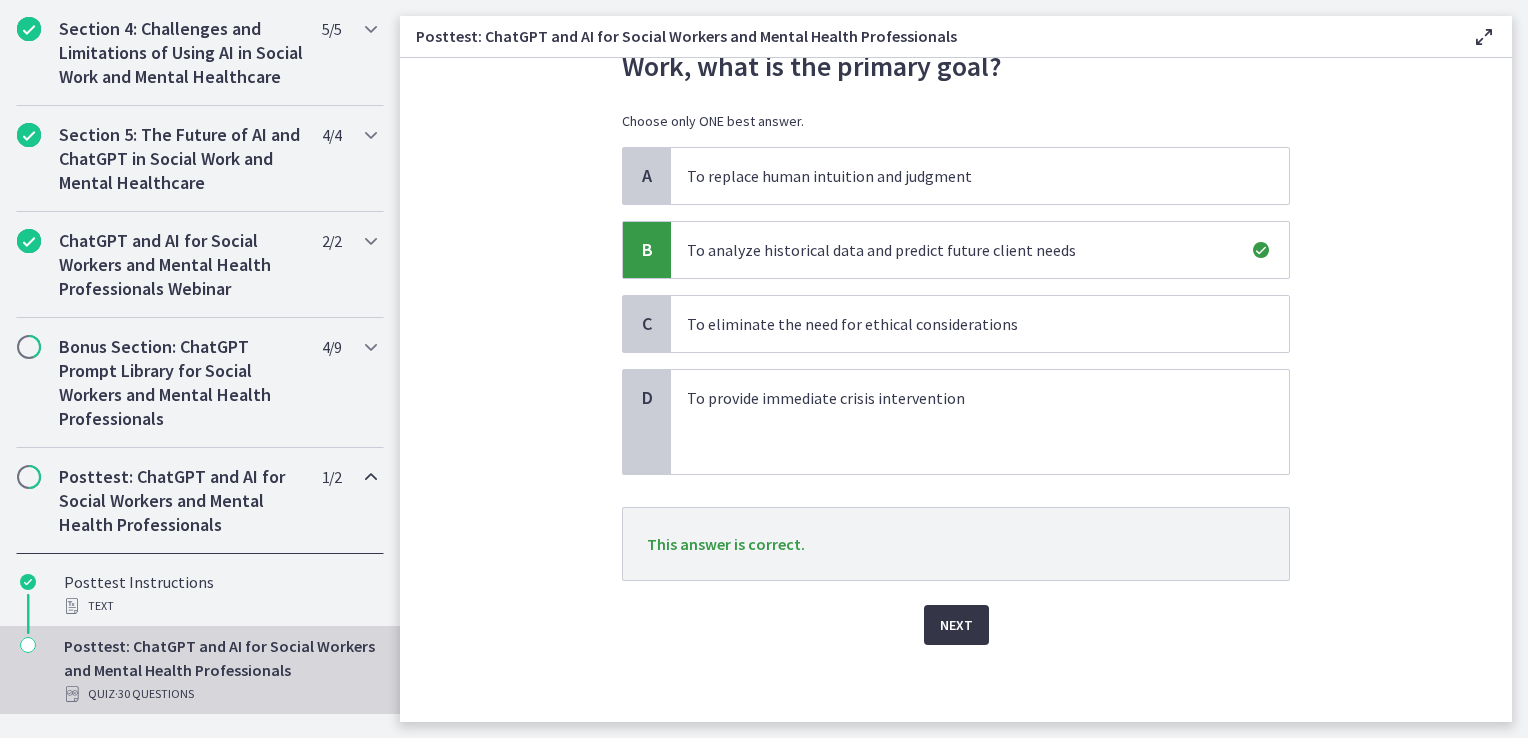 click on "Next" at bounding box center (956, 625) 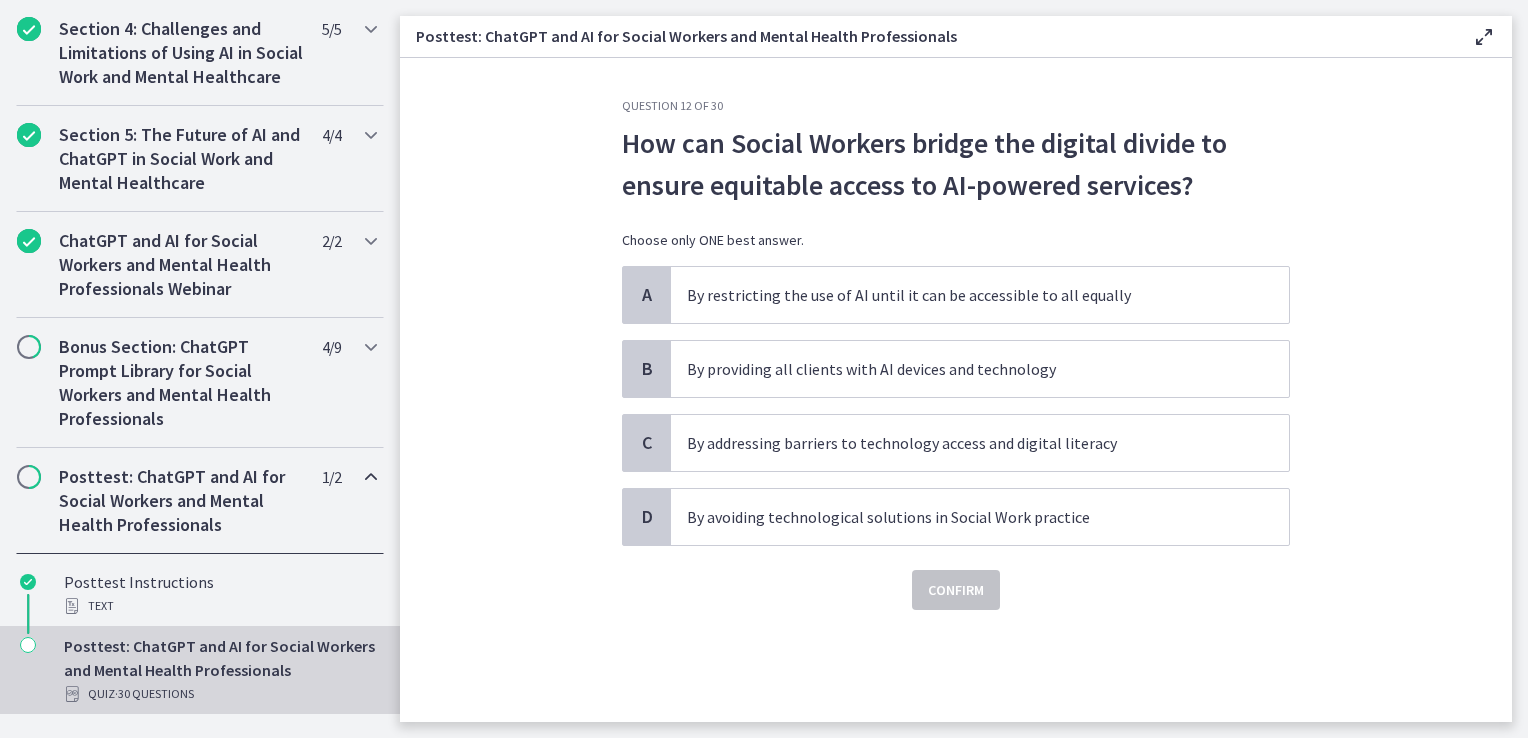 scroll, scrollTop: 0, scrollLeft: 0, axis: both 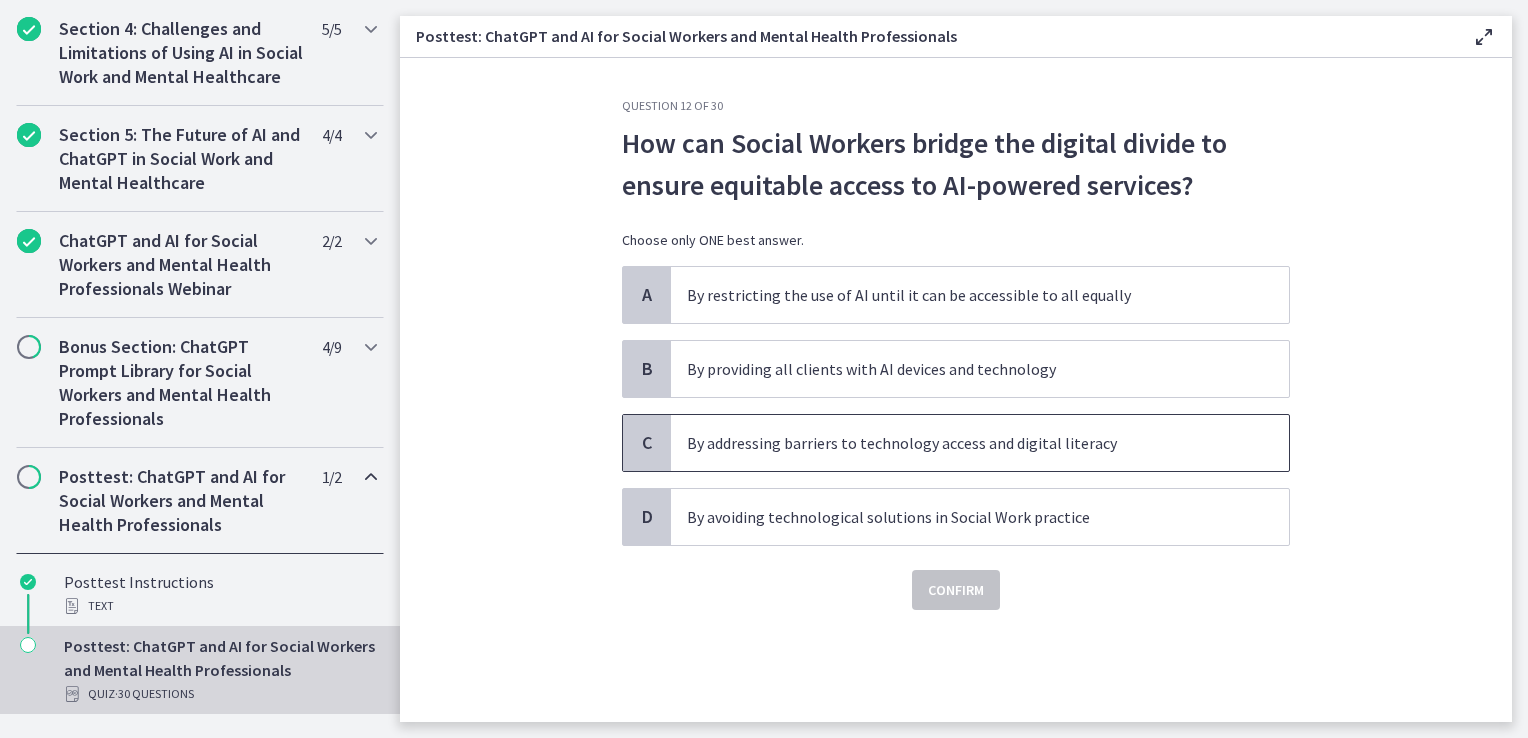click on "By addressing barriers to technology access and digital literacy" at bounding box center [960, 443] 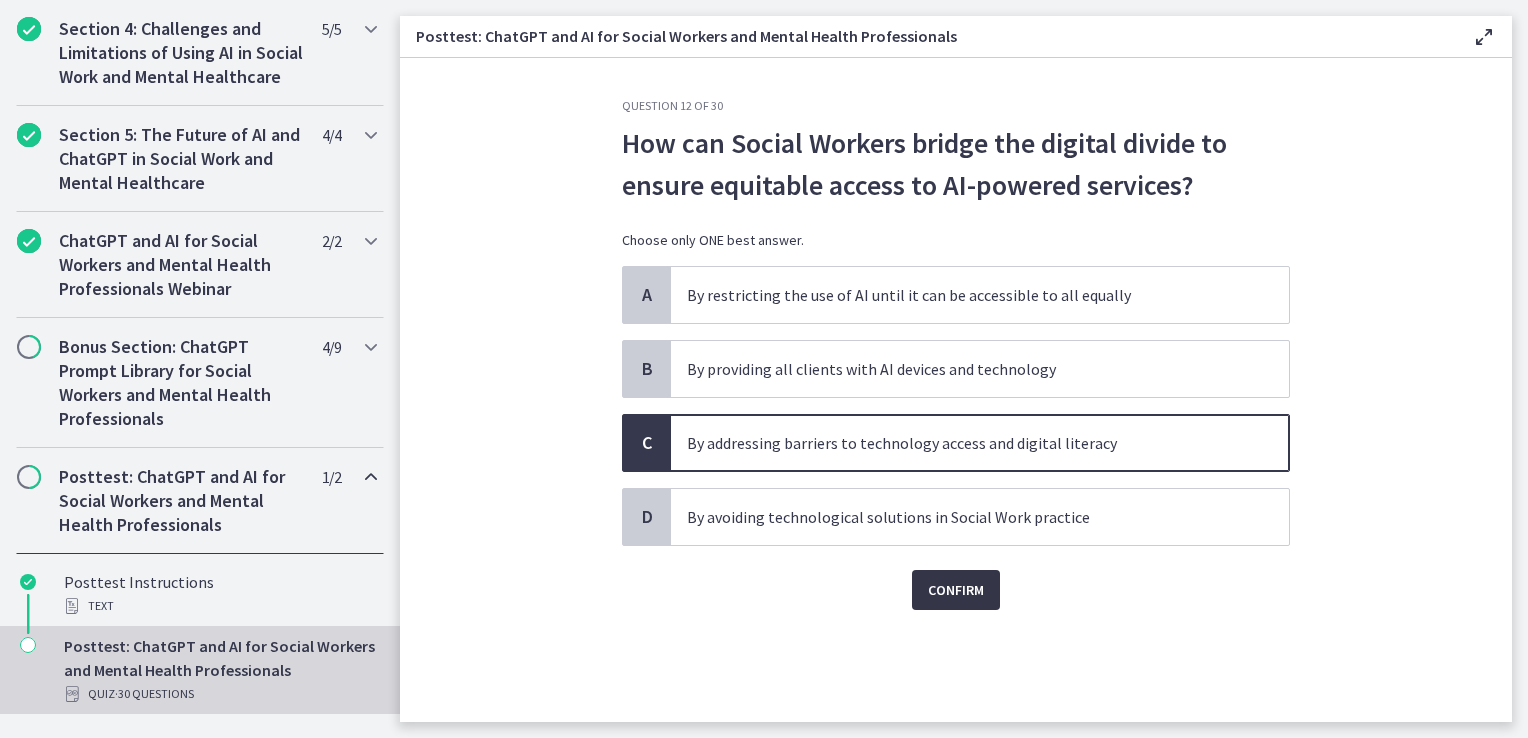click on "Confirm" at bounding box center [956, 590] 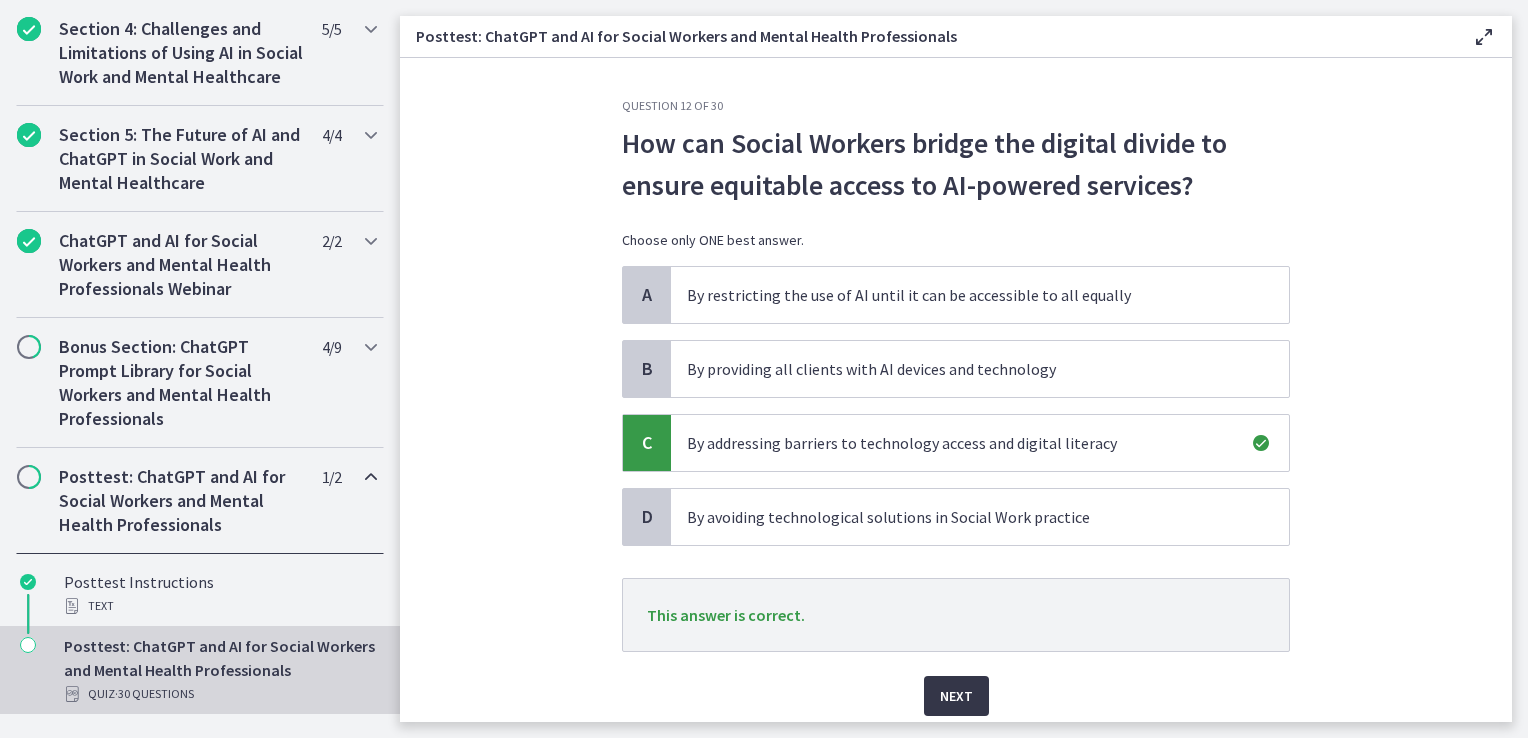 click on "Next" at bounding box center [956, 696] 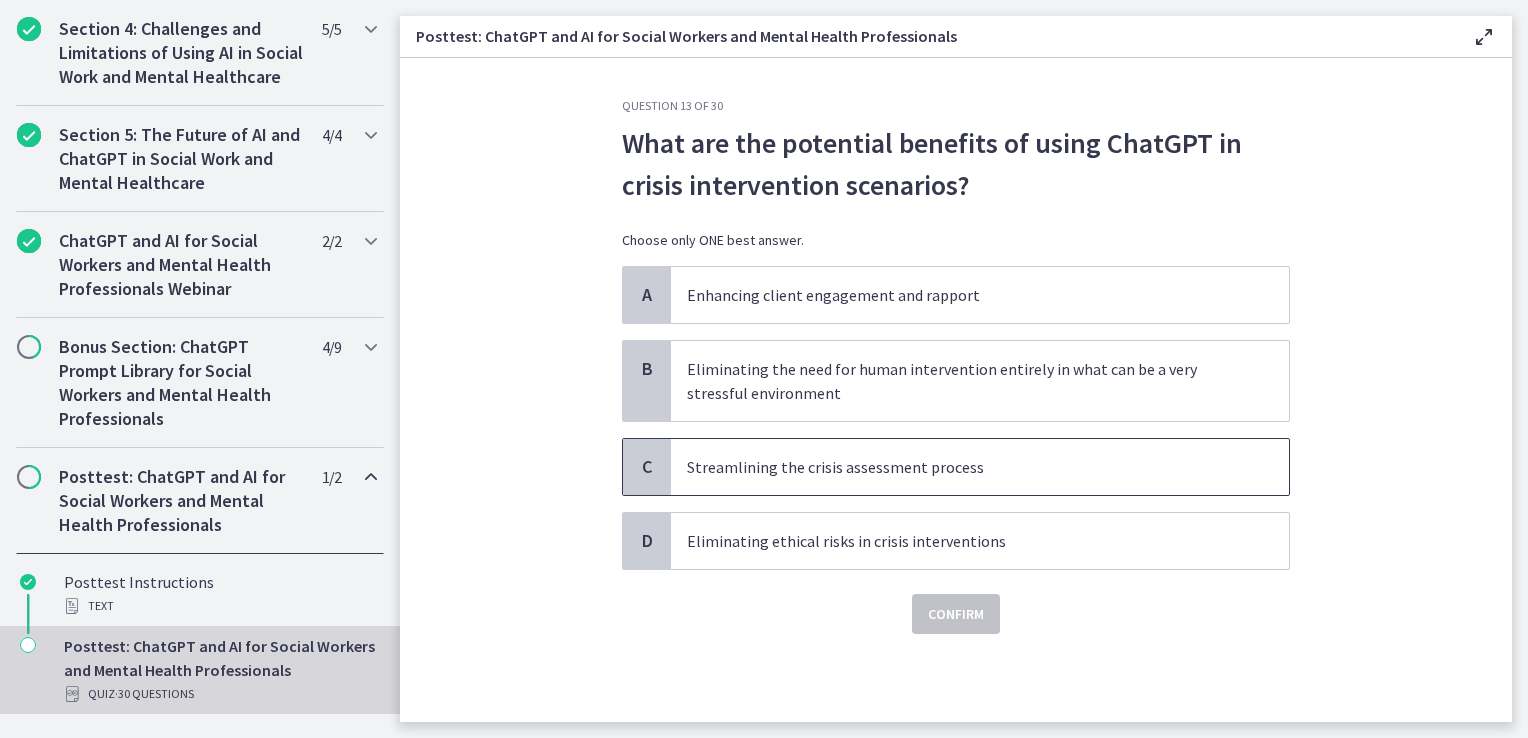click on "Streamlining the crisis assessment process" at bounding box center [960, 467] 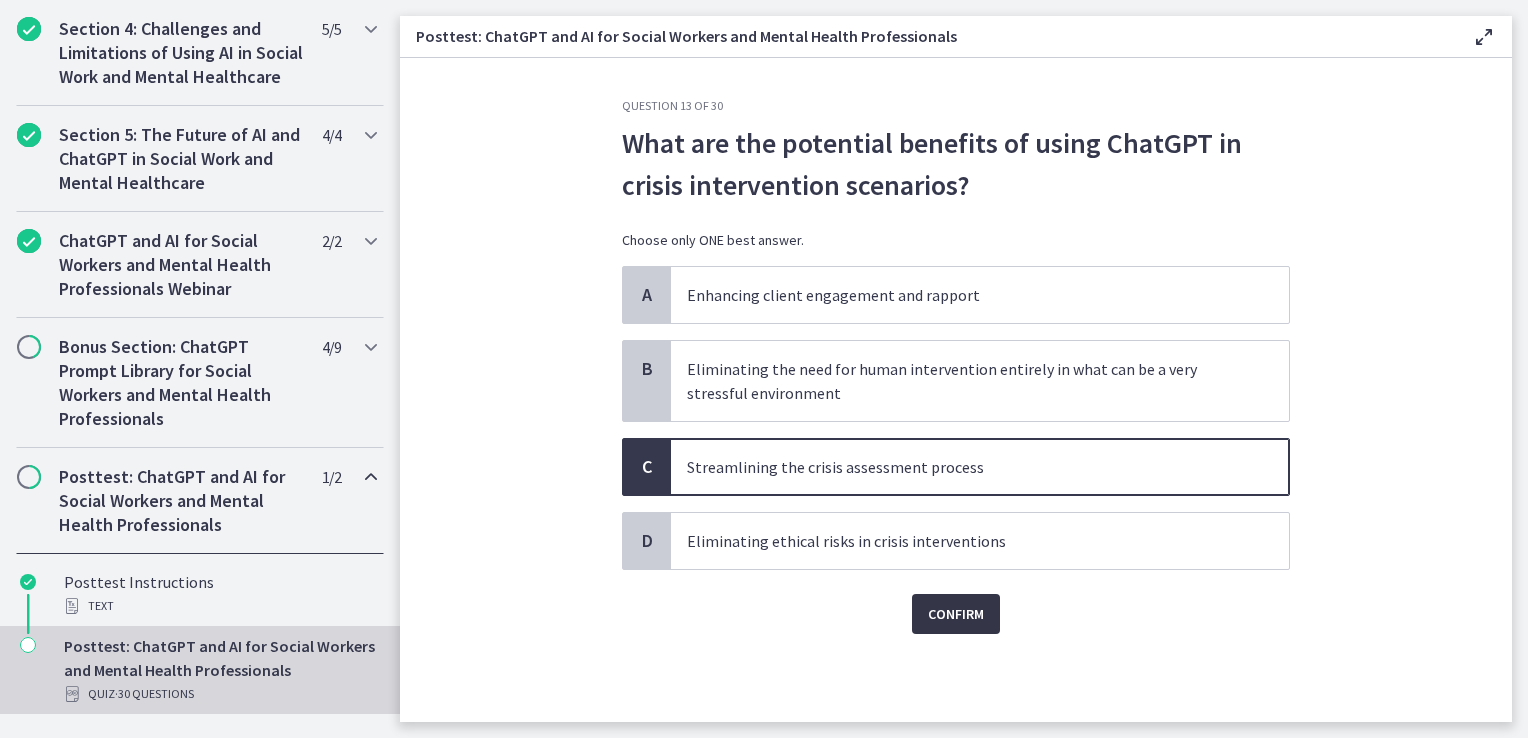 click on "Confirm" at bounding box center (956, 614) 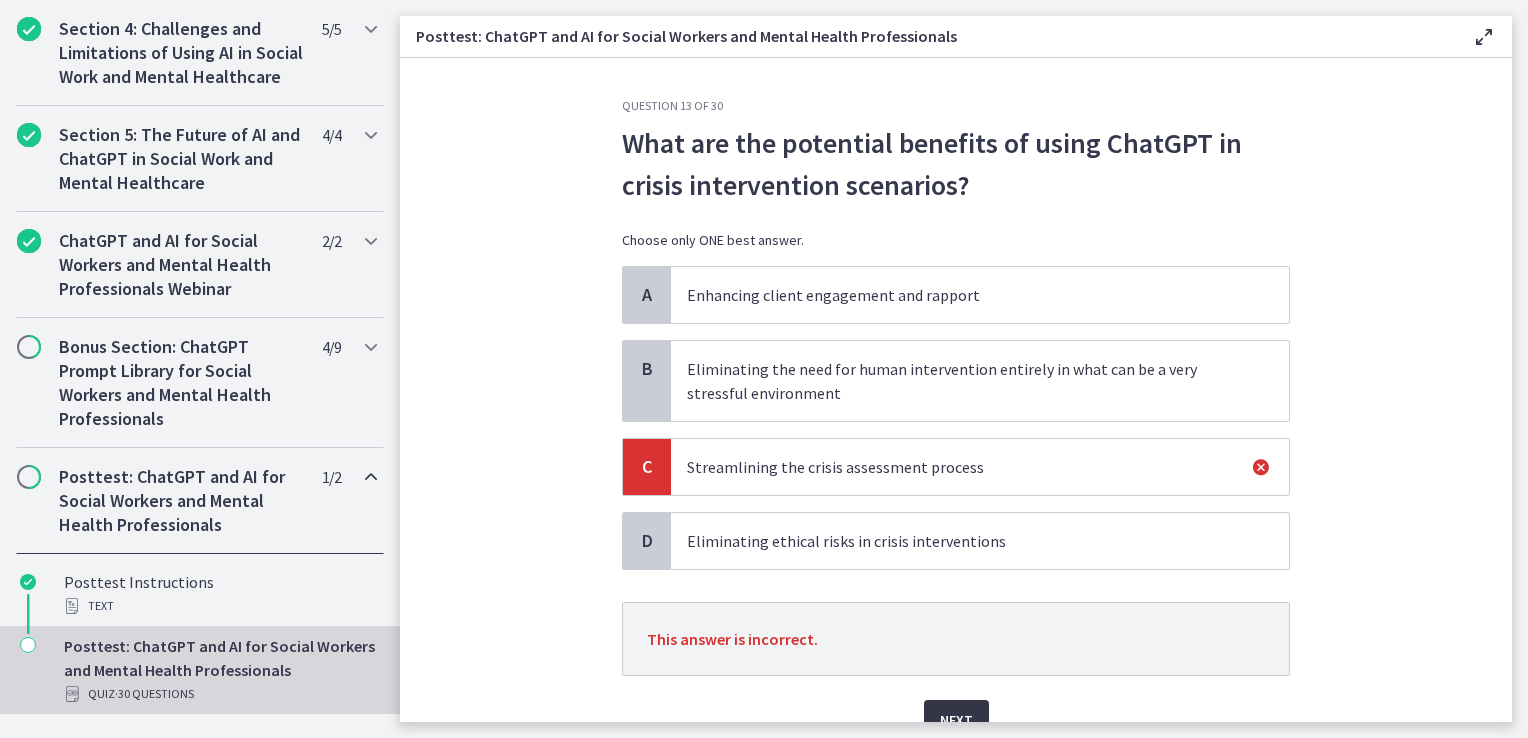 click on "Next" at bounding box center [956, 720] 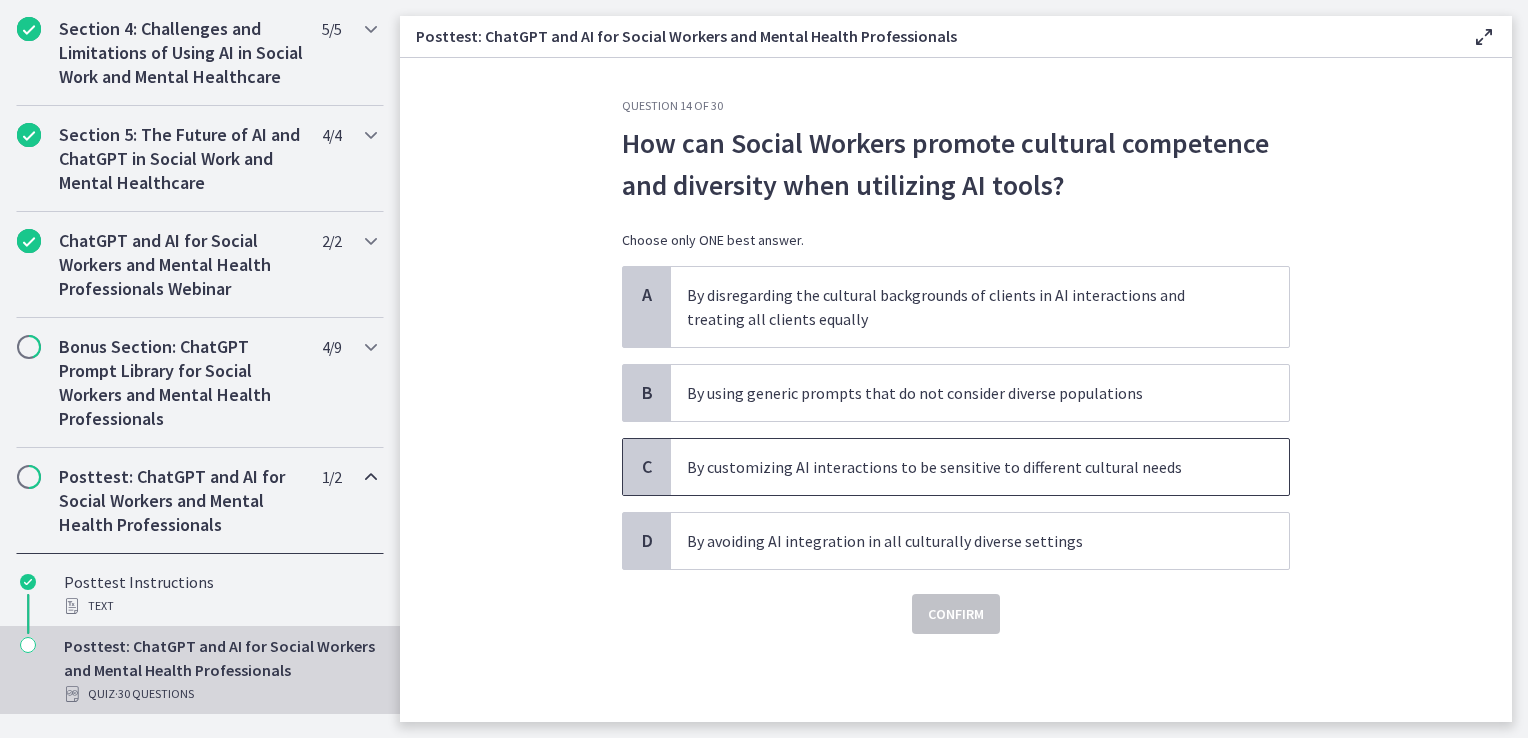 click on "By customizing AI interactions to be sensitive to different cultural needs" at bounding box center (960, 467) 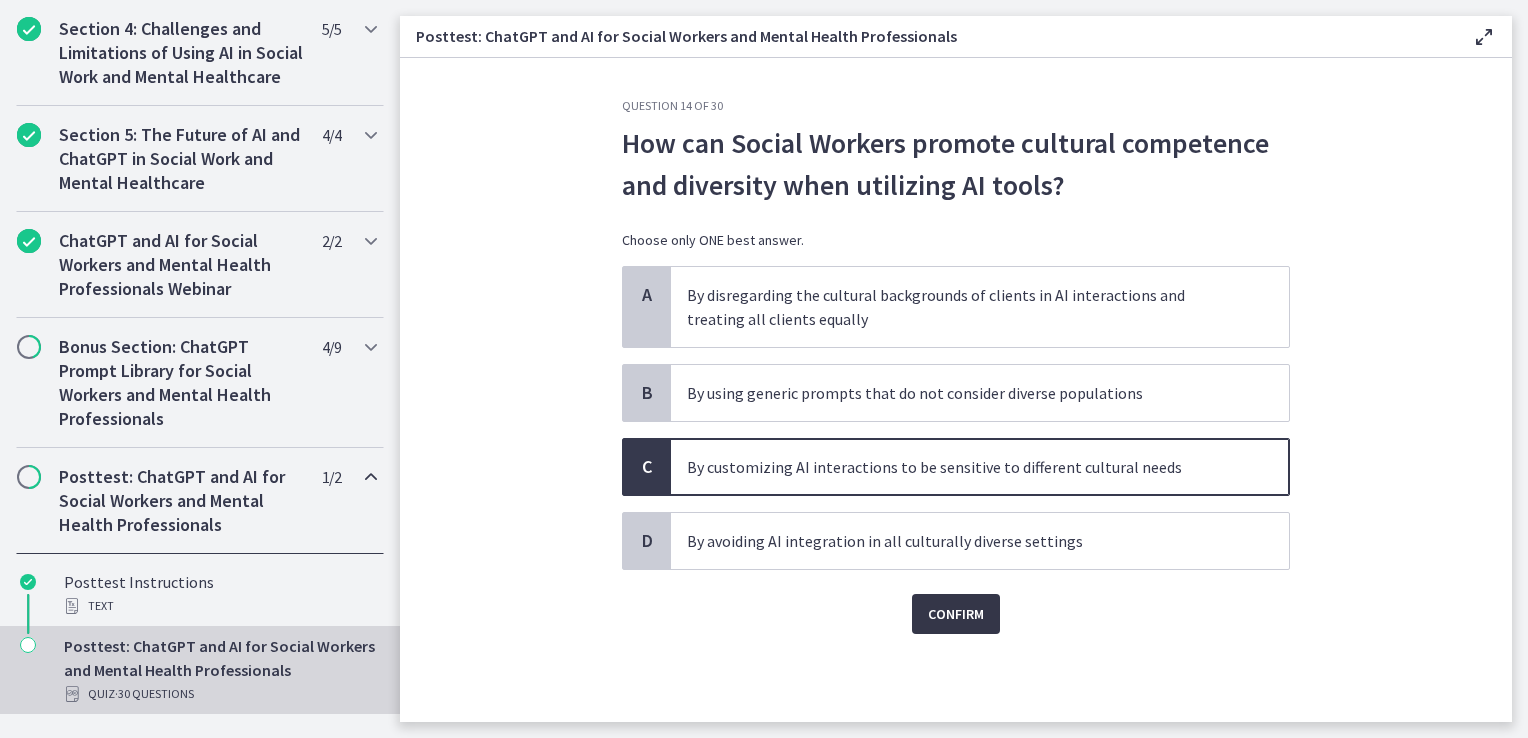 click on "Confirm" at bounding box center [956, 614] 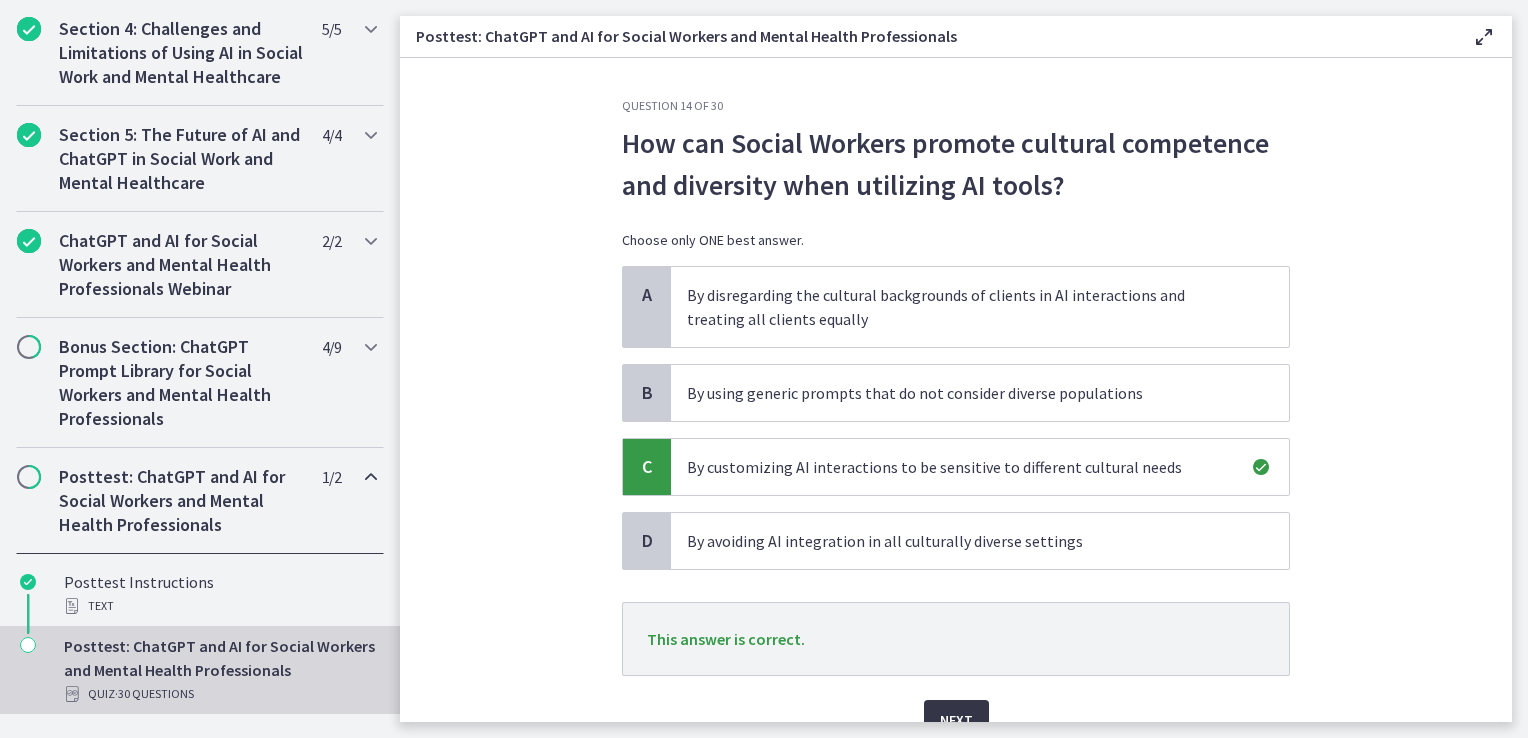 click on "Next" at bounding box center (956, 720) 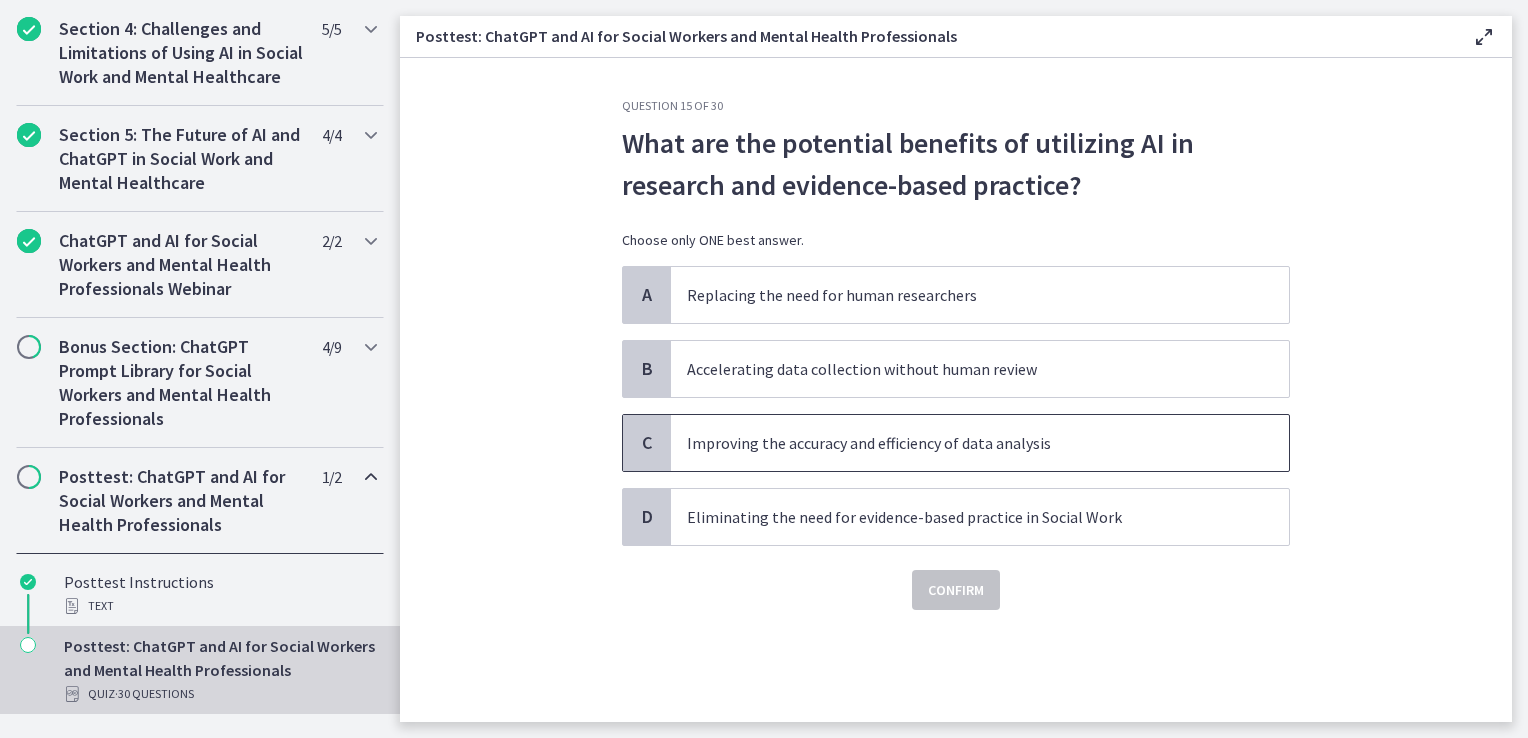 click on "Improving the accuracy and efficiency of data analysis" at bounding box center (960, 443) 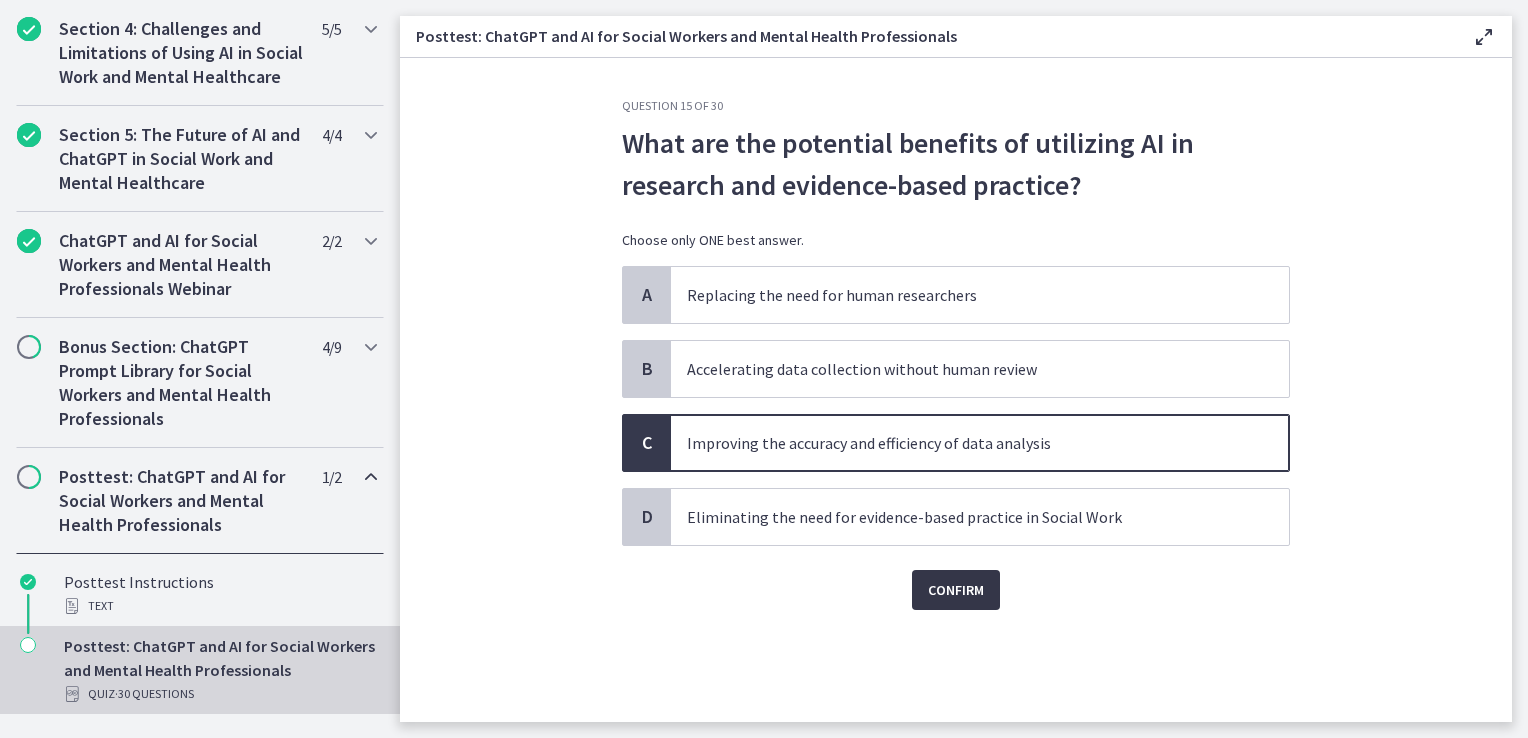 click on "Confirm" at bounding box center [956, 590] 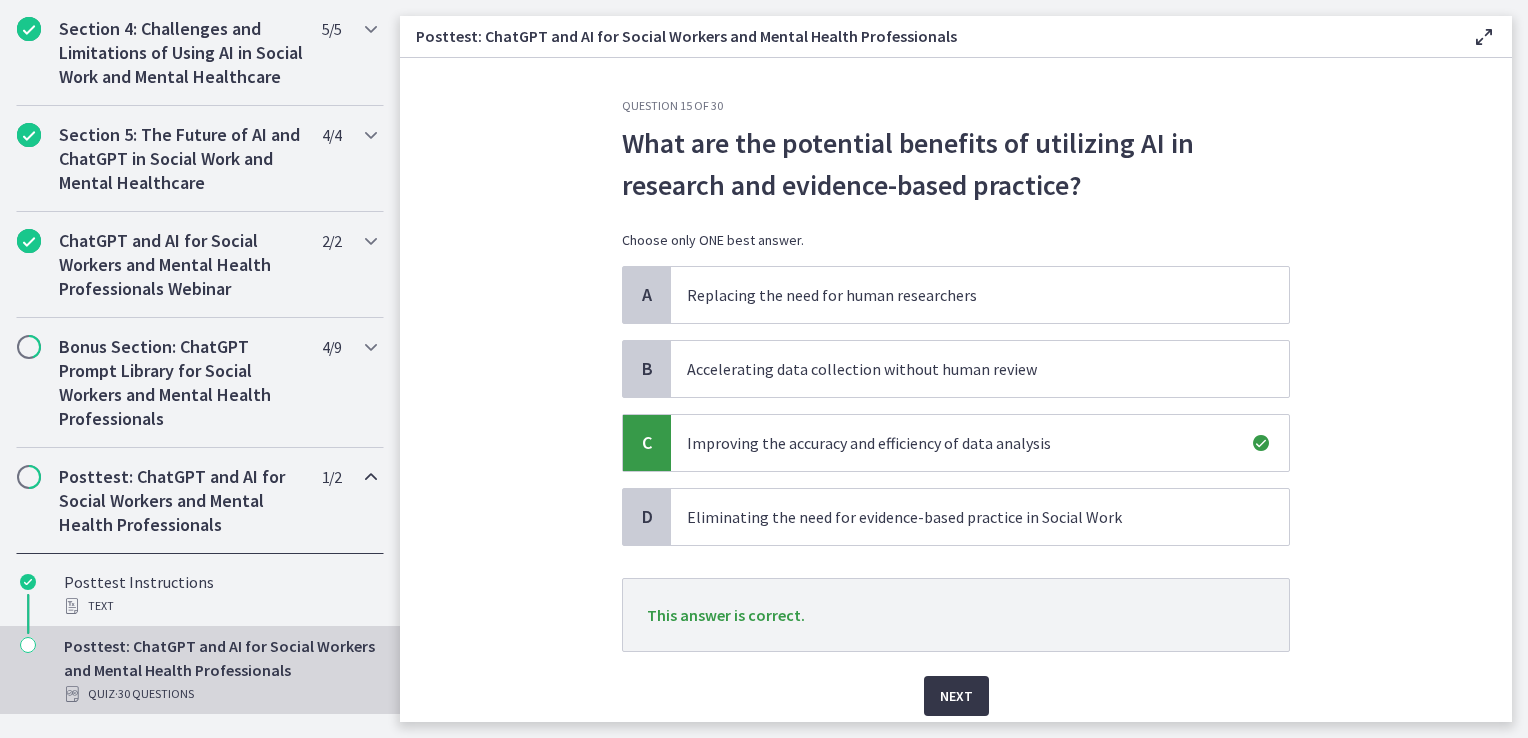 click on "Next" at bounding box center (956, 696) 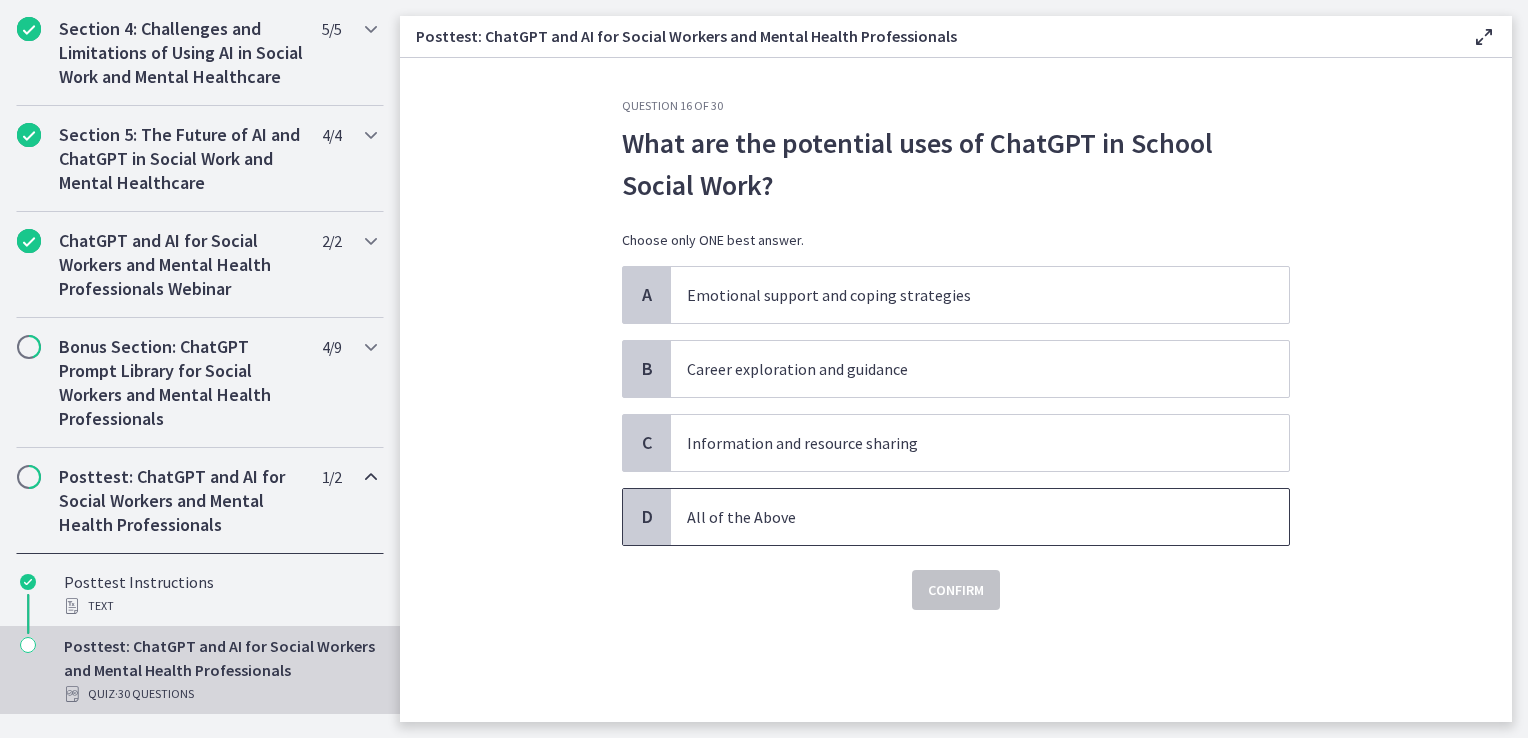 click on "All of the Above" at bounding box center [960, 517] 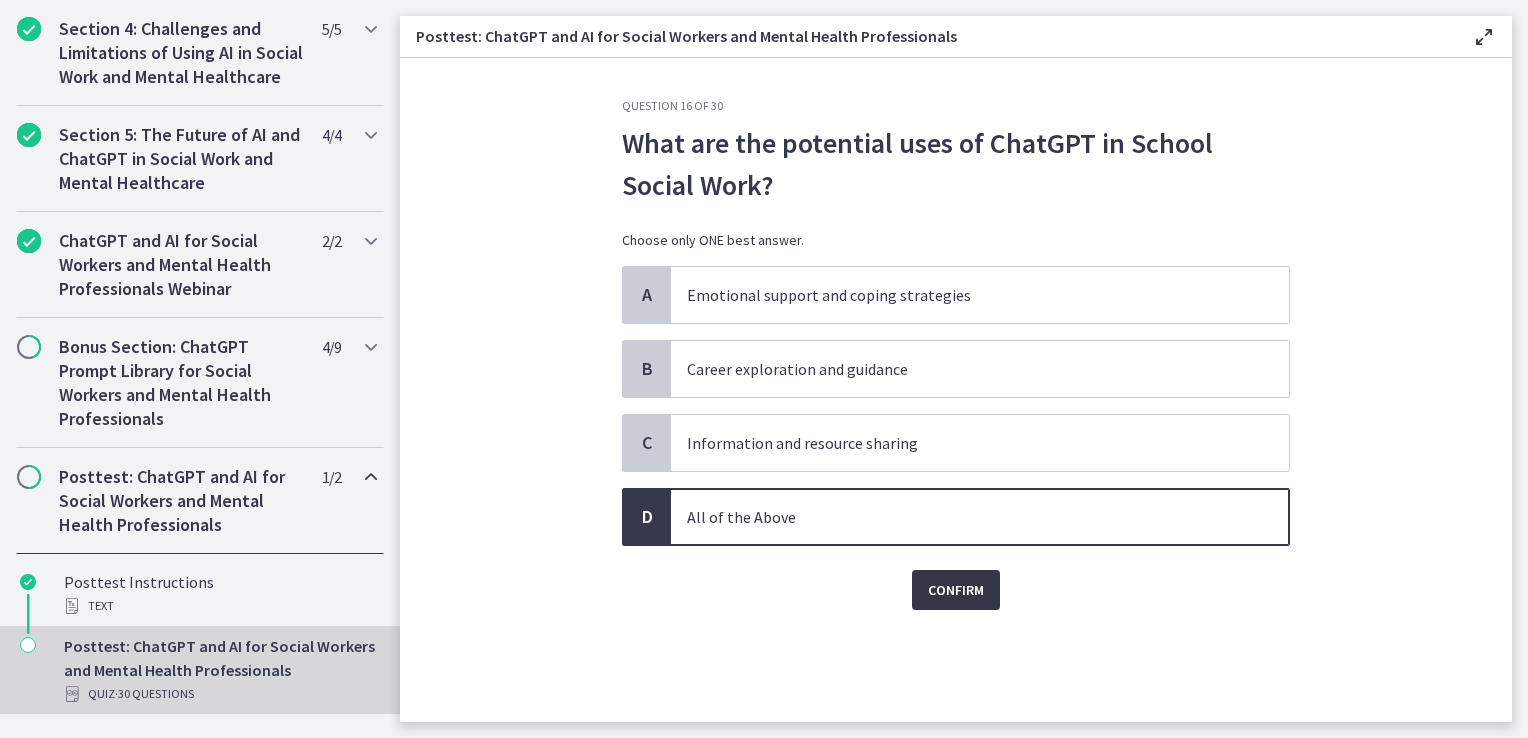 click on "Confirm" at bounding box center (956, 590) 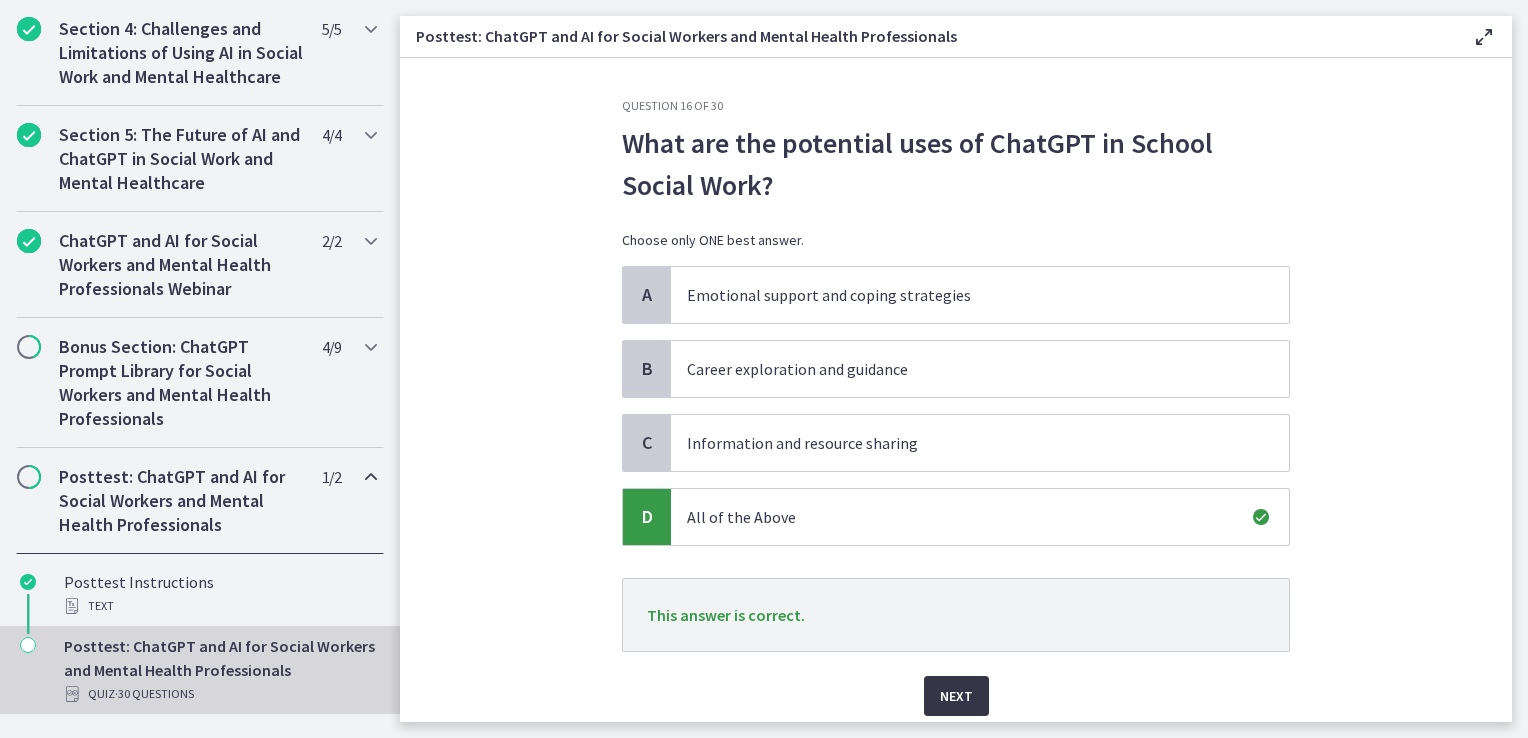 click on "Next" at bounding box center (956, 696) 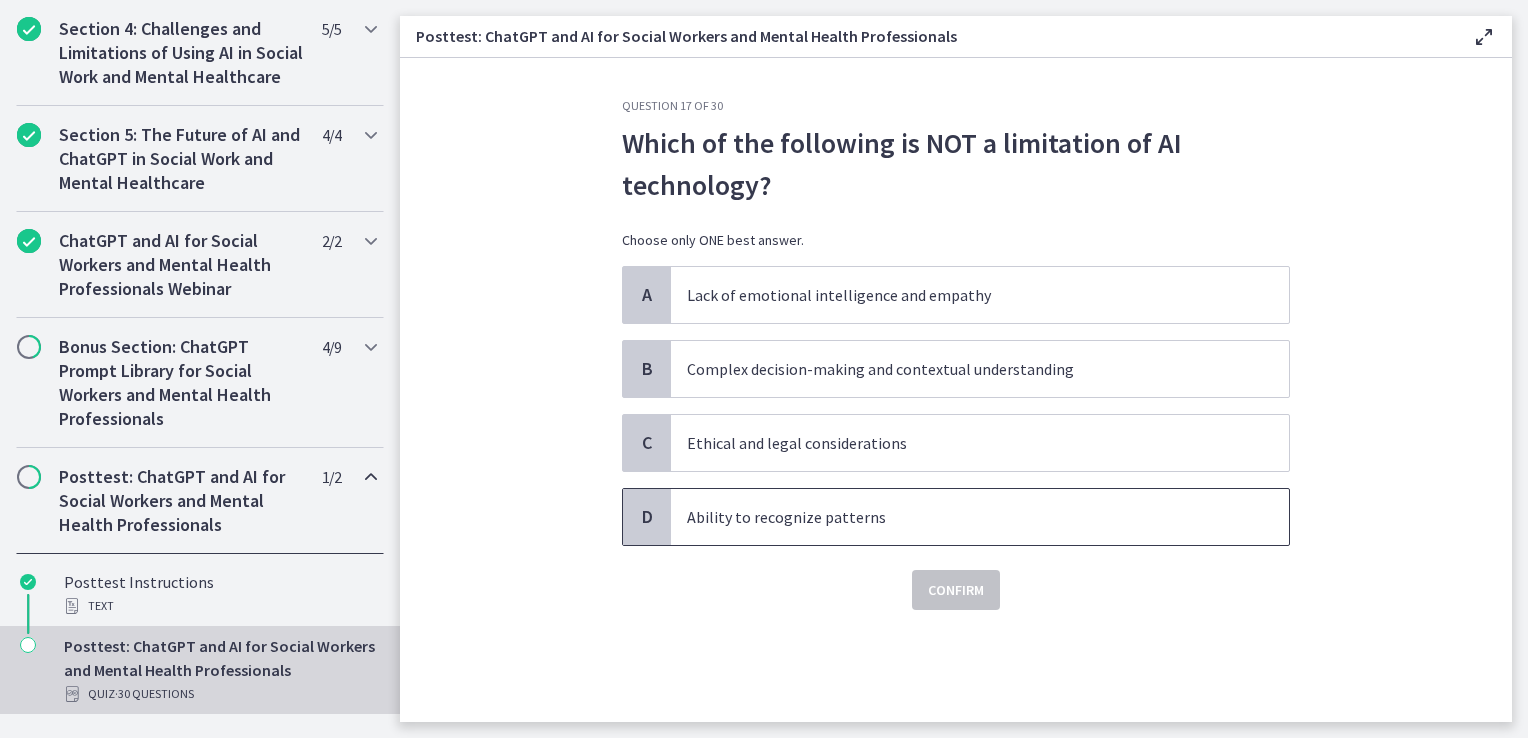 click on "Ability to recognize patterns" at bounding box center (960, 517) 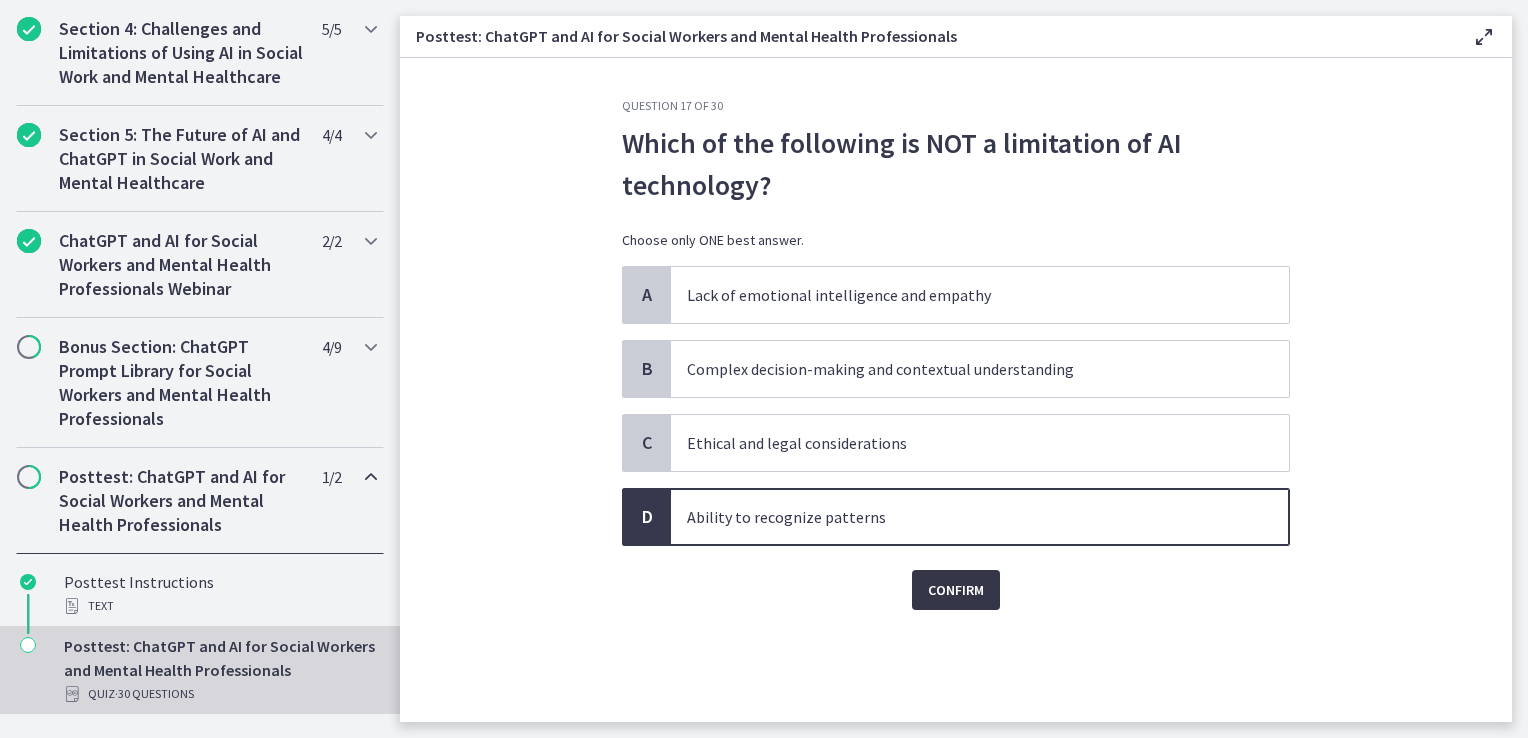 click on "Confirm" at bounding box center (956, 590) 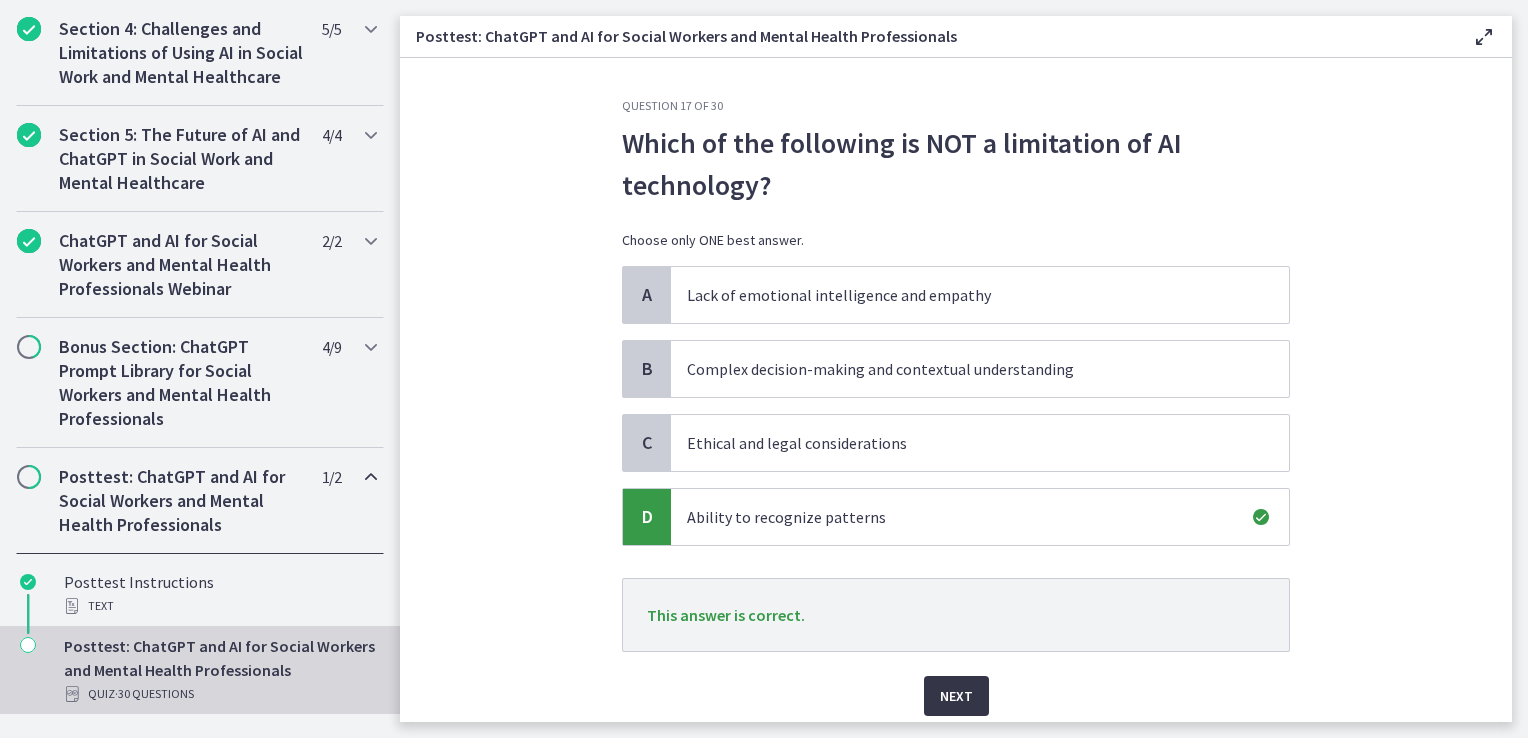 click on "Next" at bounding box center [956, 696] 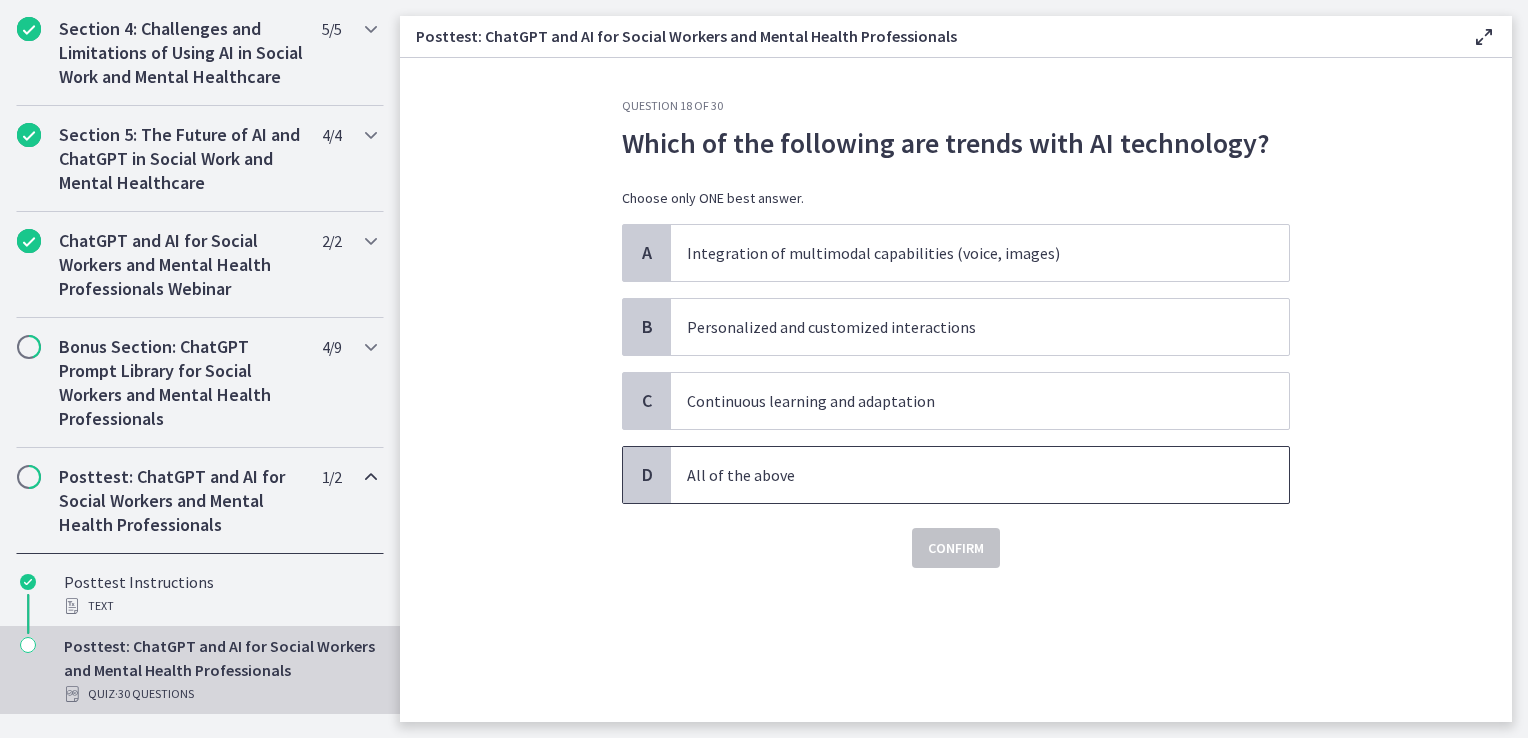 click on "All of the above" at bounding box center [960, 475] 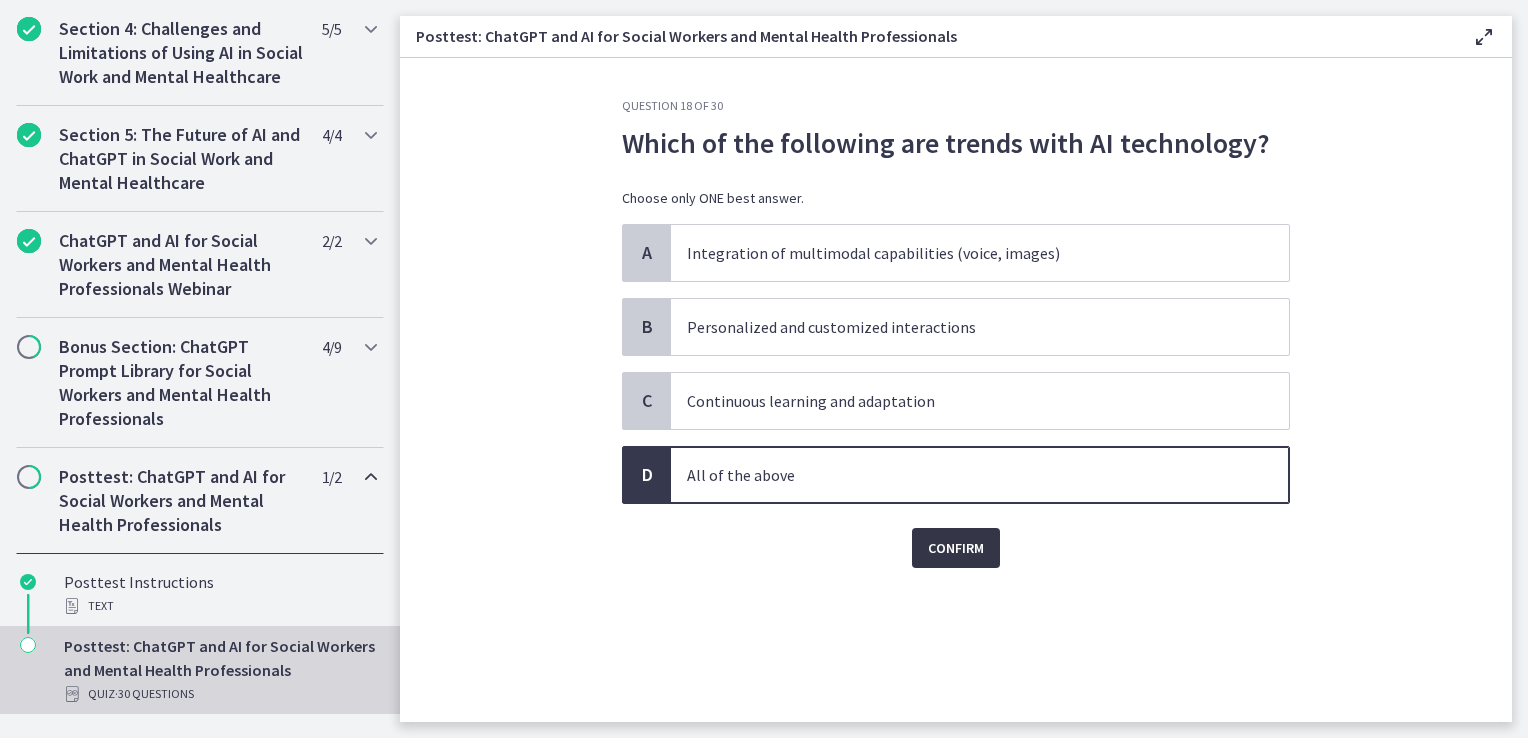 click on "Confirm" at bounding box center [956, 548] 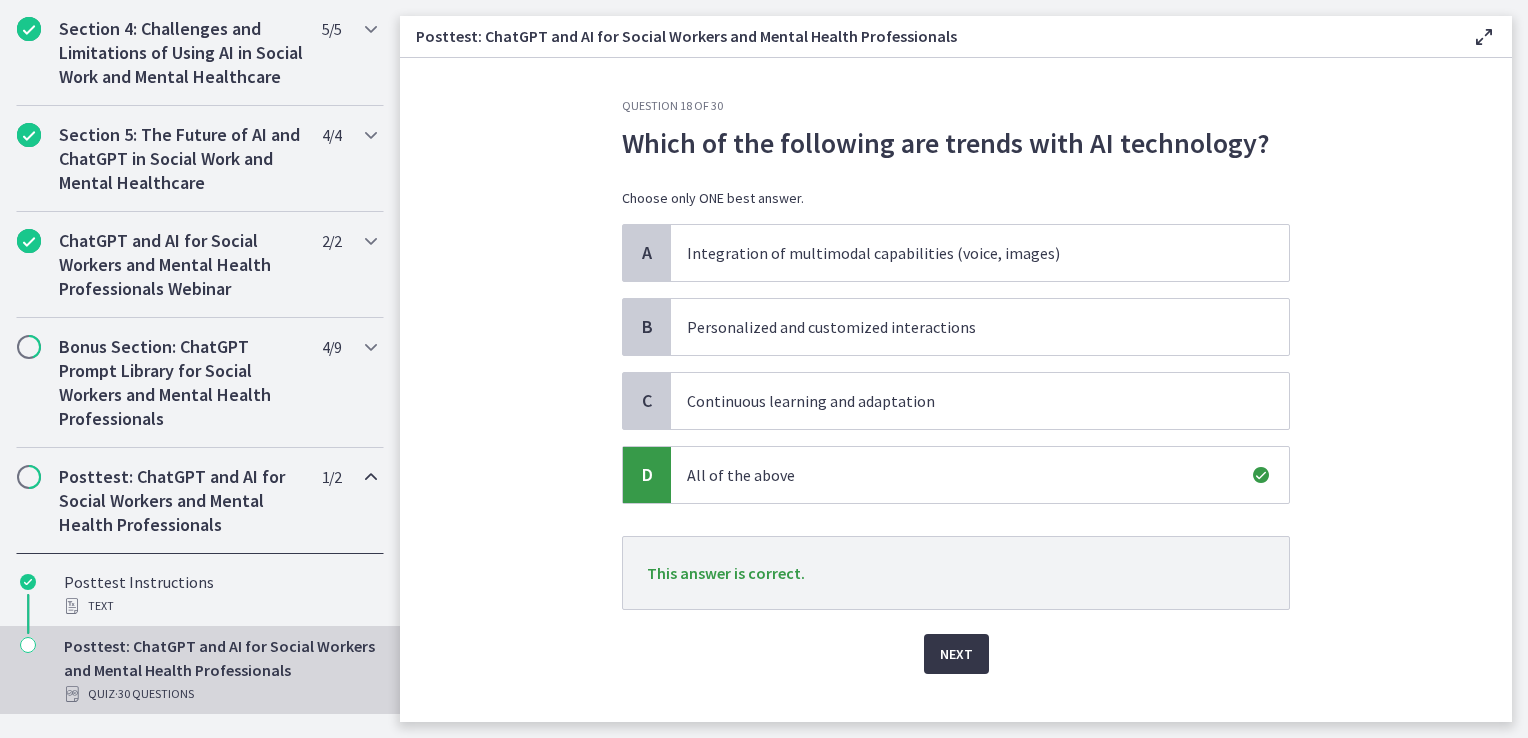 click on "Next" at bounding box center (956, 654) 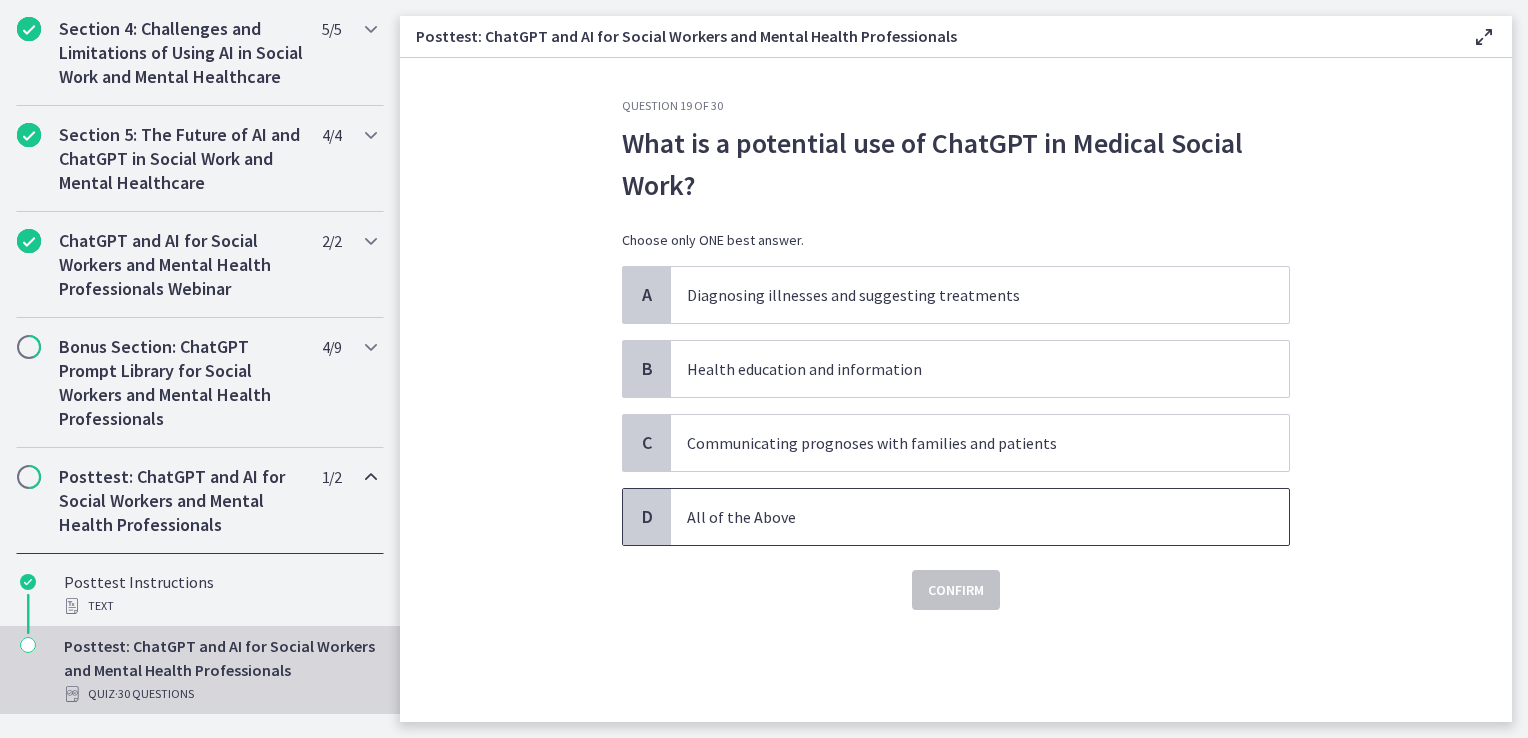 click on "All of the Above" at bounding box center (960, 517) 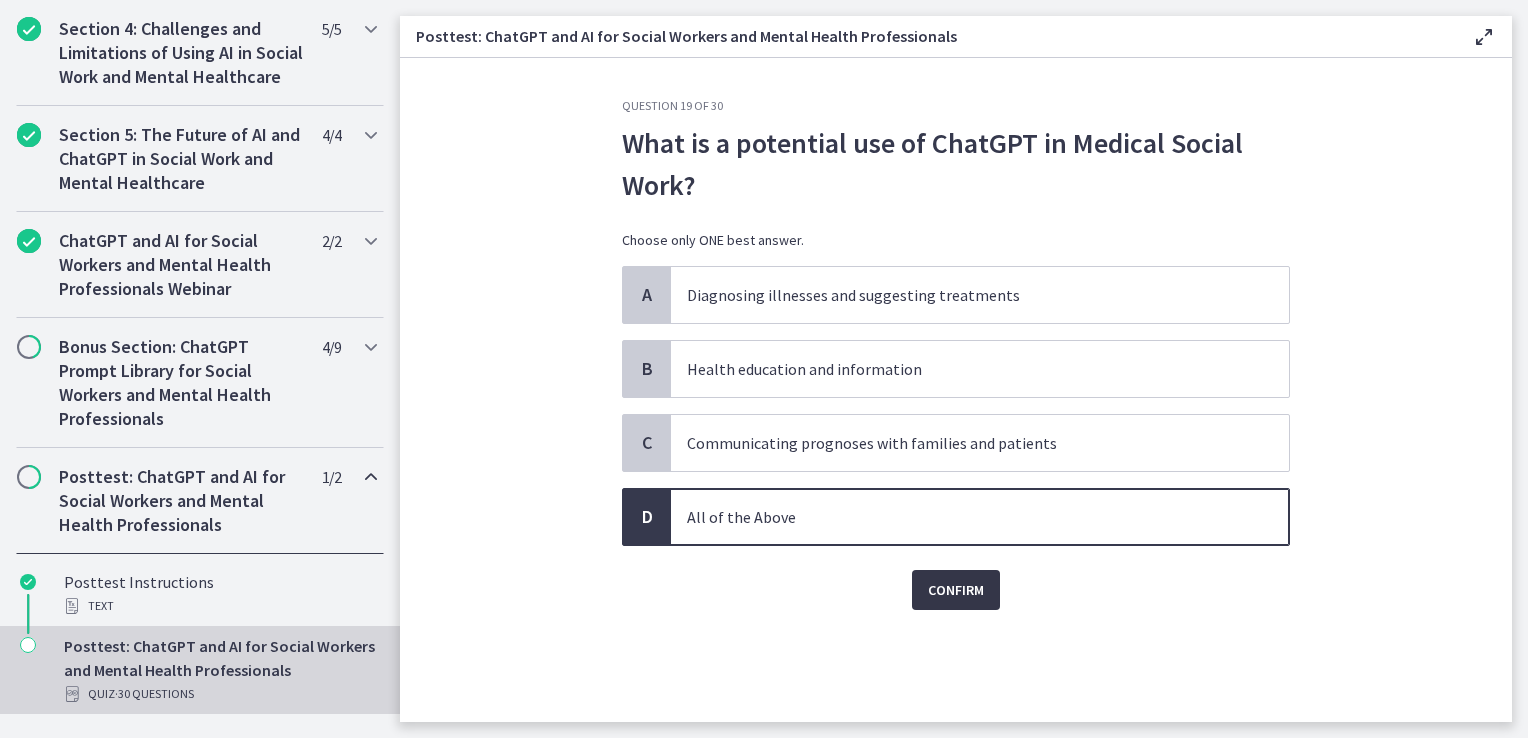 click on "Confirm" at bounding box center (956, 590) 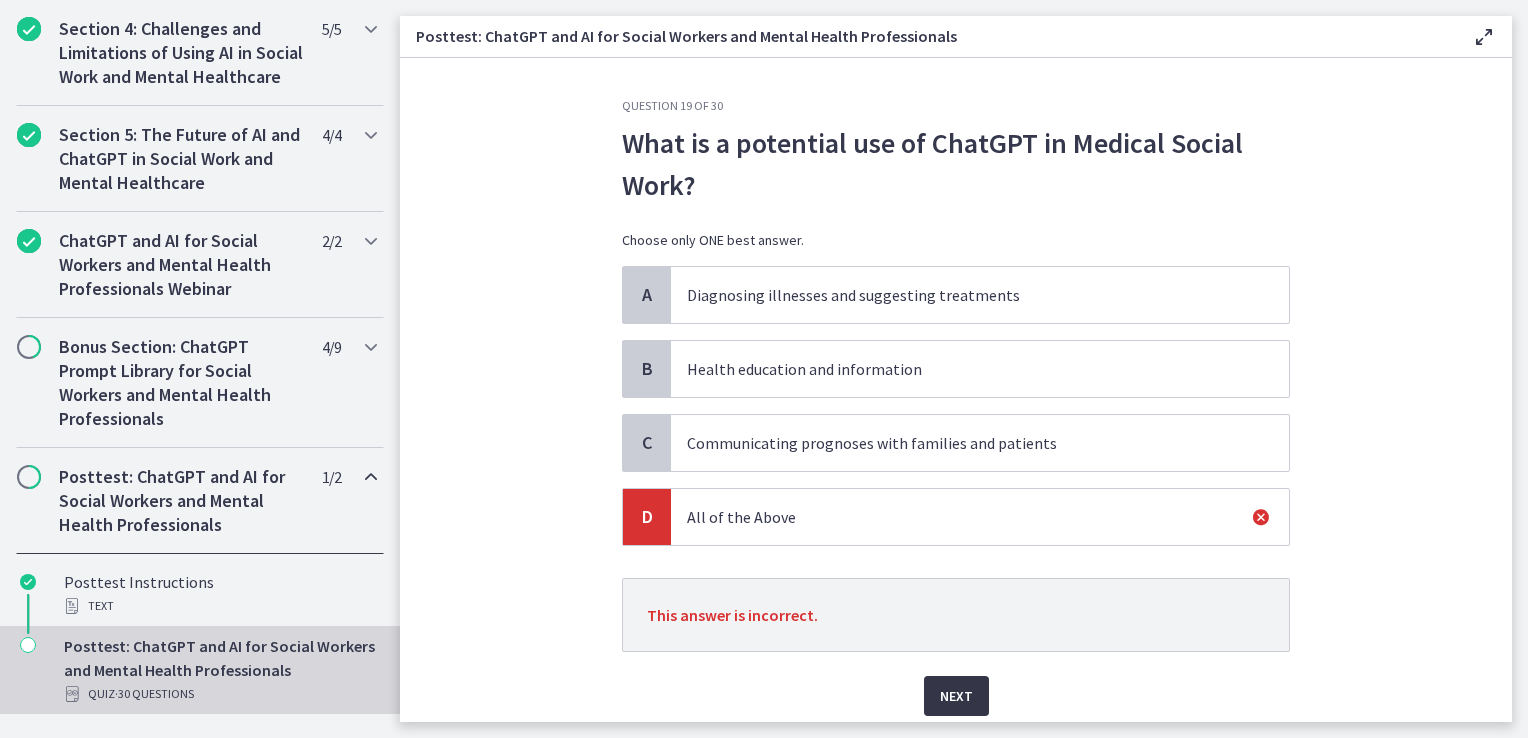 click on "Next" at bounding box center (956, 696) 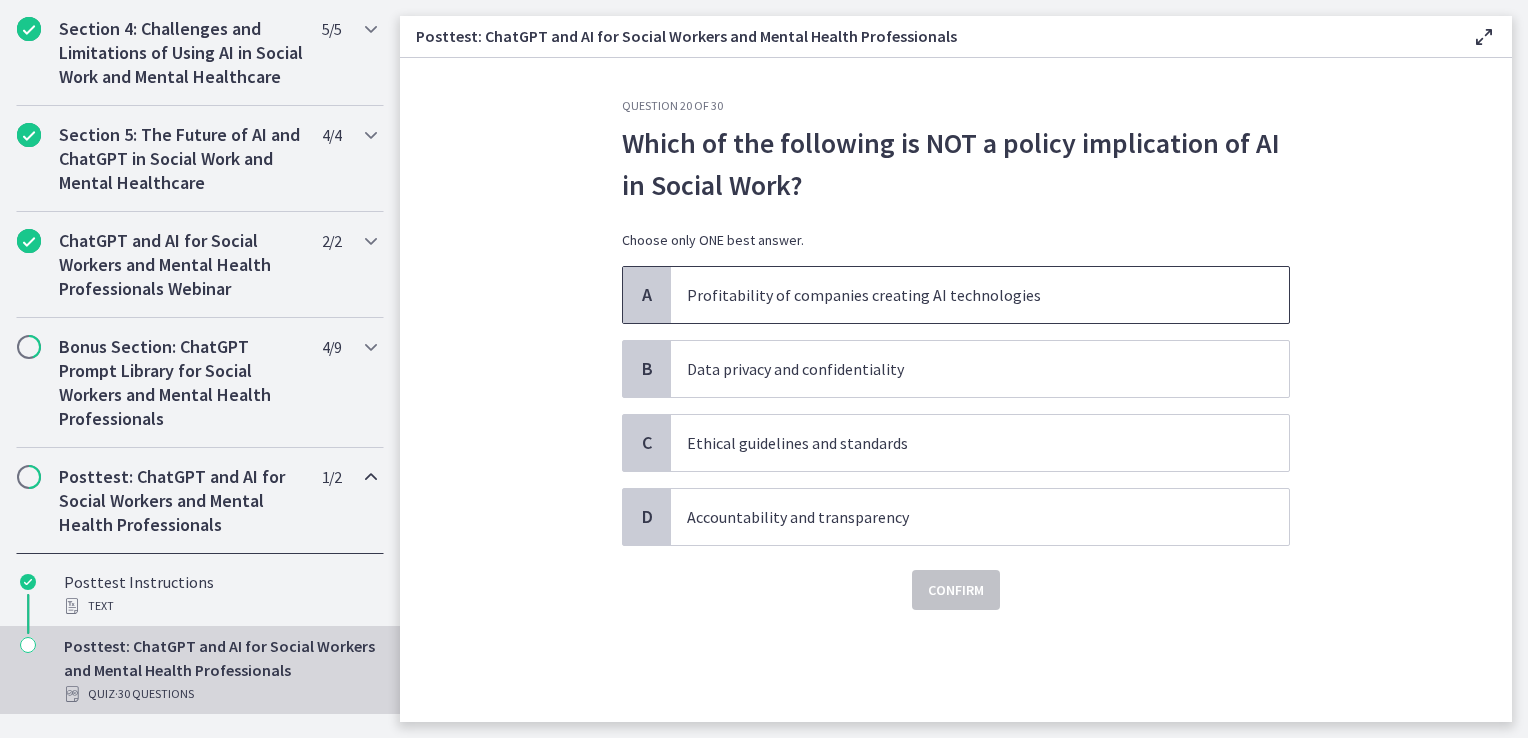 click on "Profitability of companies creating AI technologies" at bounding box center (960, 295) 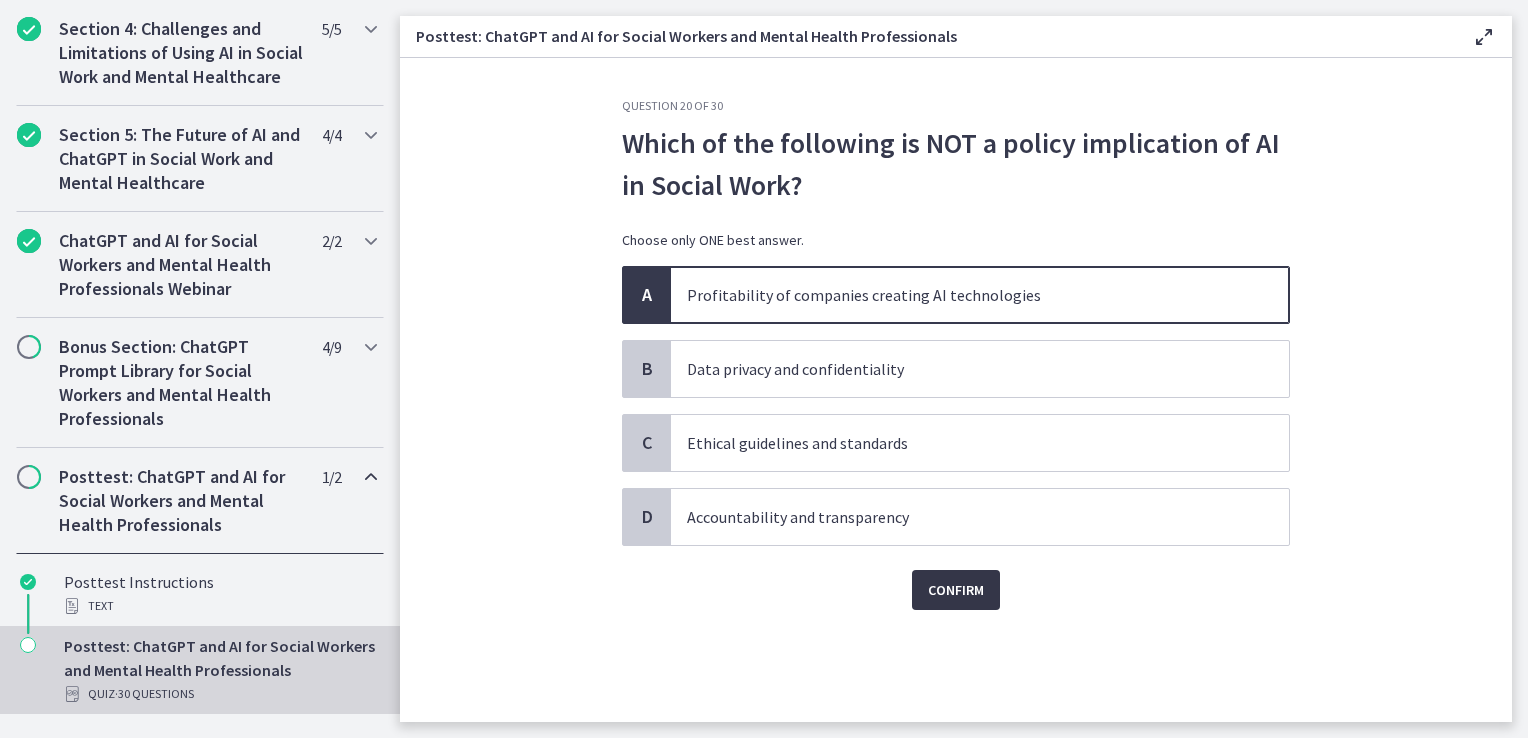 click on "Confirm" at bounding box center (956, 590) 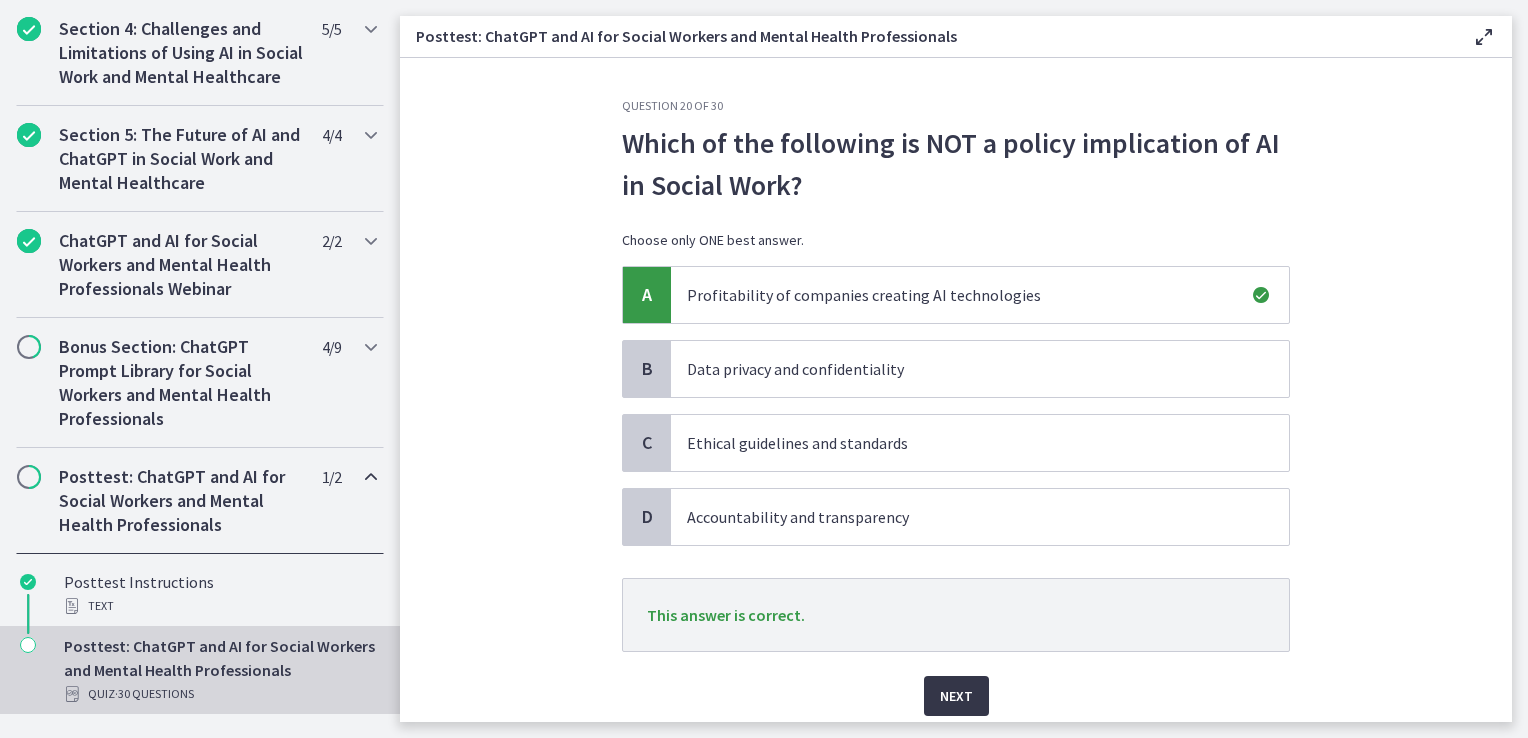 click on "Next" at bounding box center (956, 696) 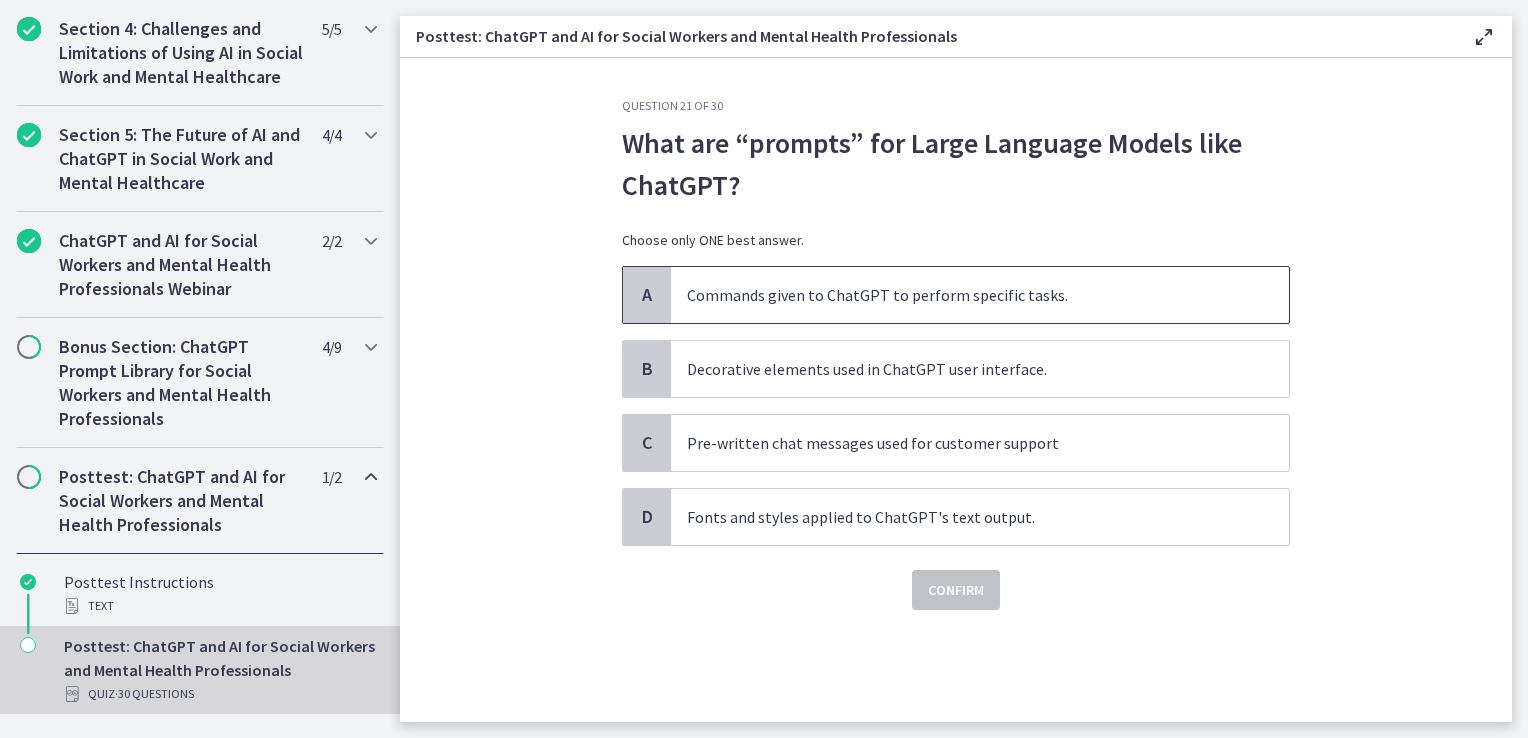 click on "Commands given to ChatGPT to perform specific tasks." at bounding box center [960, 295] 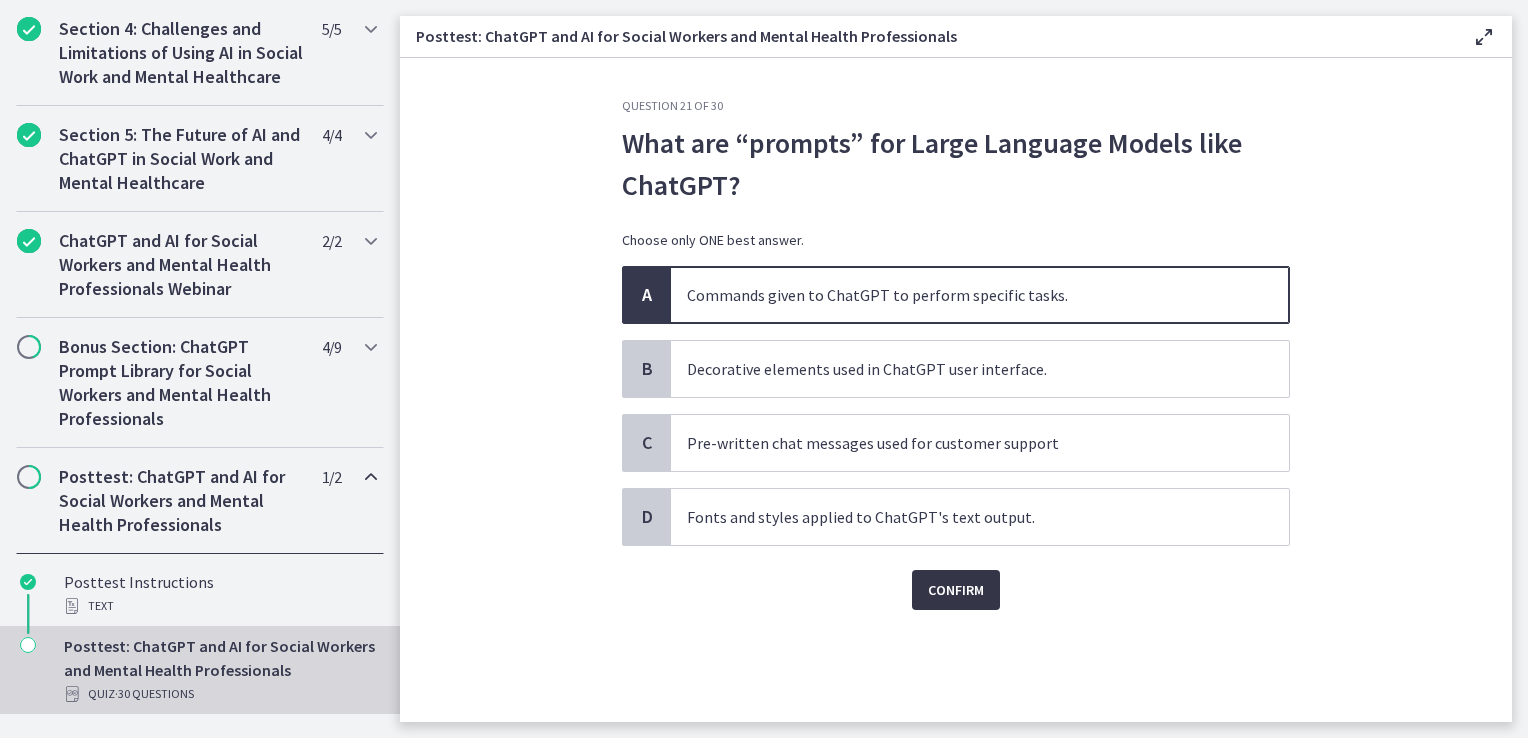 click on "Confirm" at bounding box center [956, 590] 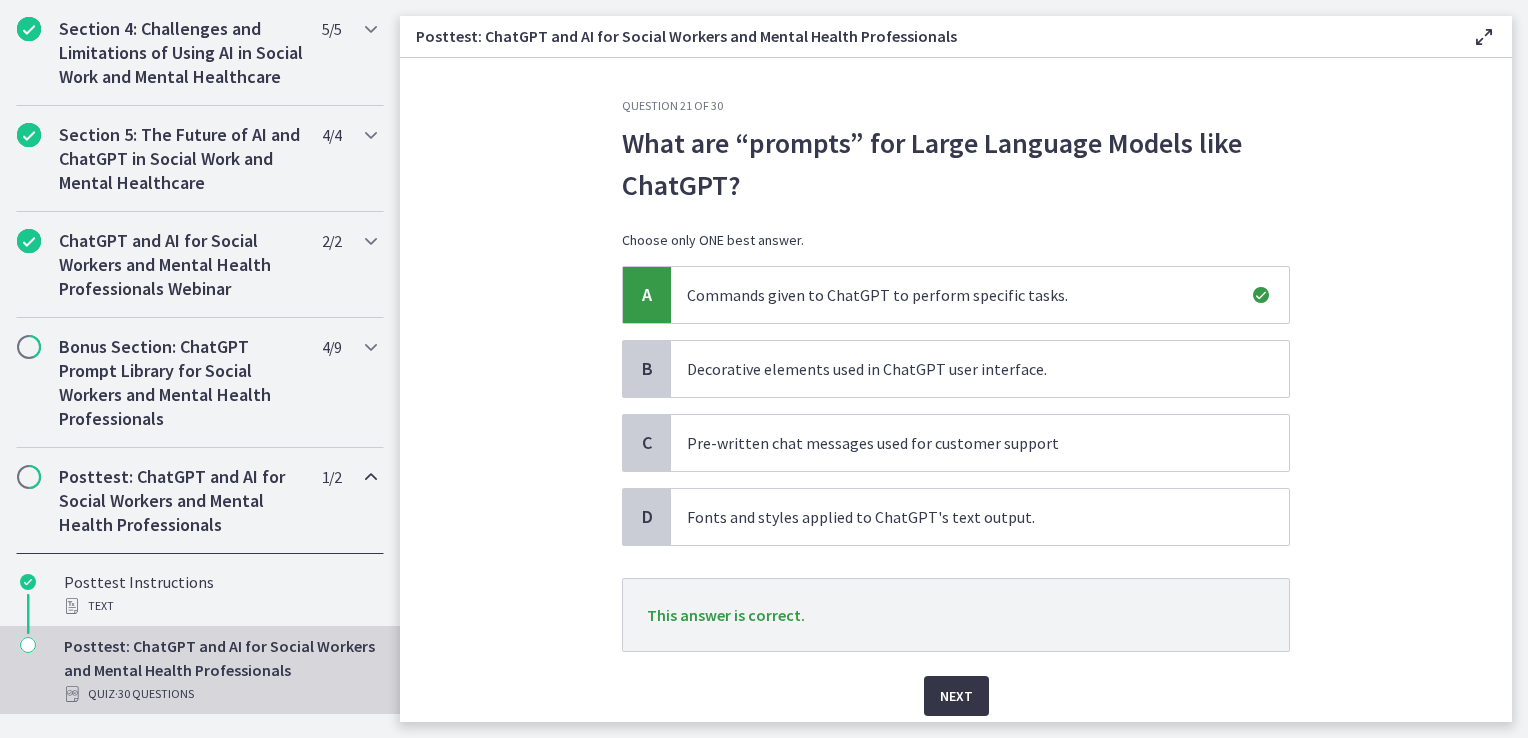 click on "Next" at bounding box center (956, 696) 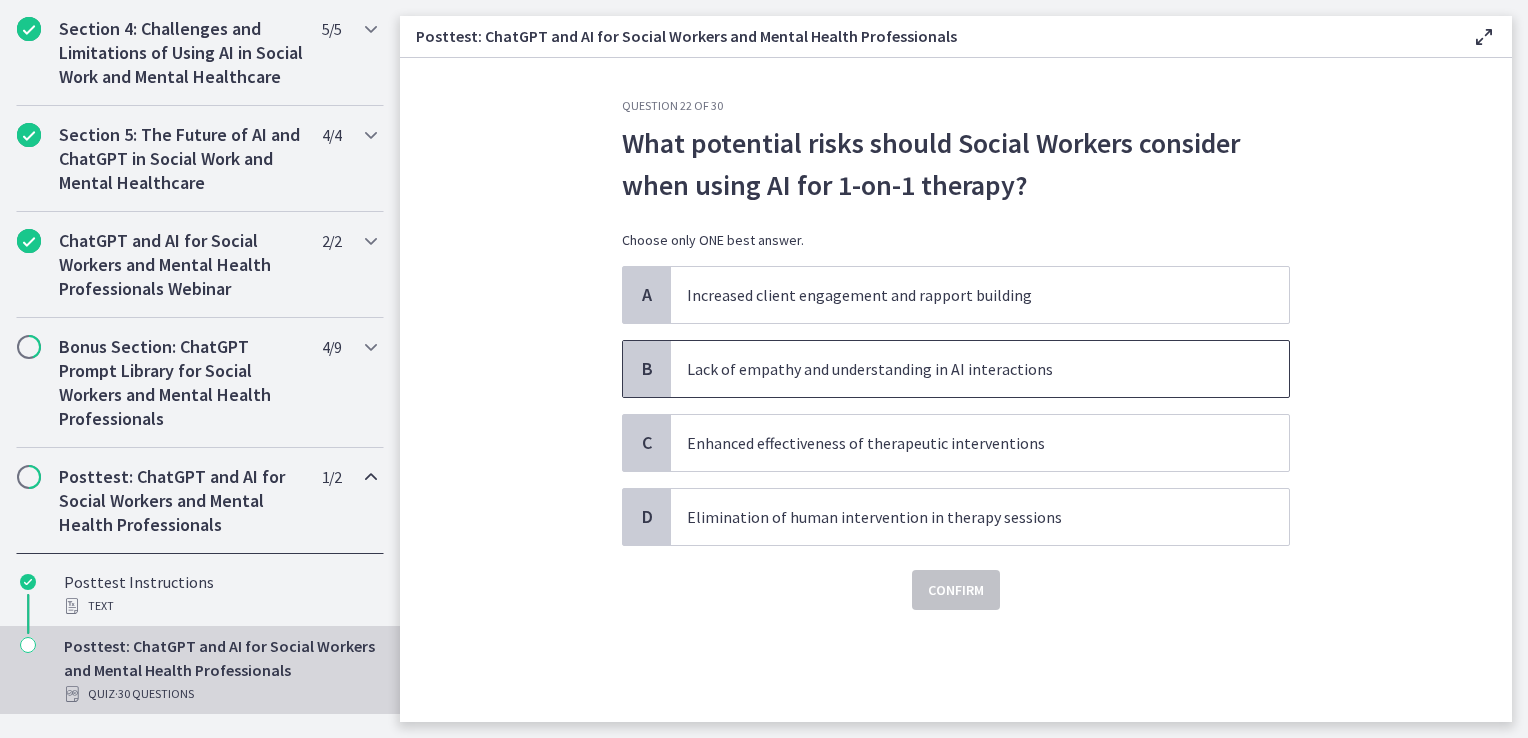 click on "Lack of empathy and understanding in AI interactions" at bounding box center [960, 369] 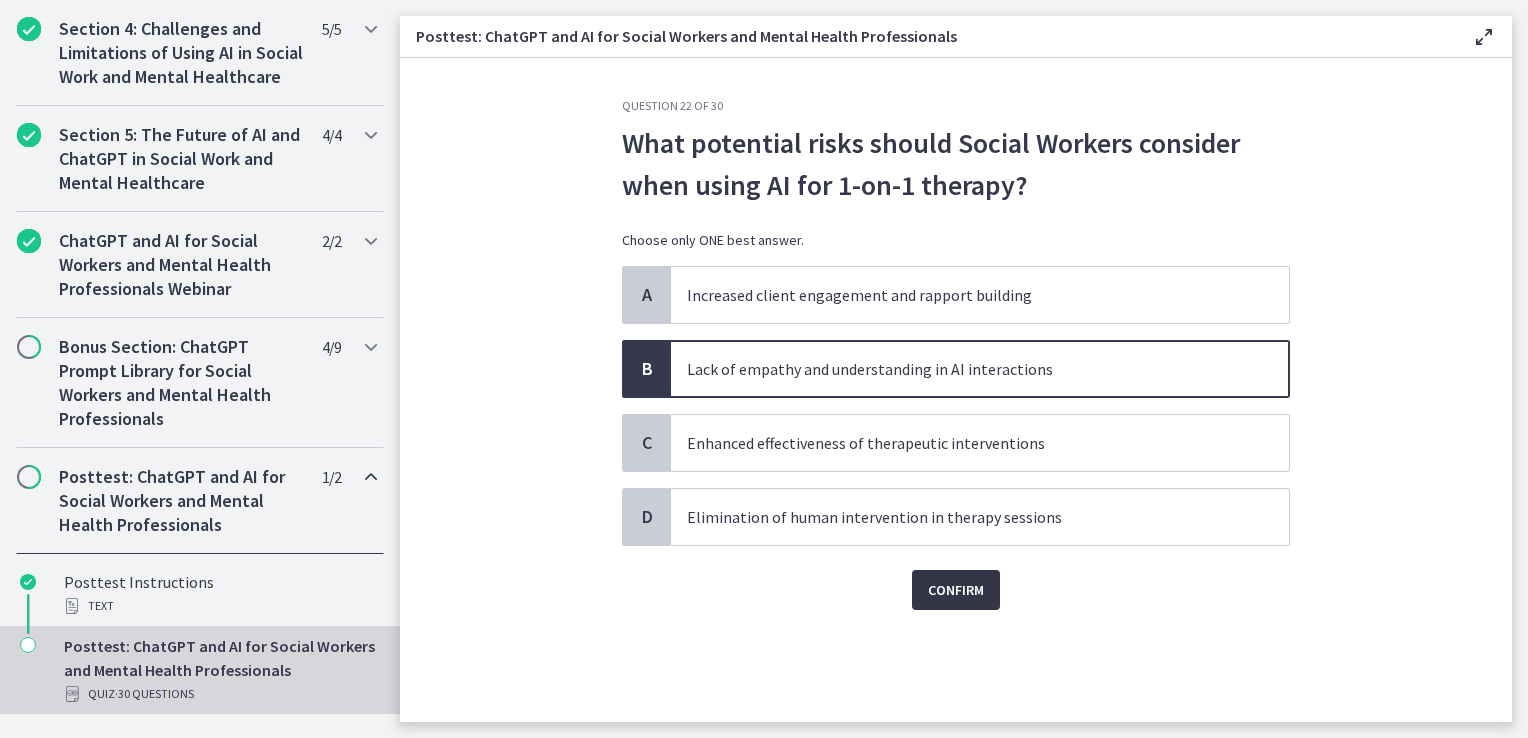 click on "Confirm" at bounding box center [956, 590] 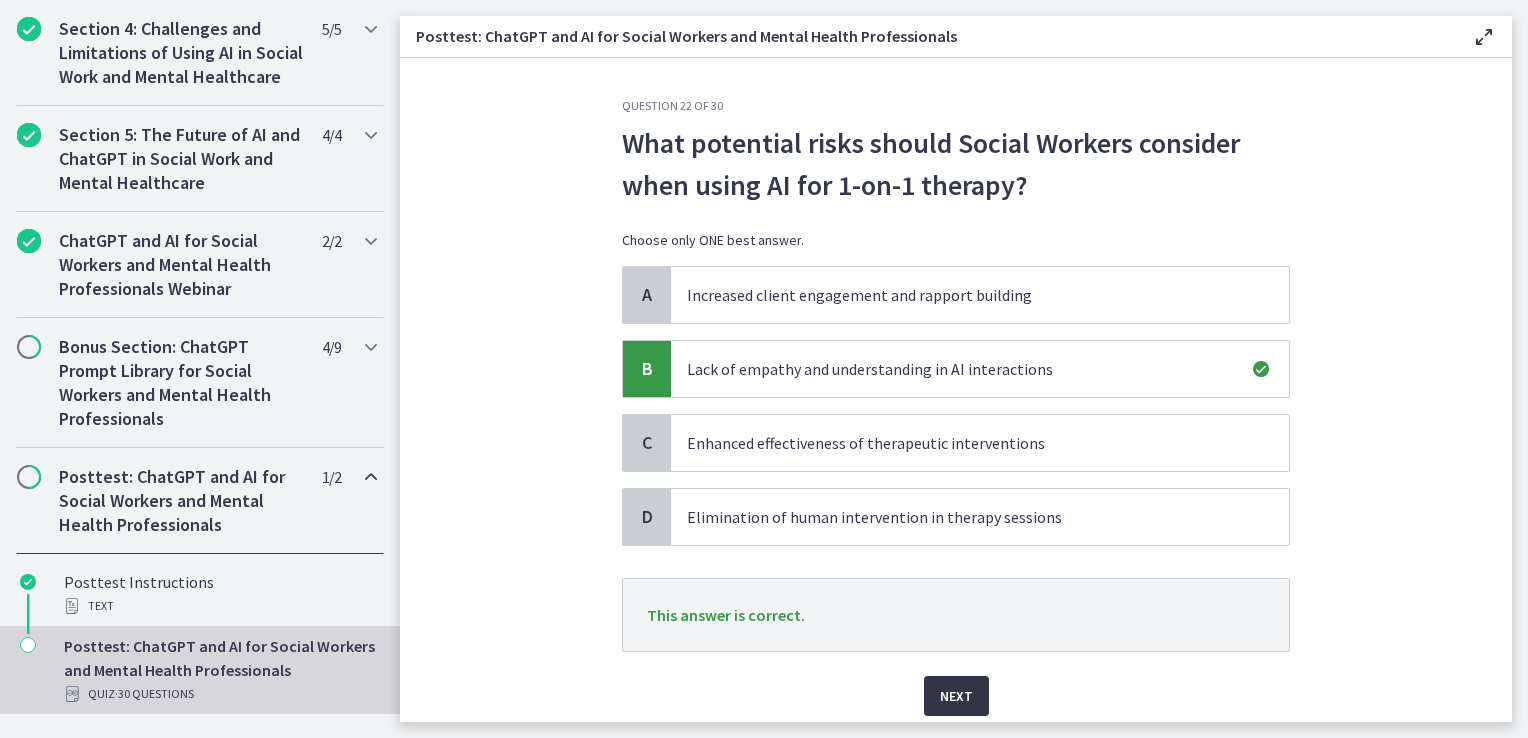 click on "Next" at bounding box center [956, 696] 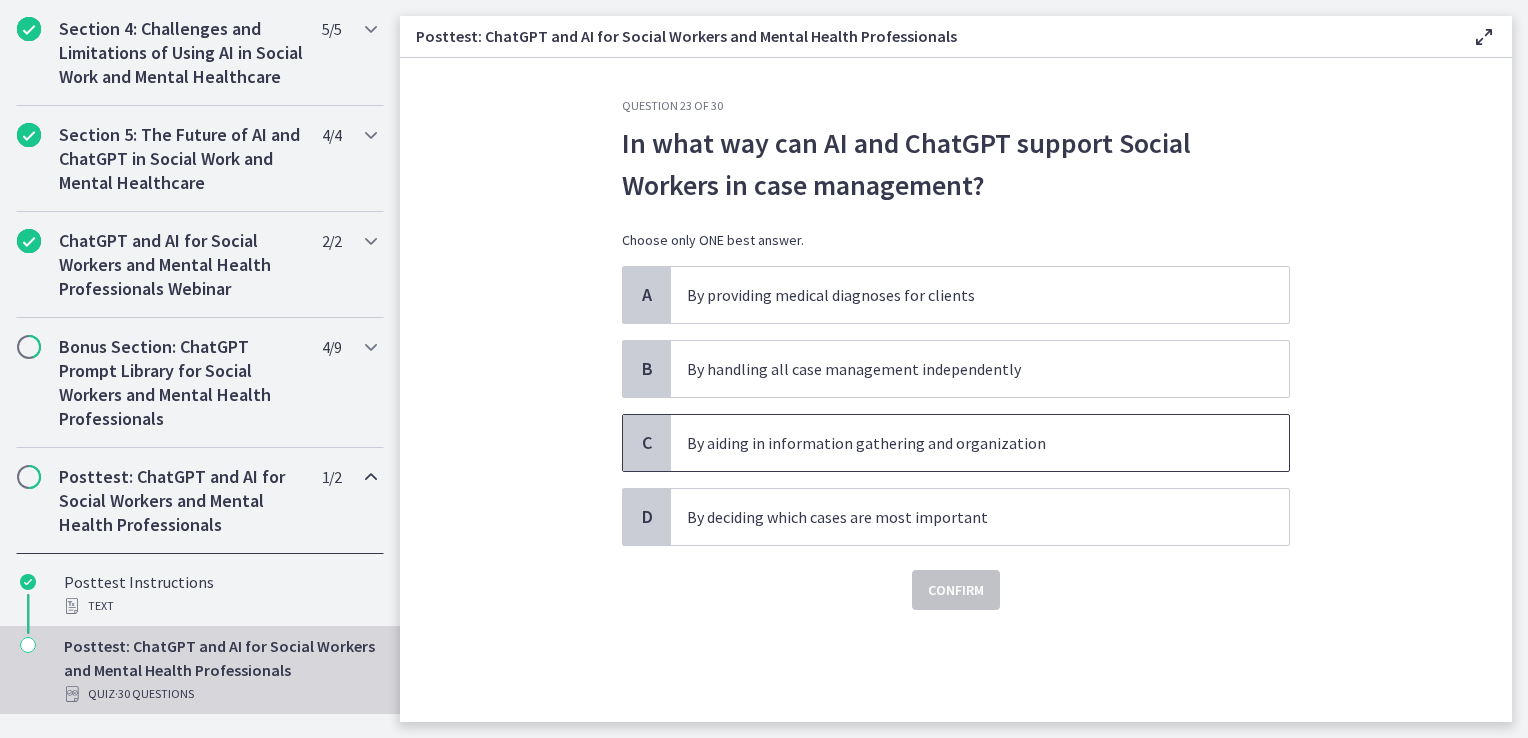 click on "By aiding in information gathering and organization" at bounding box center [960, 443] 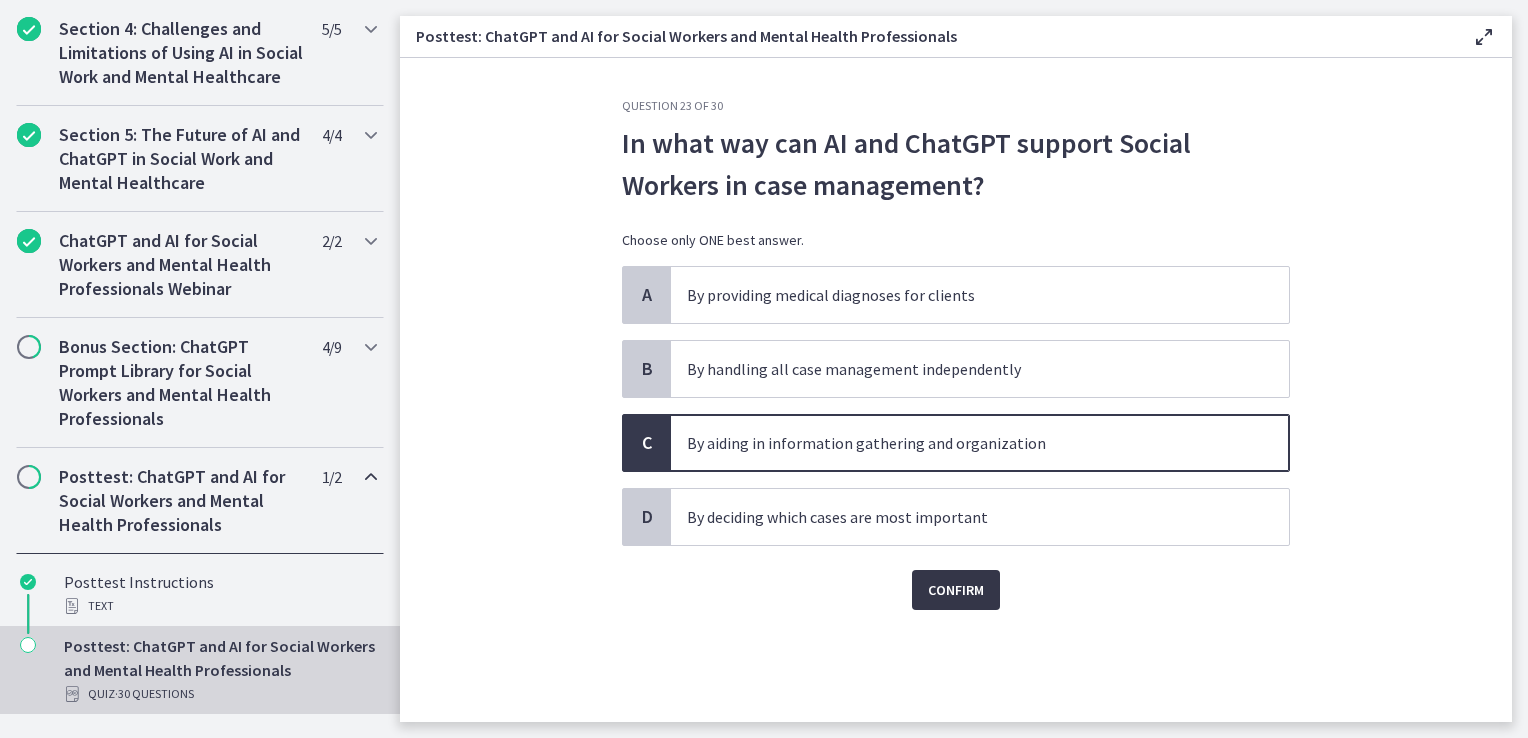 click on "Confirm" at bounding box center [956, 590] 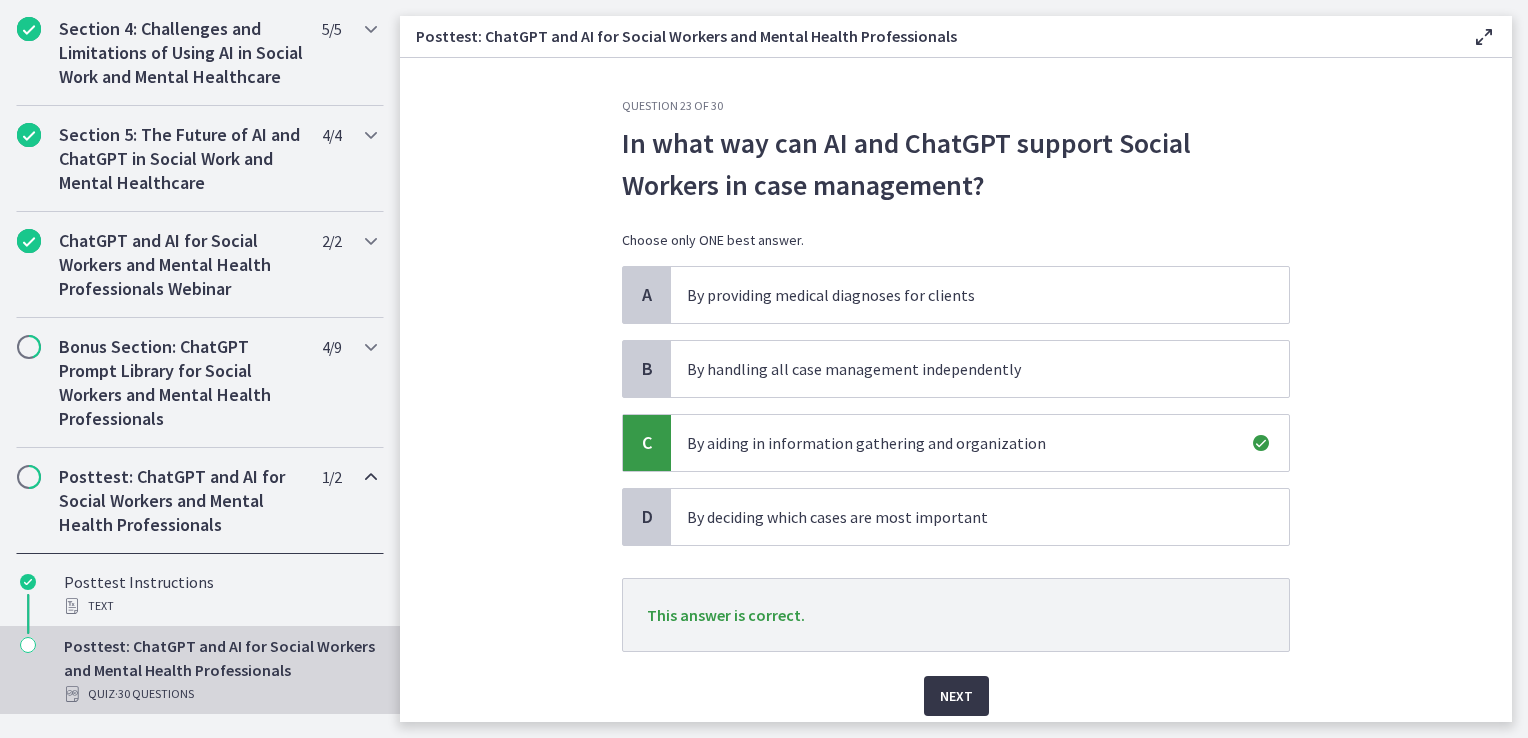 click on "Next" at bounding box center [956, 696] 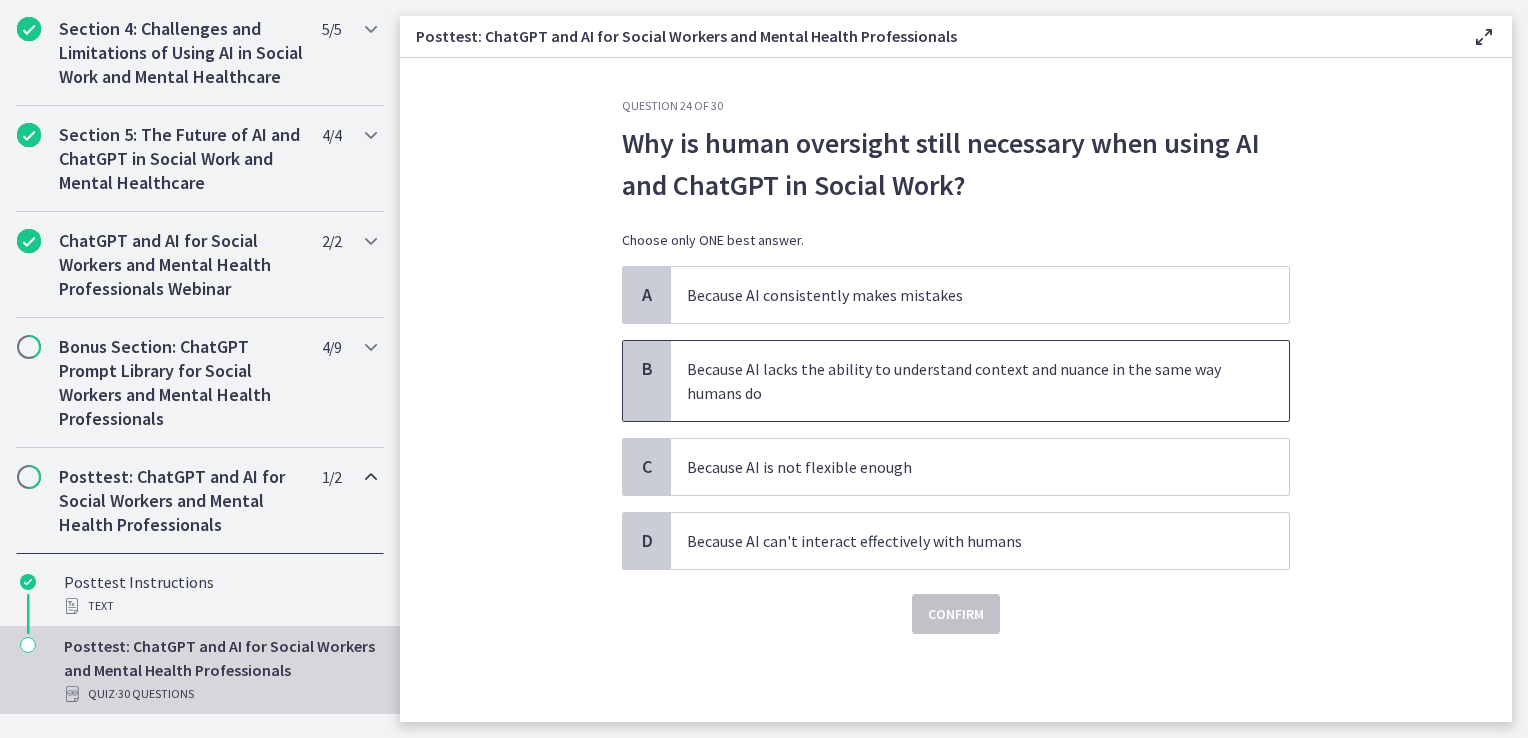 click on "Because AI lacks the ability to understand context and nuance in the same way humans do" at bounding box center [960, 381] 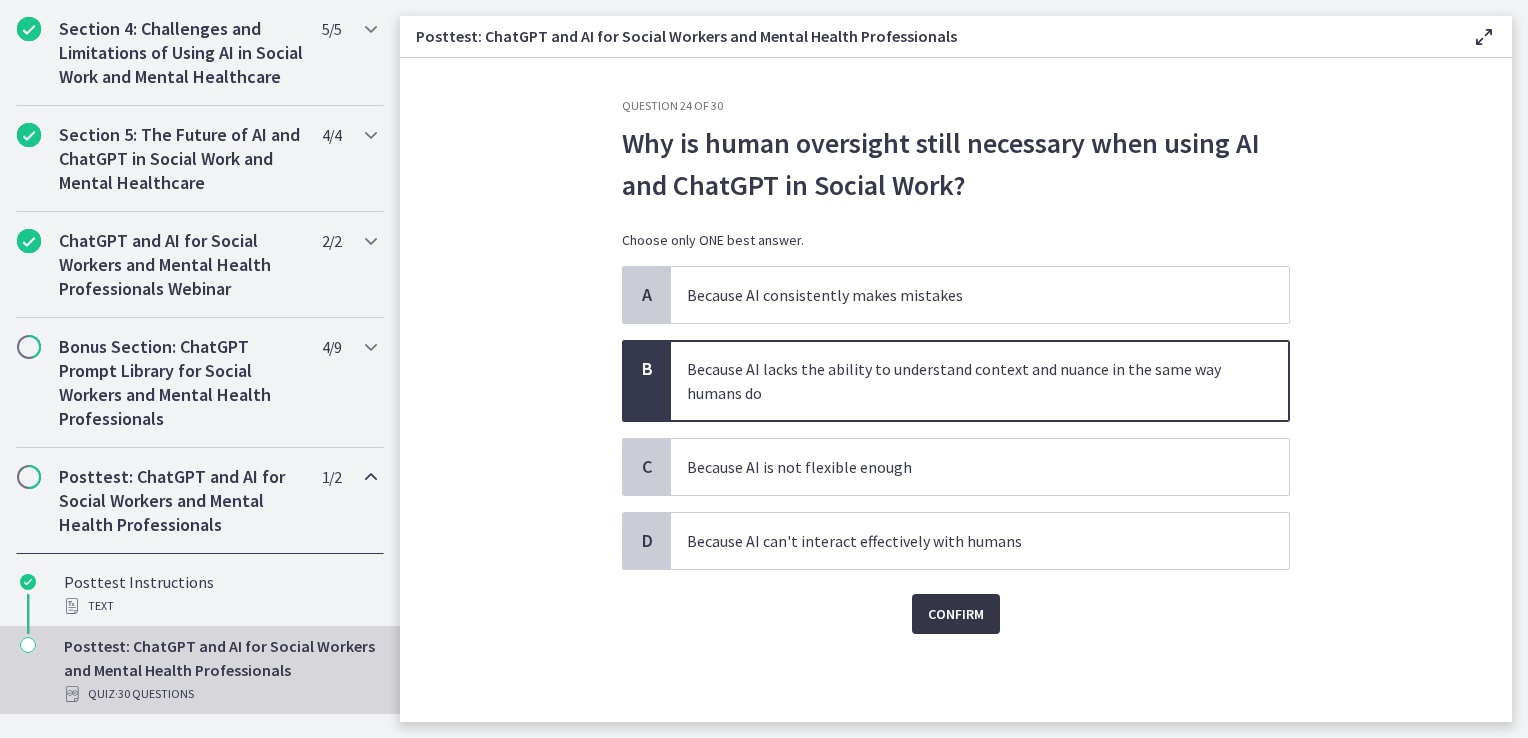 click on "Confirm" at bounding box center (956, 614) 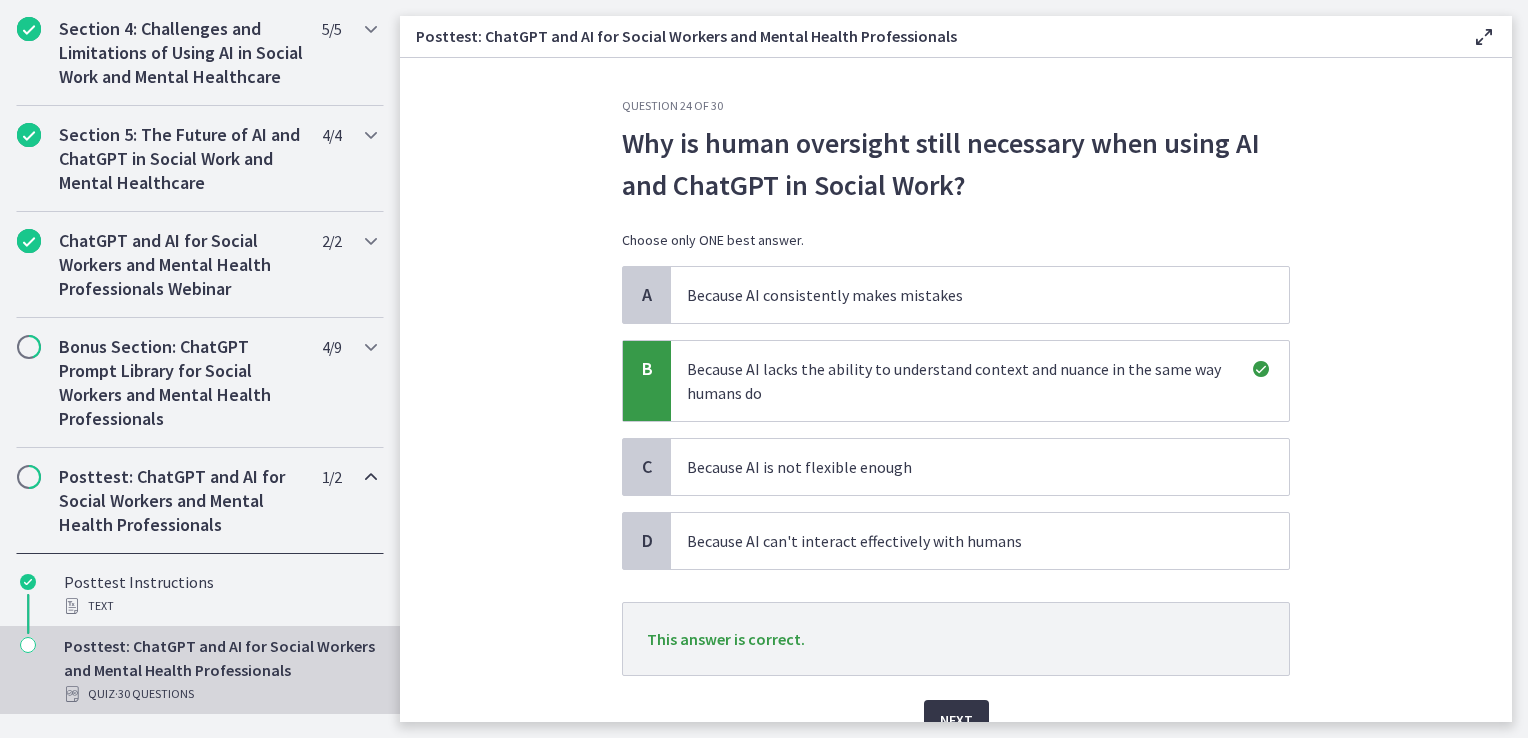 click on "Next" at bounding box center [956, 720] 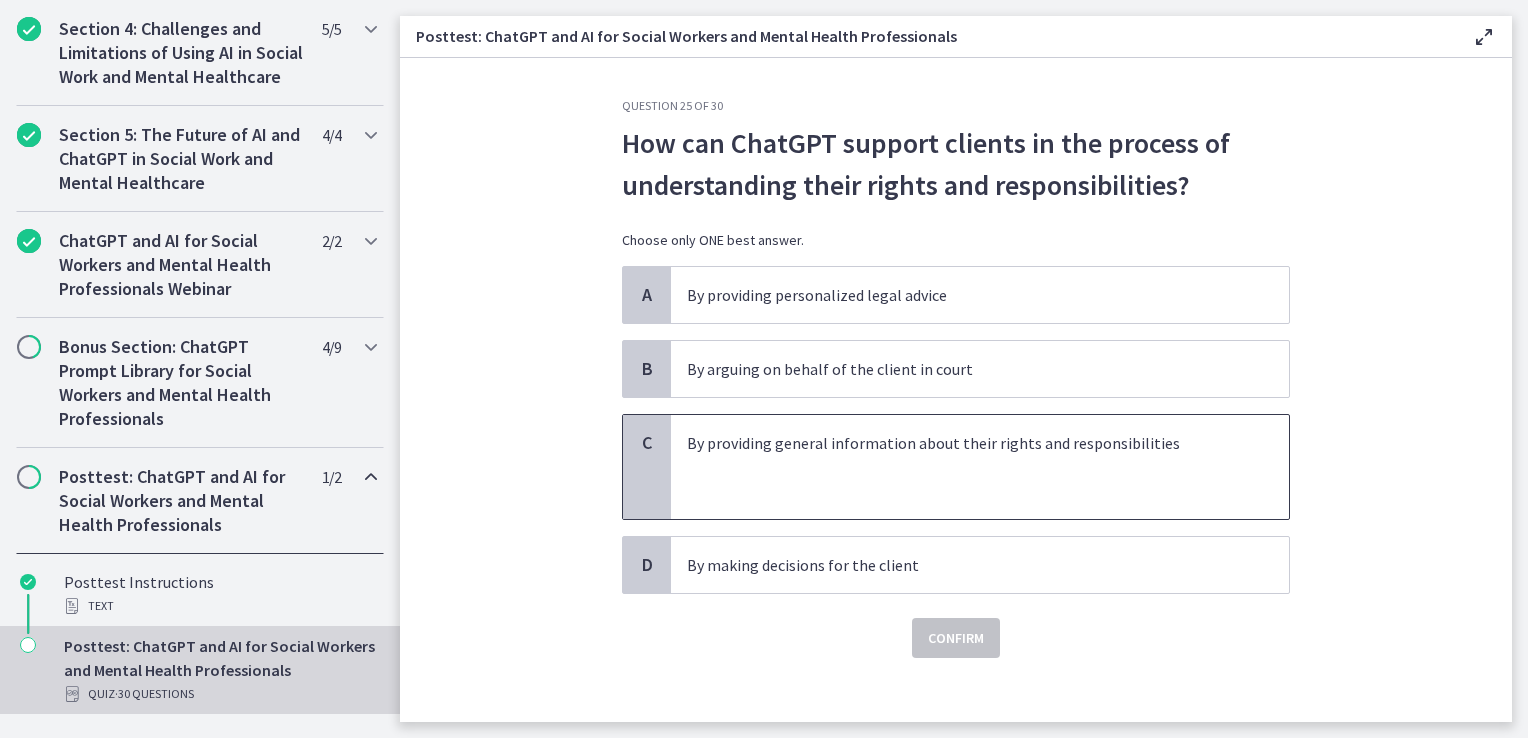 click on "By providing general information about their rights and responsibilities" at bounding box center (960, 443) 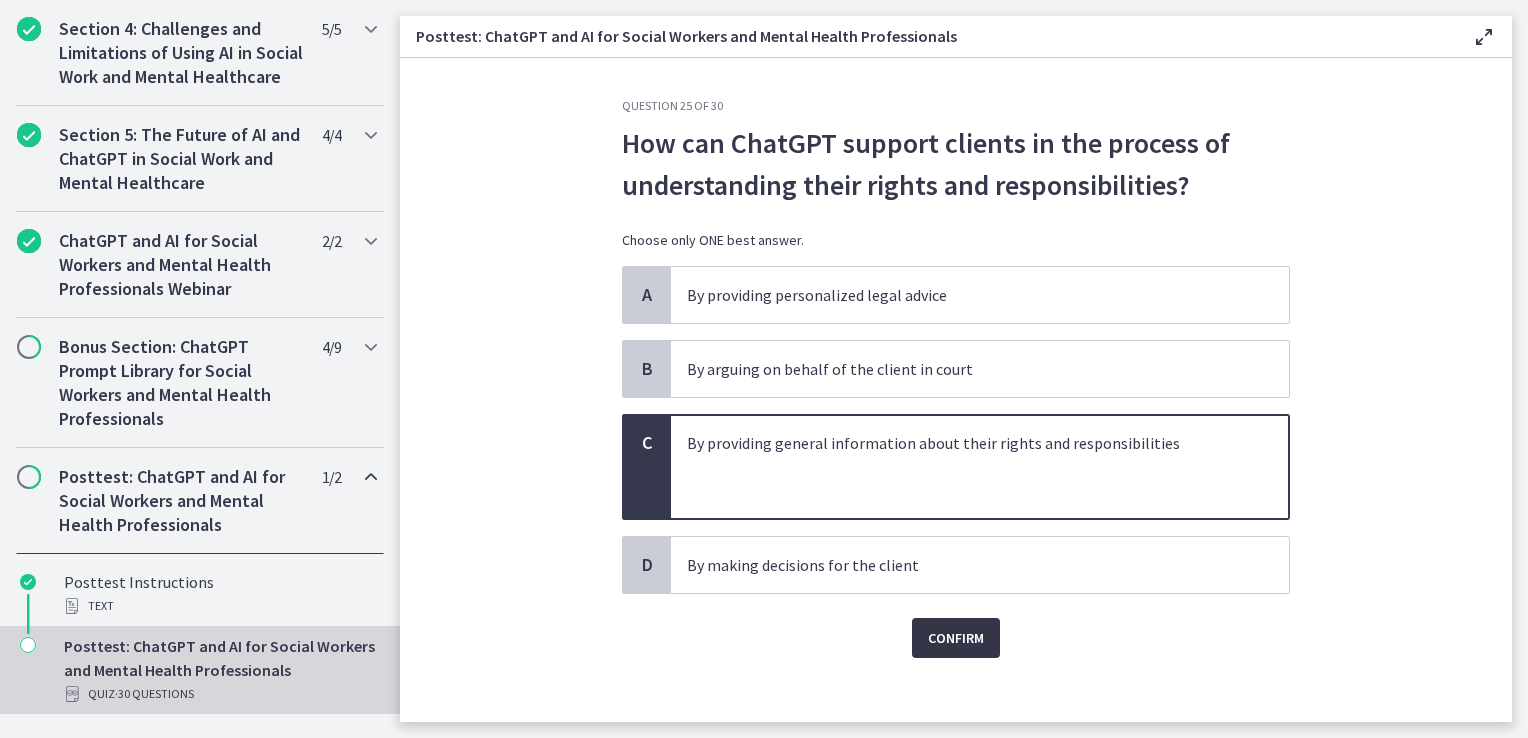 click on "Confirm" at bounding box center (956, 638) 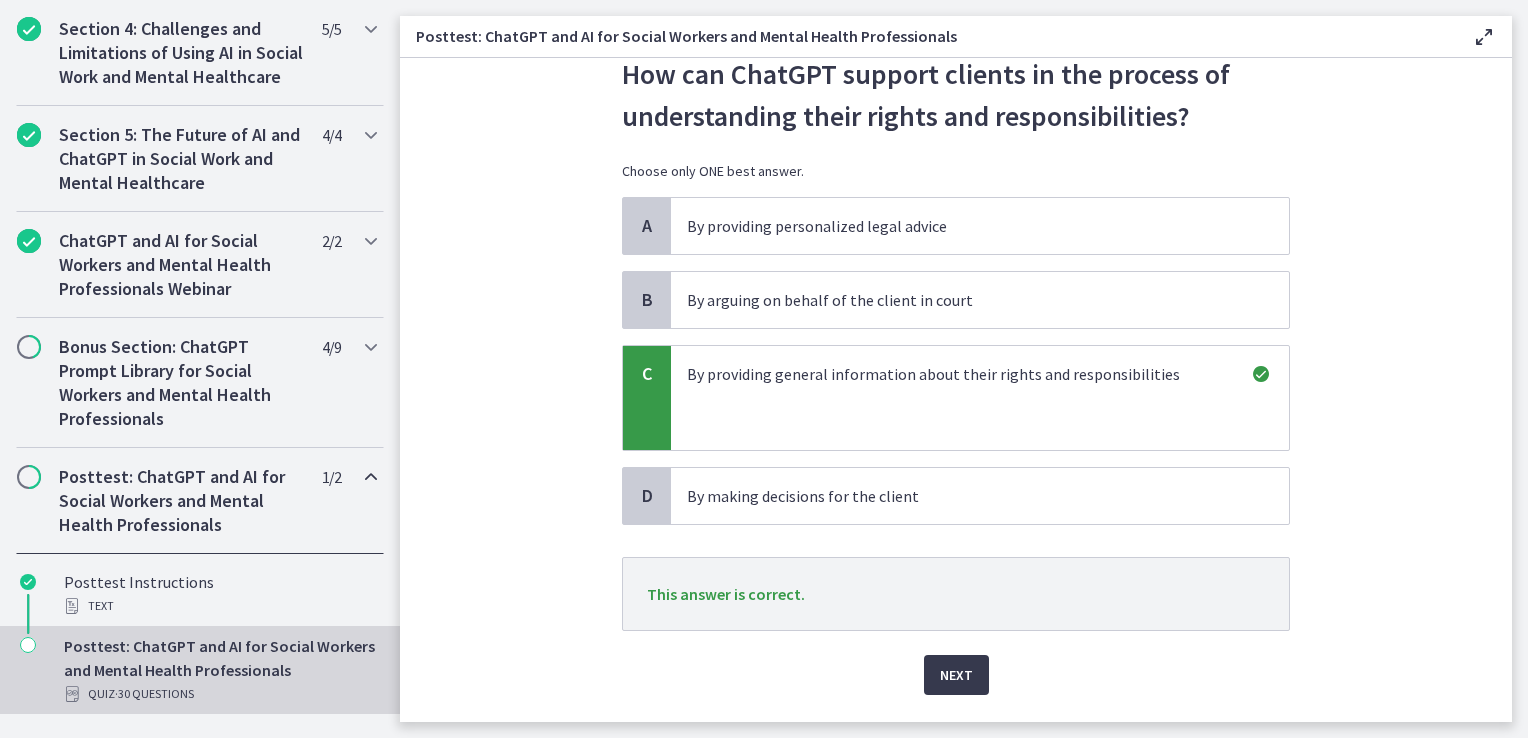 scroll, scrollTop: 71, scrollLeft: 0, axis: vertical 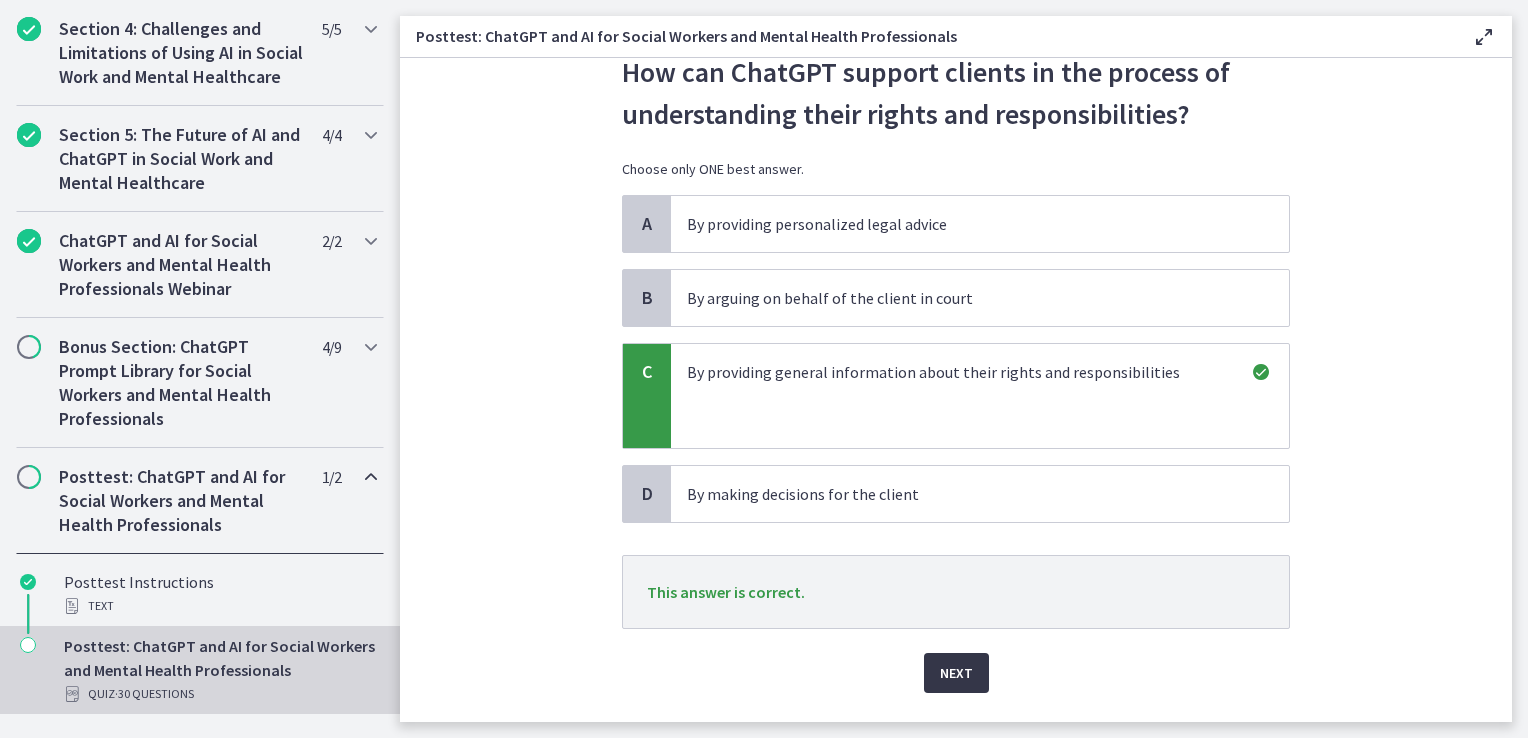 click on "Next" at bounding box center [956, 673] 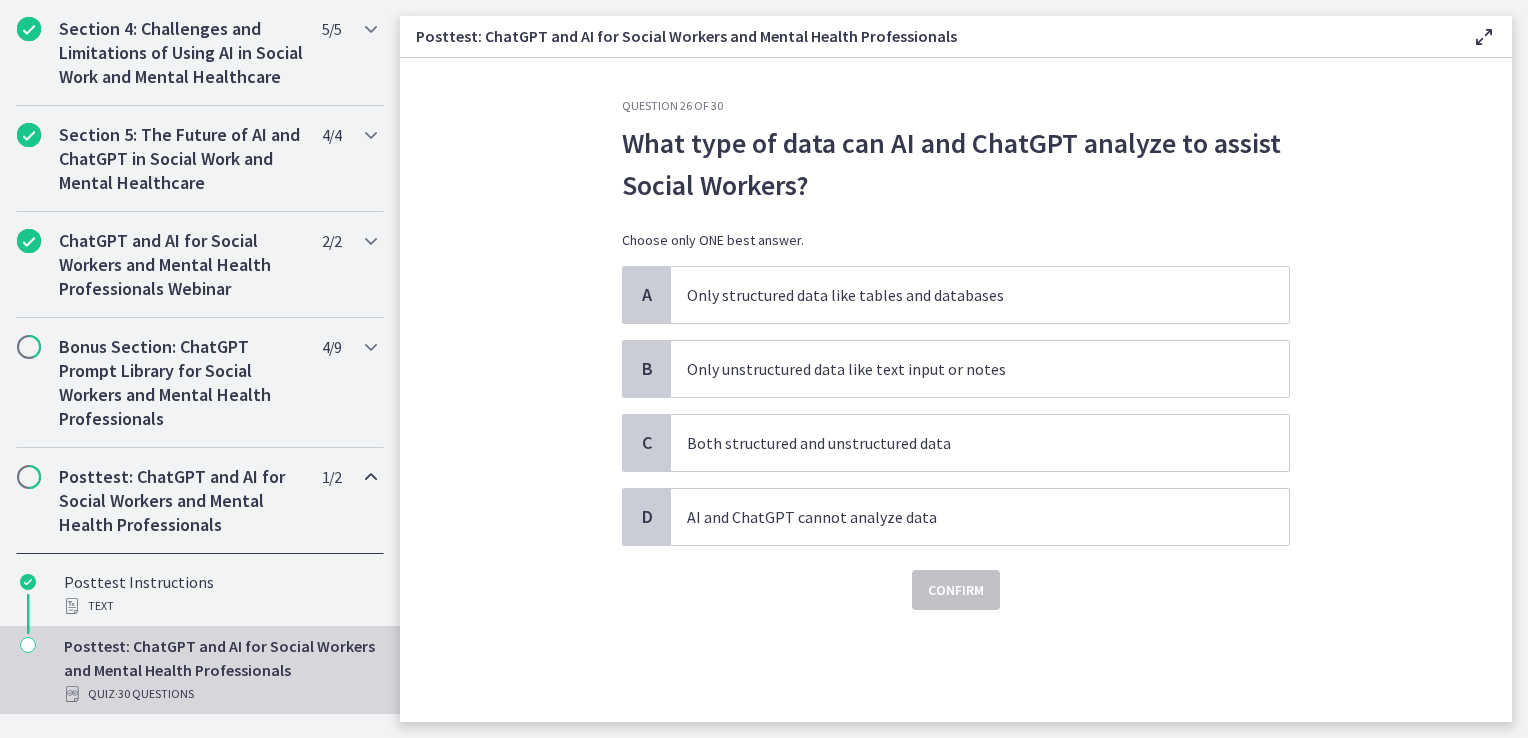 scroll, scrollTop: 0, scrollLeft: 0, axis: both 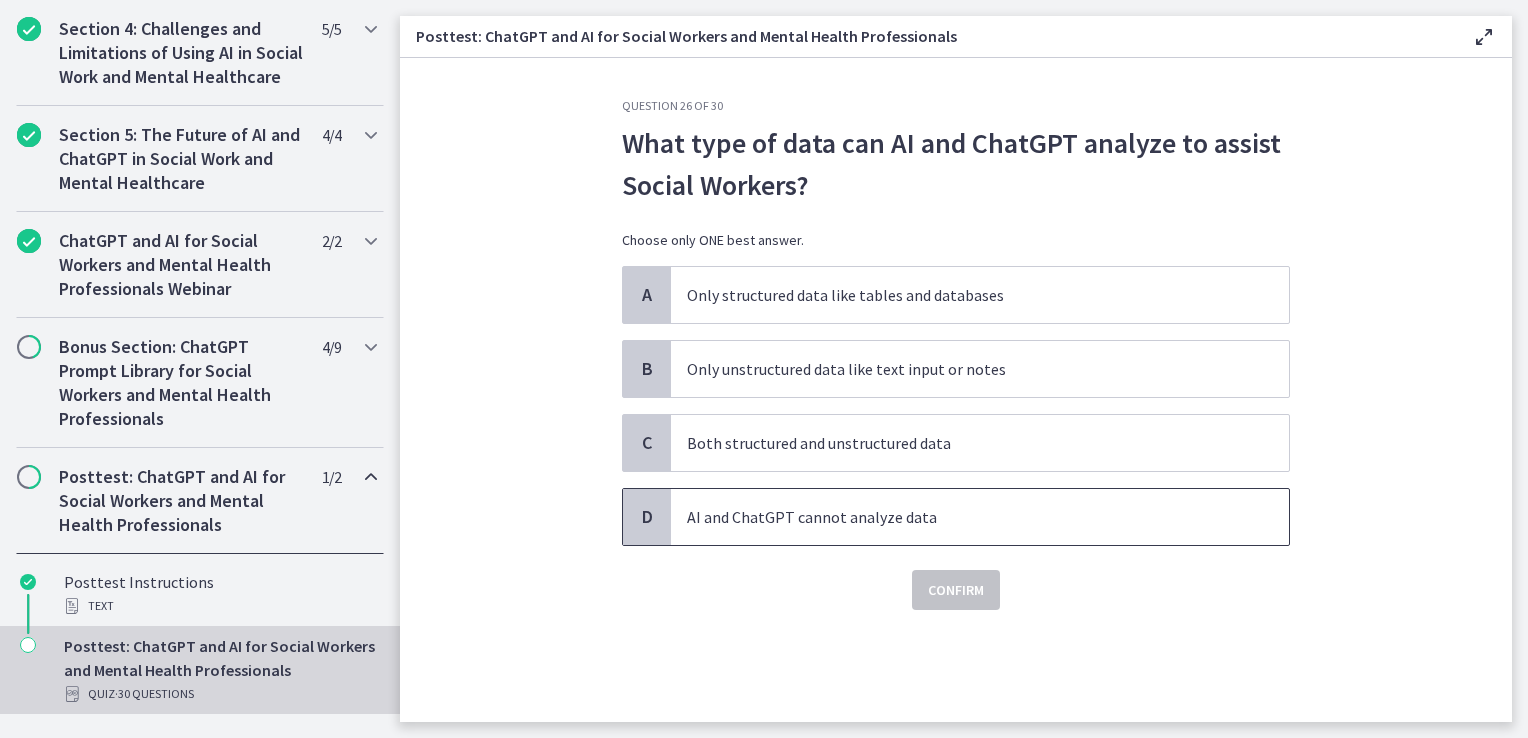 click on "AI and ChatGPT cannot analyze data" at bounding box center [960, 517] 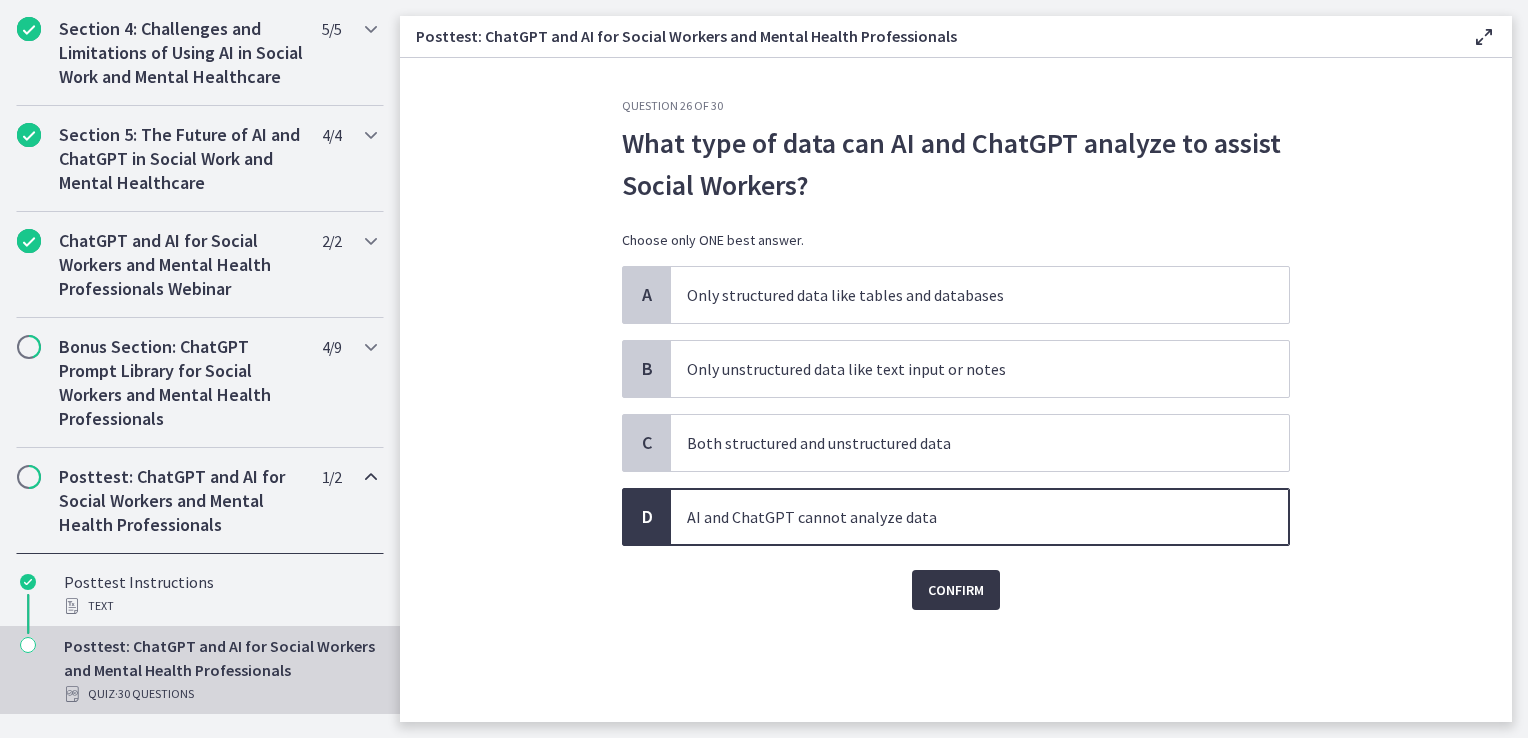 click on "Confirm" at bounding box center (956, 590) 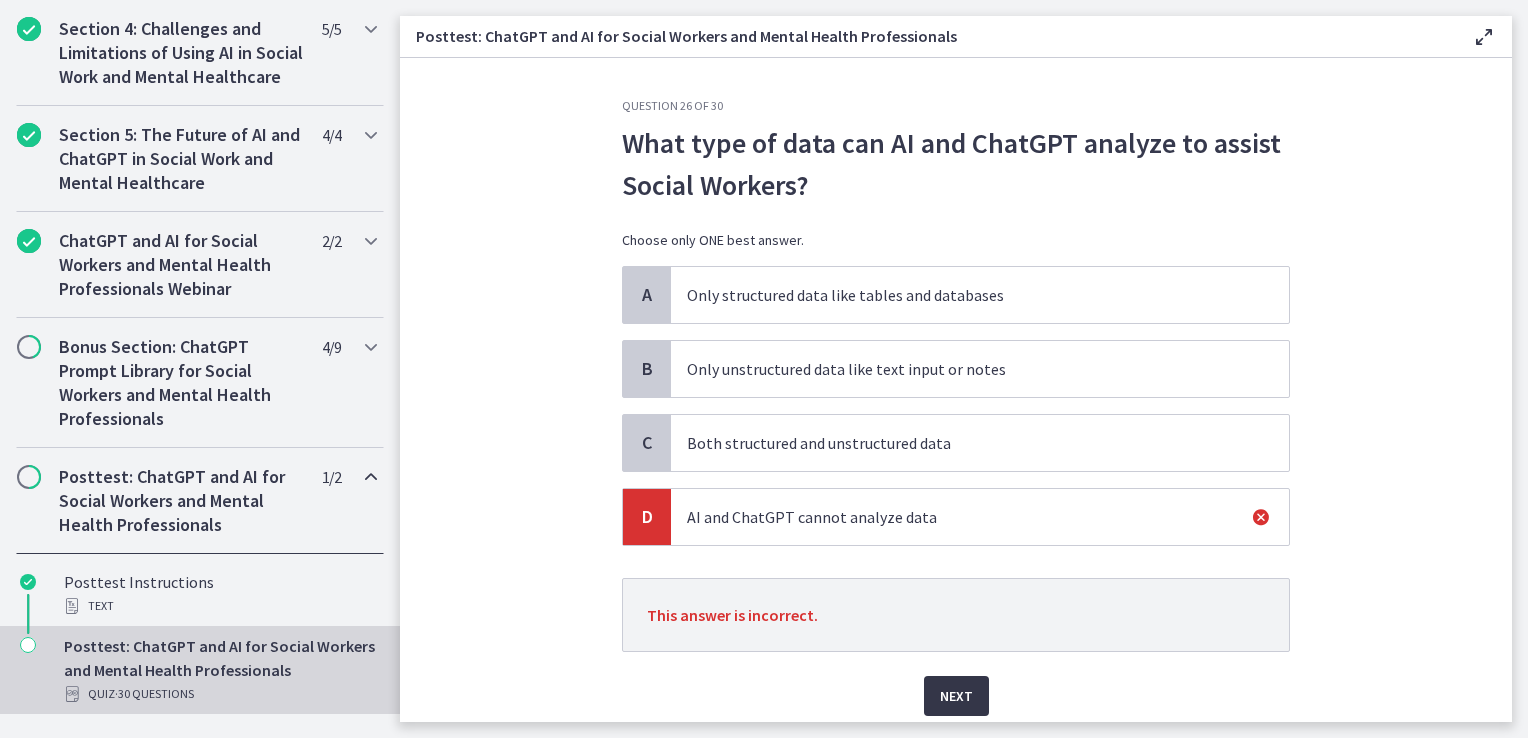 click on "Next" at bounding box center [956, 696] 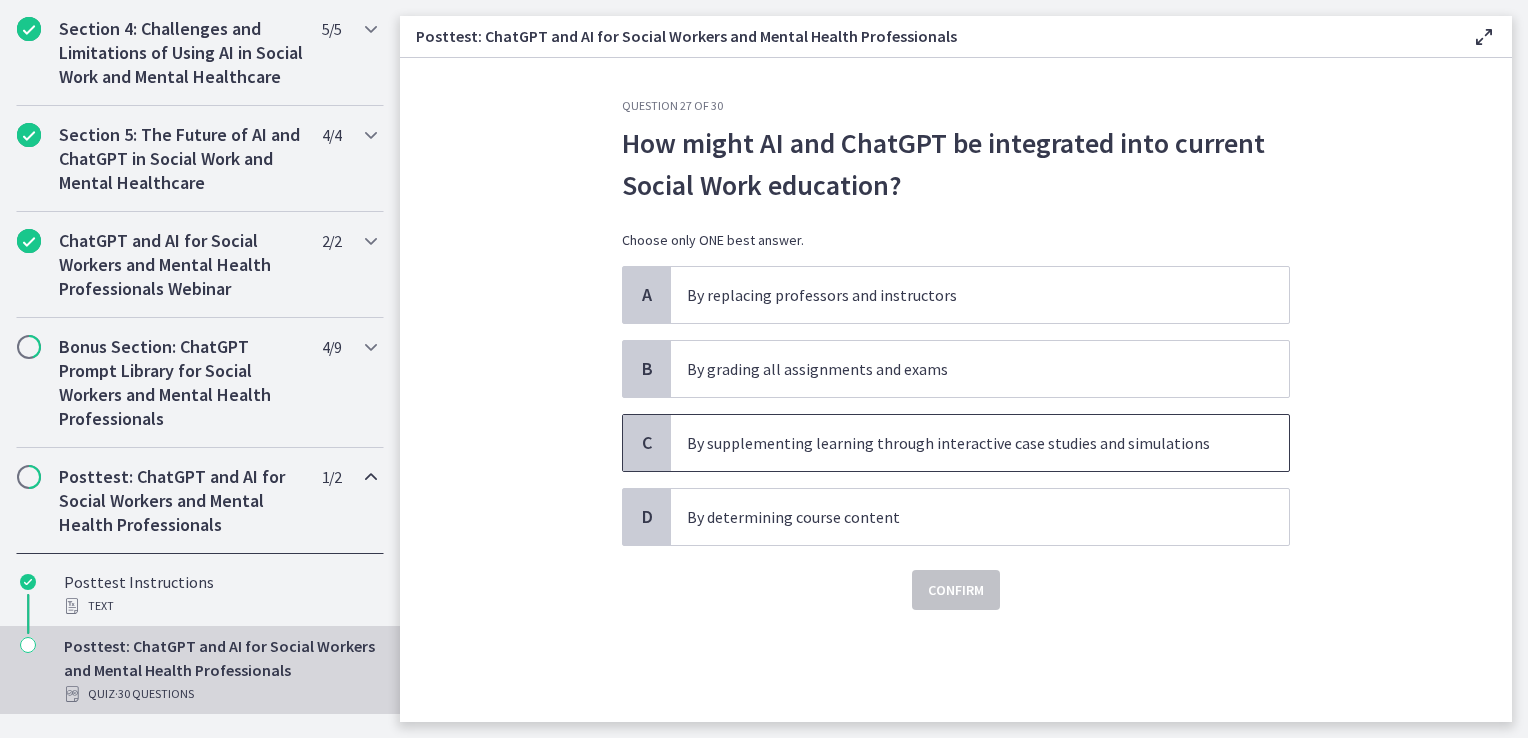 click on "By supplementing learning through interactive case studies and simulations" at bounding box center [960, 443] 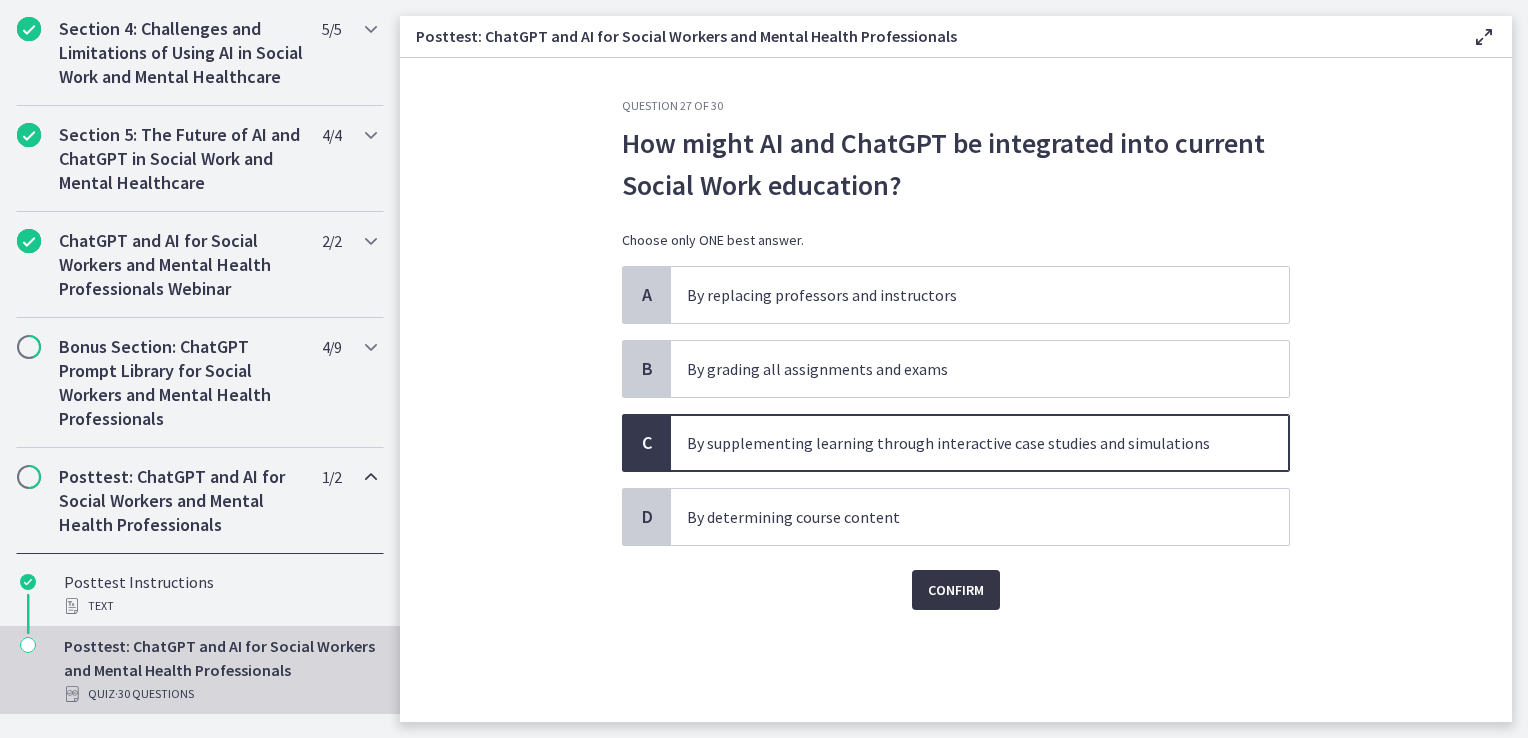 click on "Confirm" at bounding box center (956, 590) 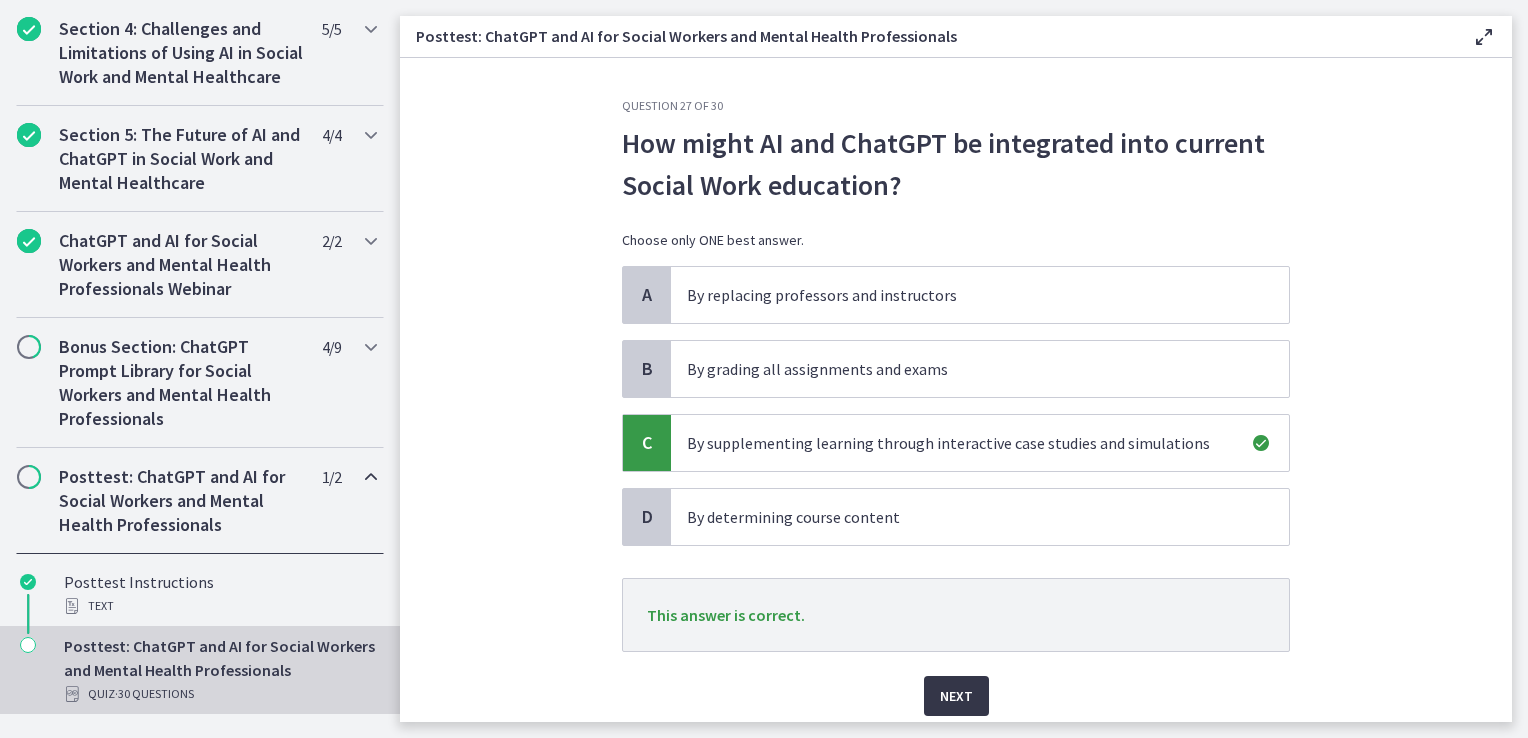 click on "Next" at bounding box center [956, 696] 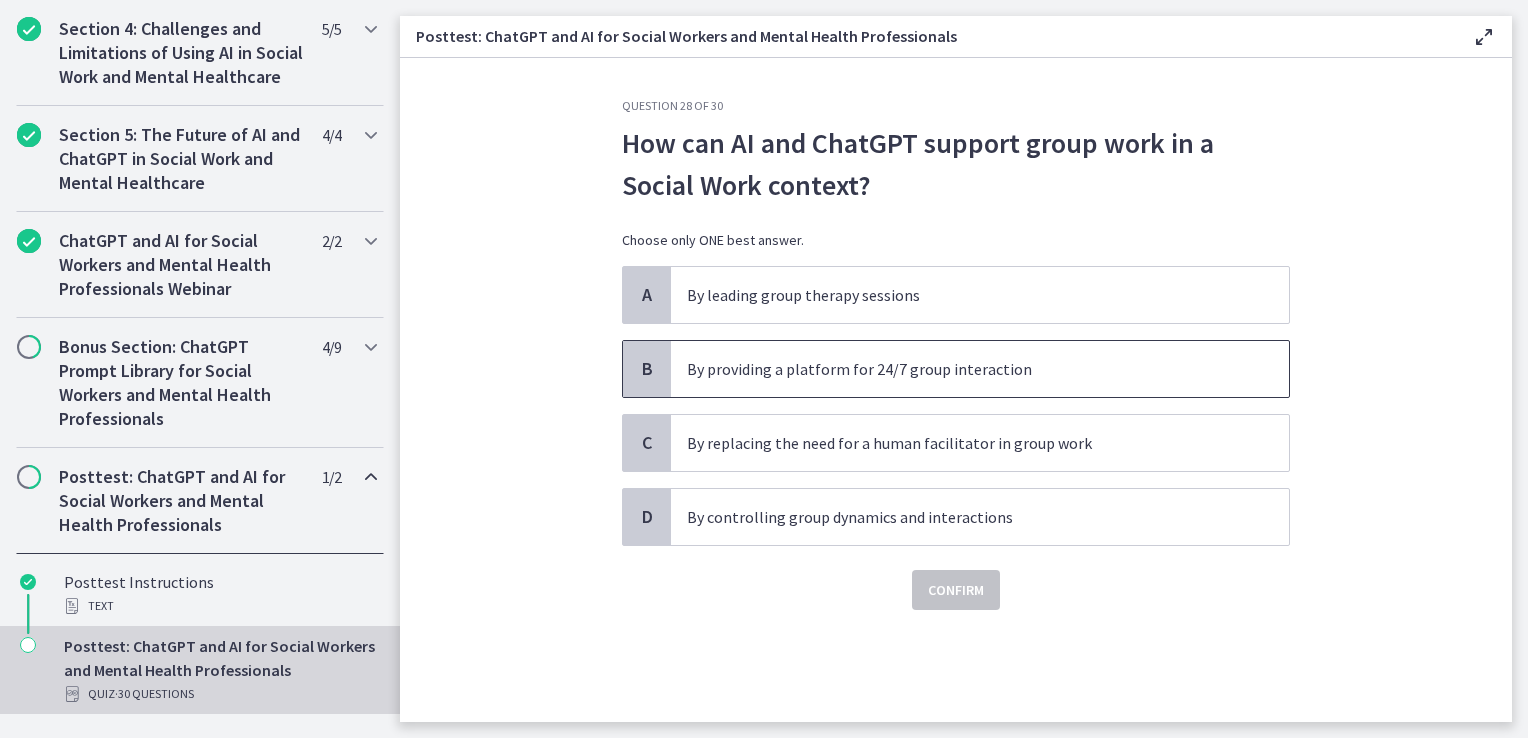click on "By providing a platform for 24/7 group interaction" at bounding box center (960, 369) 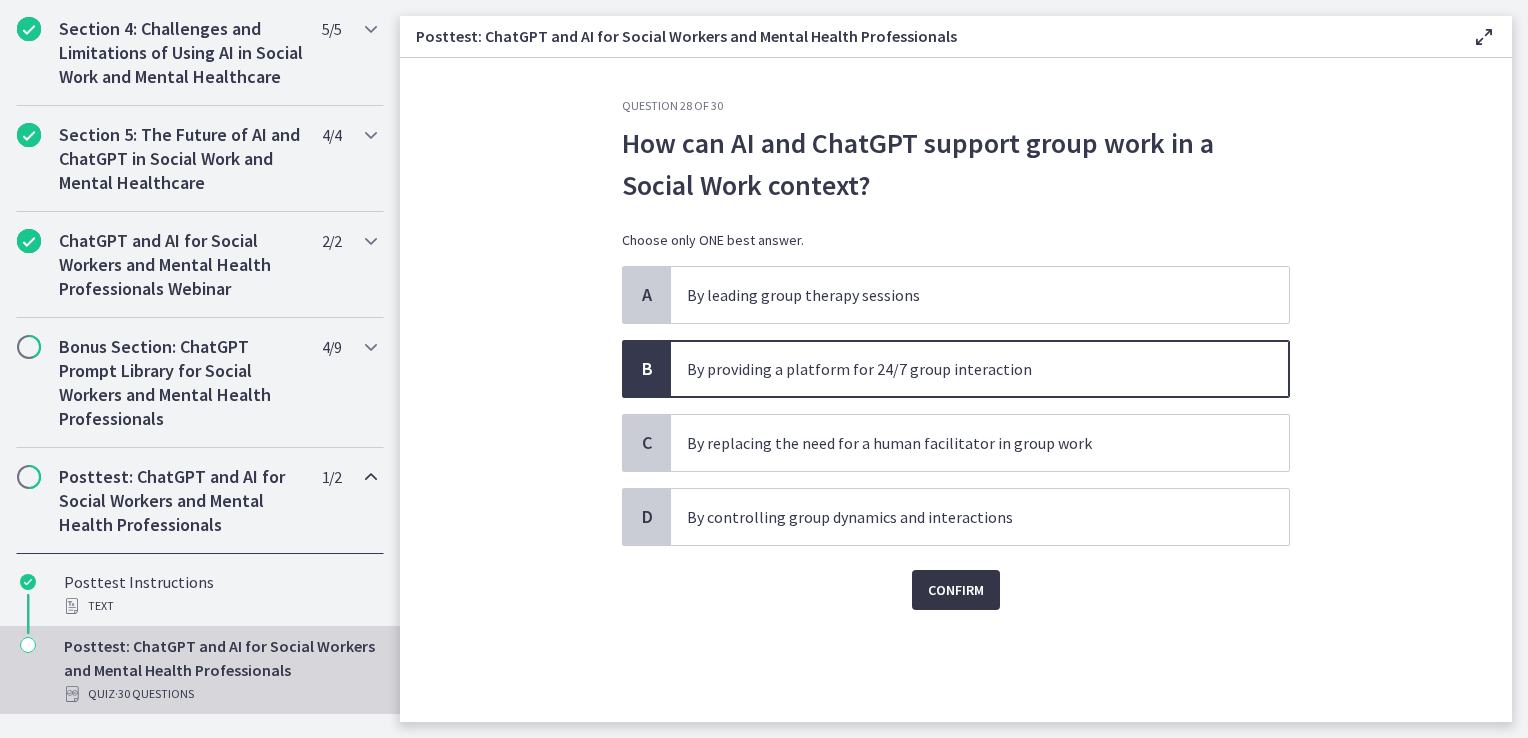 click on "Confirm" at bounding box center (956, 590) 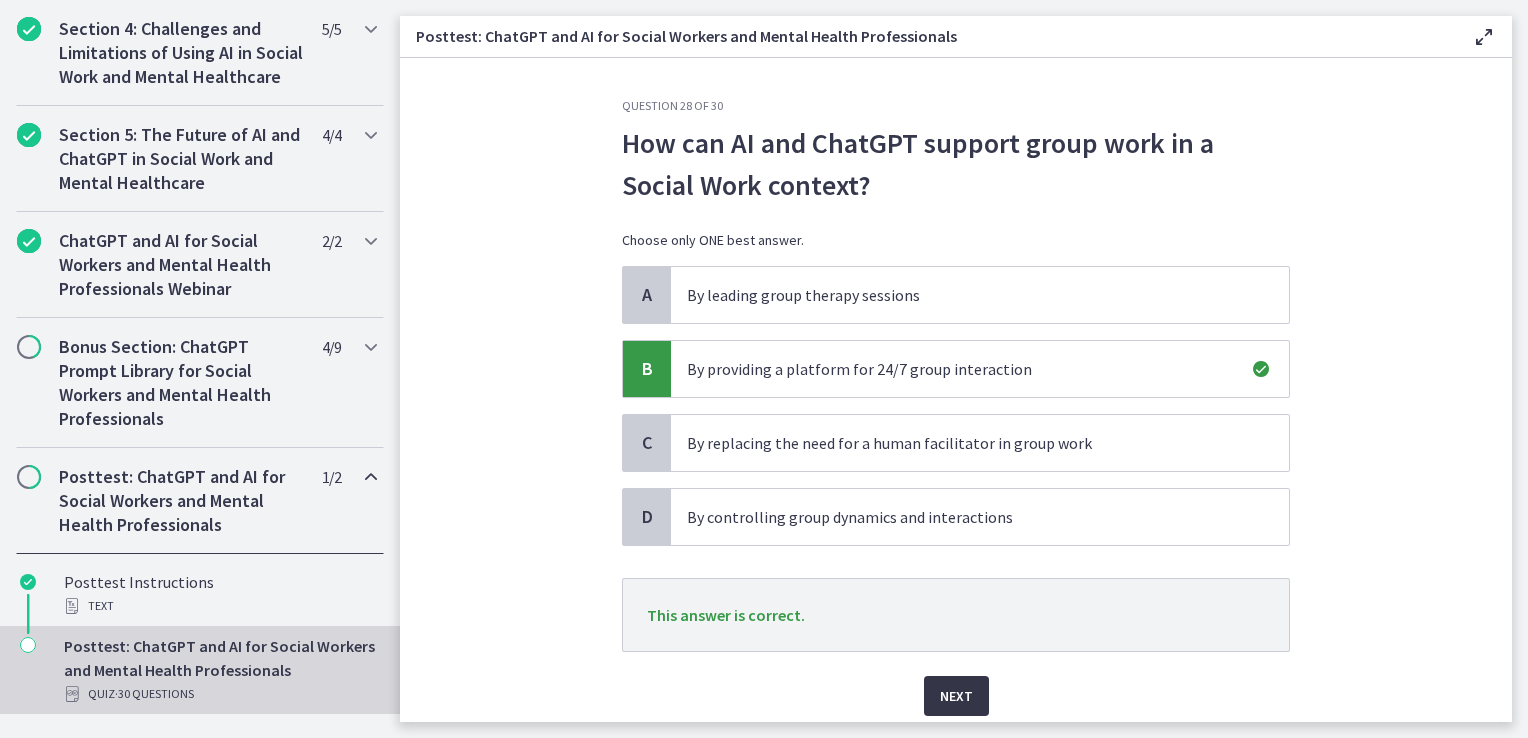 click on "Next" at bounding box center (956, 696) 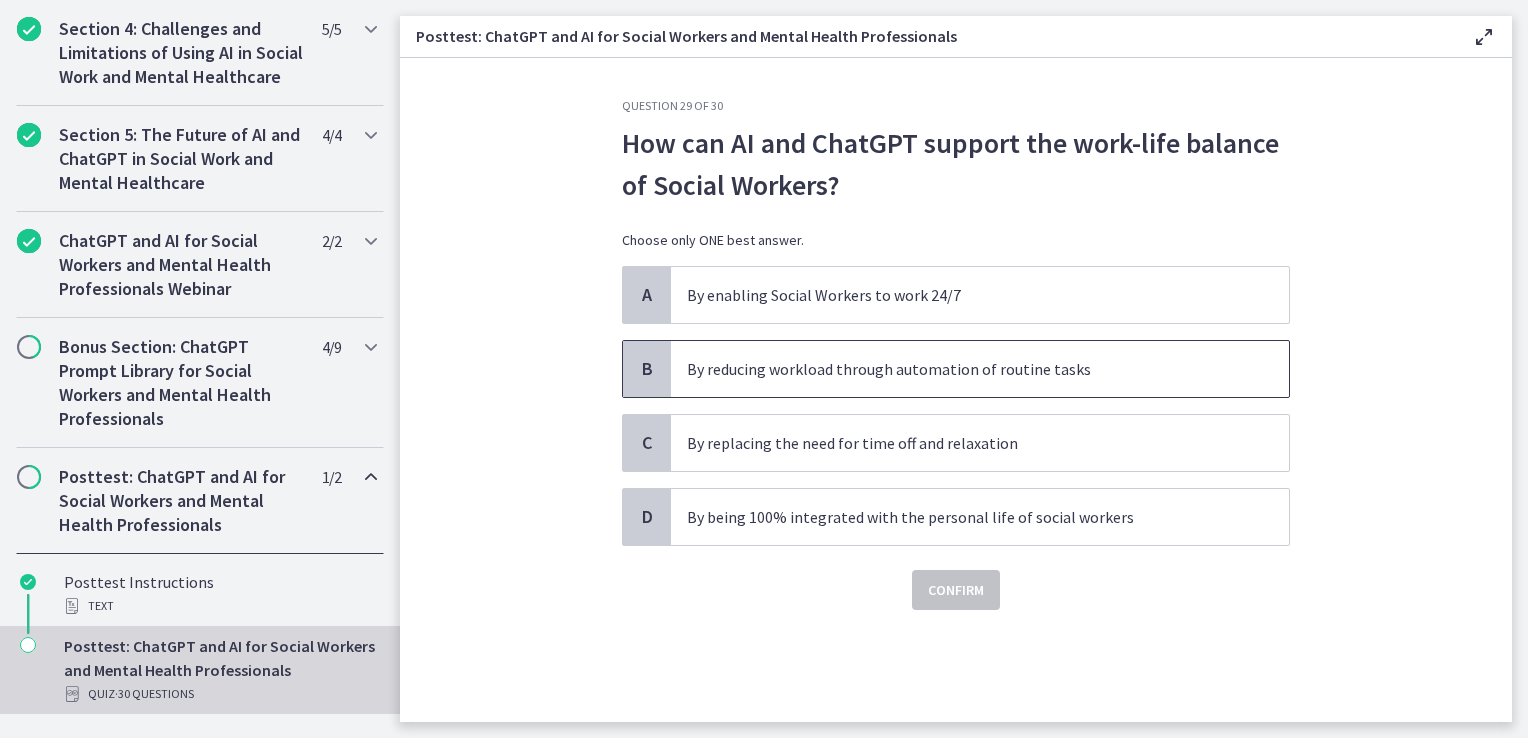 click on "By reducing workload through automation of routine tasks" at bounding box center [960, 369] 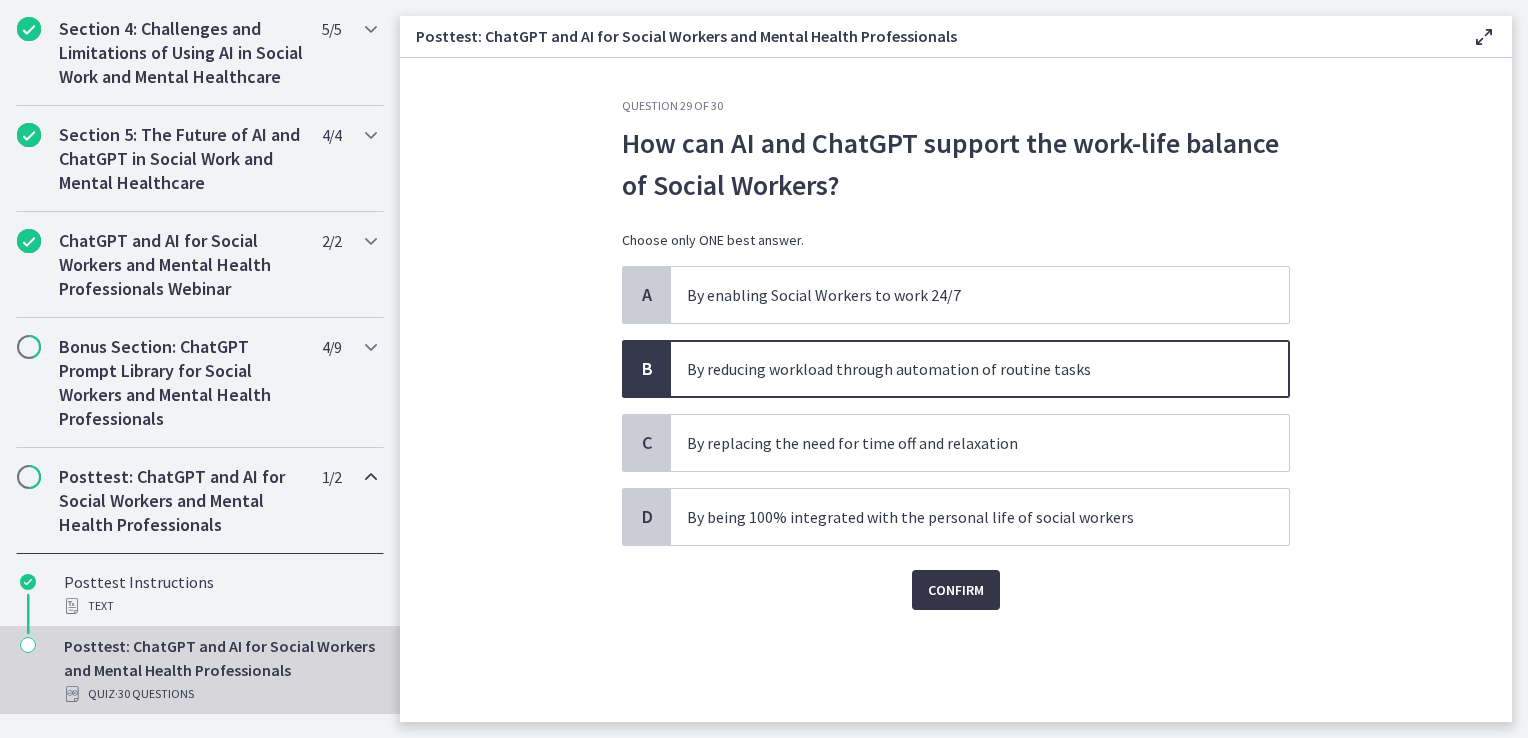 click on "Confirm" at bounding box center (956, 590) 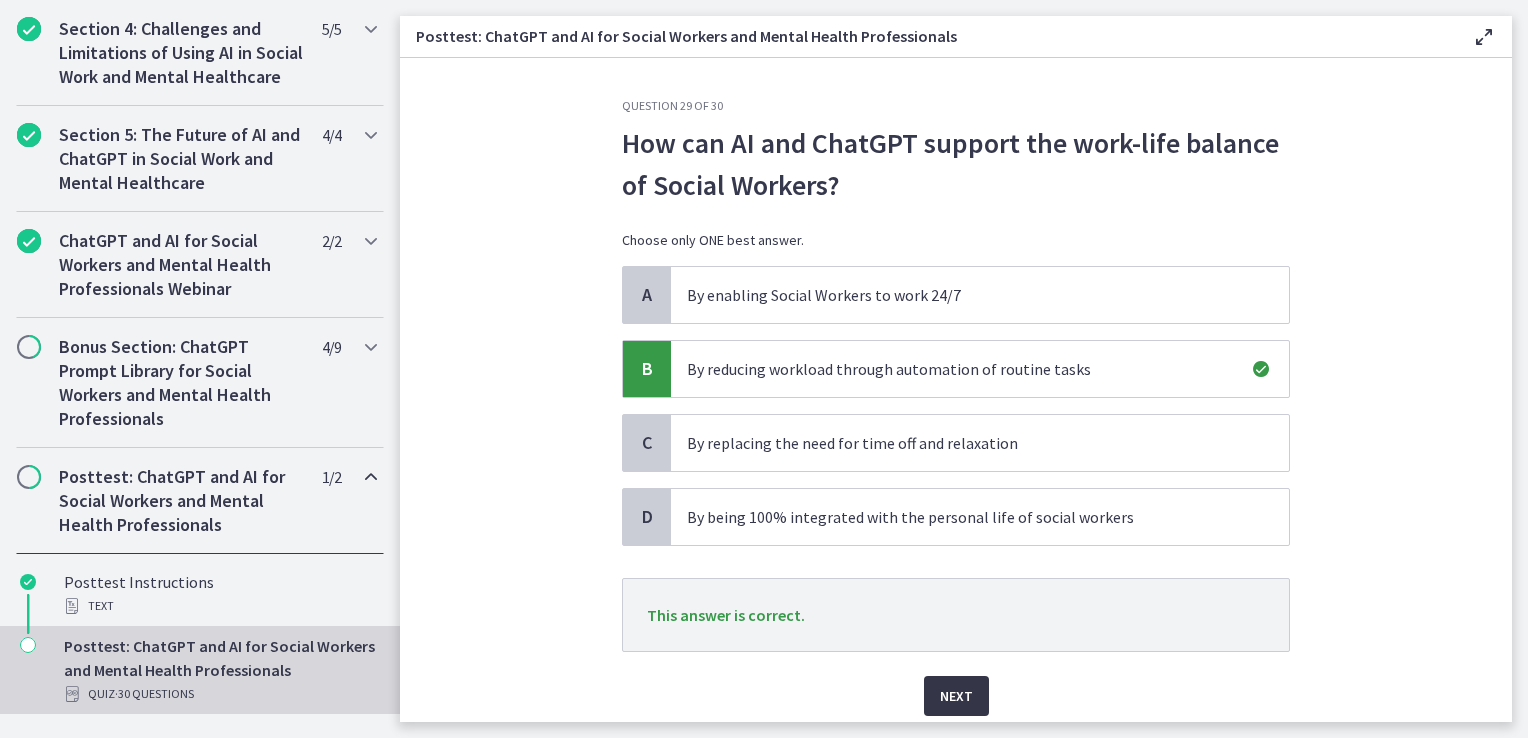click on "Next" at bounding box center [956, 696] 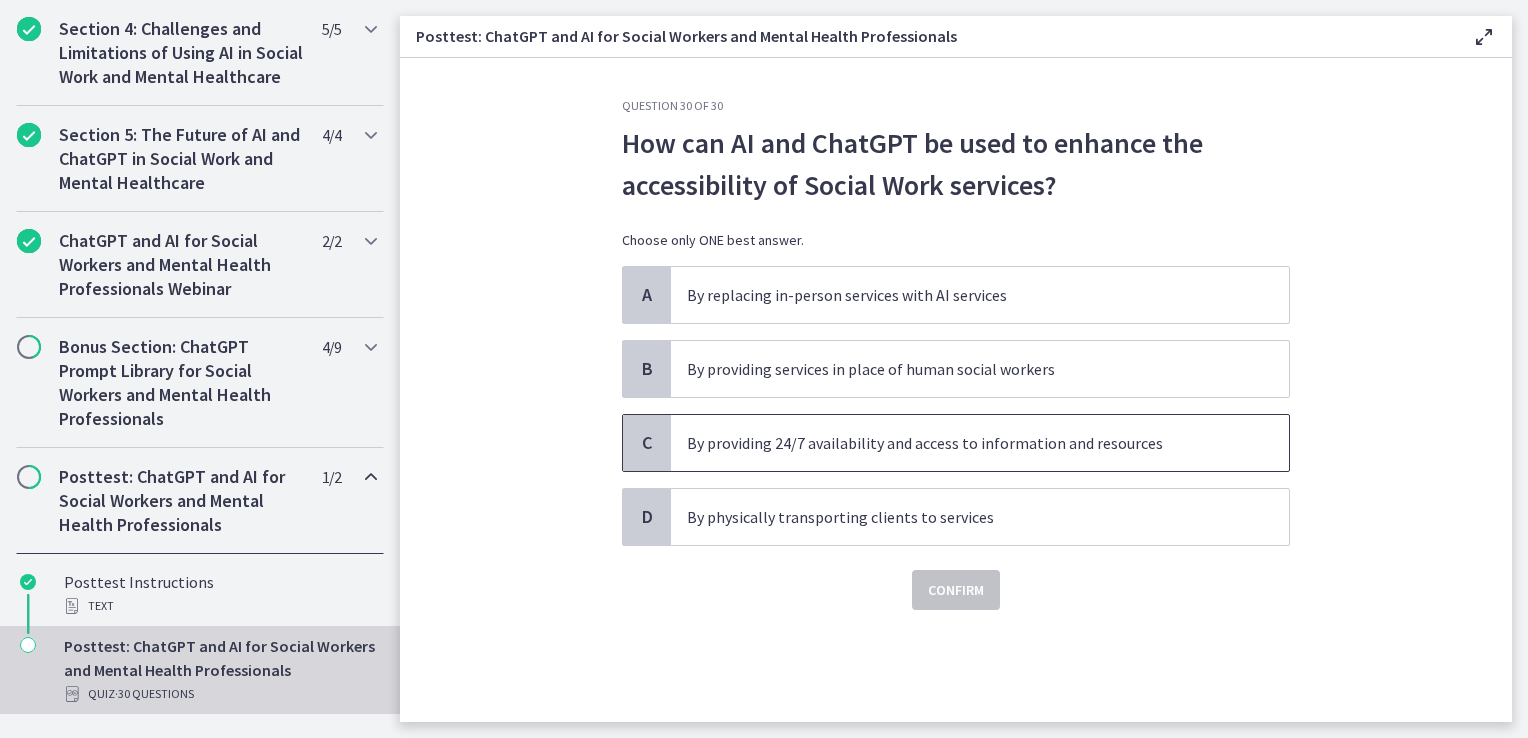 click on "By providing 24/7 availability and access to information and resources" at bounding box center [980, 443] 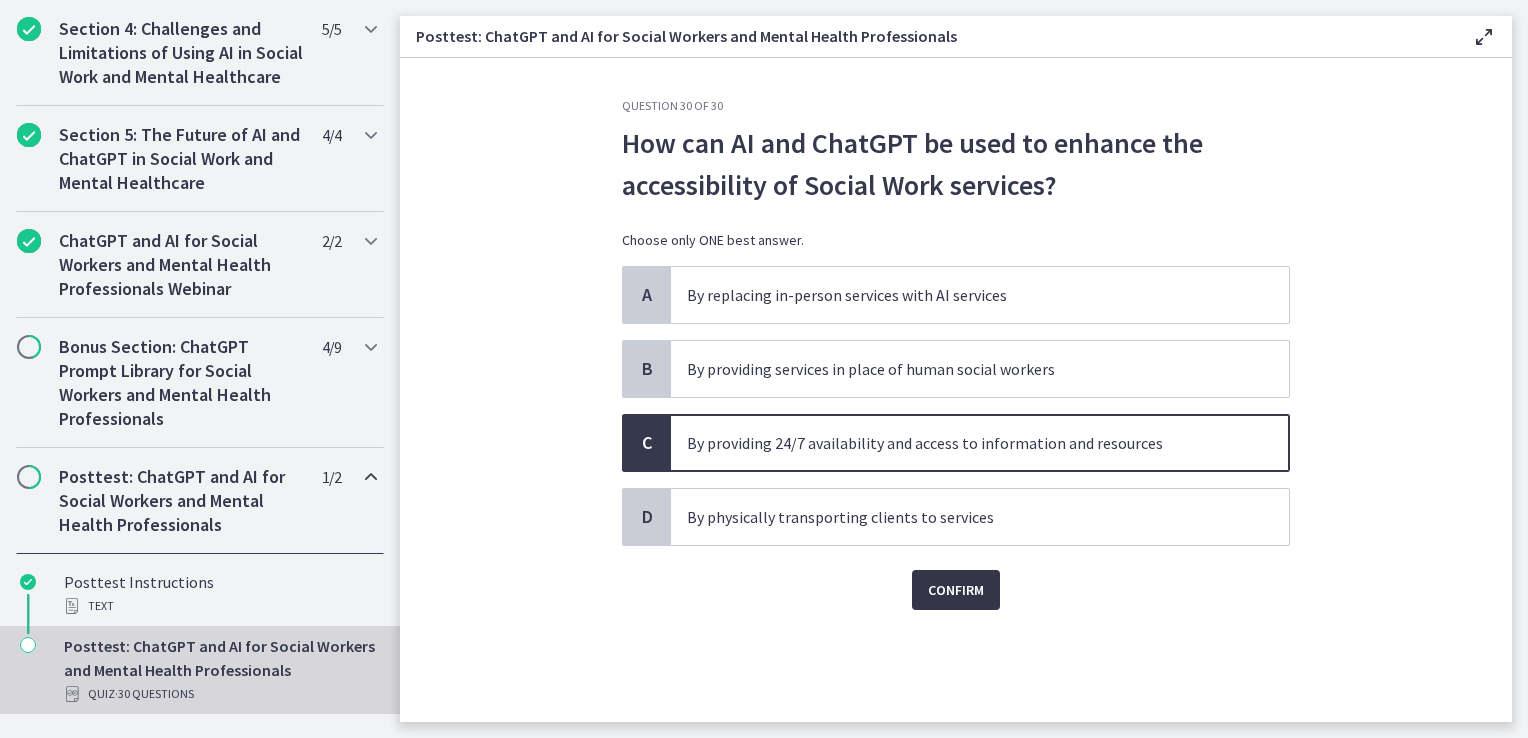 click on "Confirm" at bounding box center (956, 590) 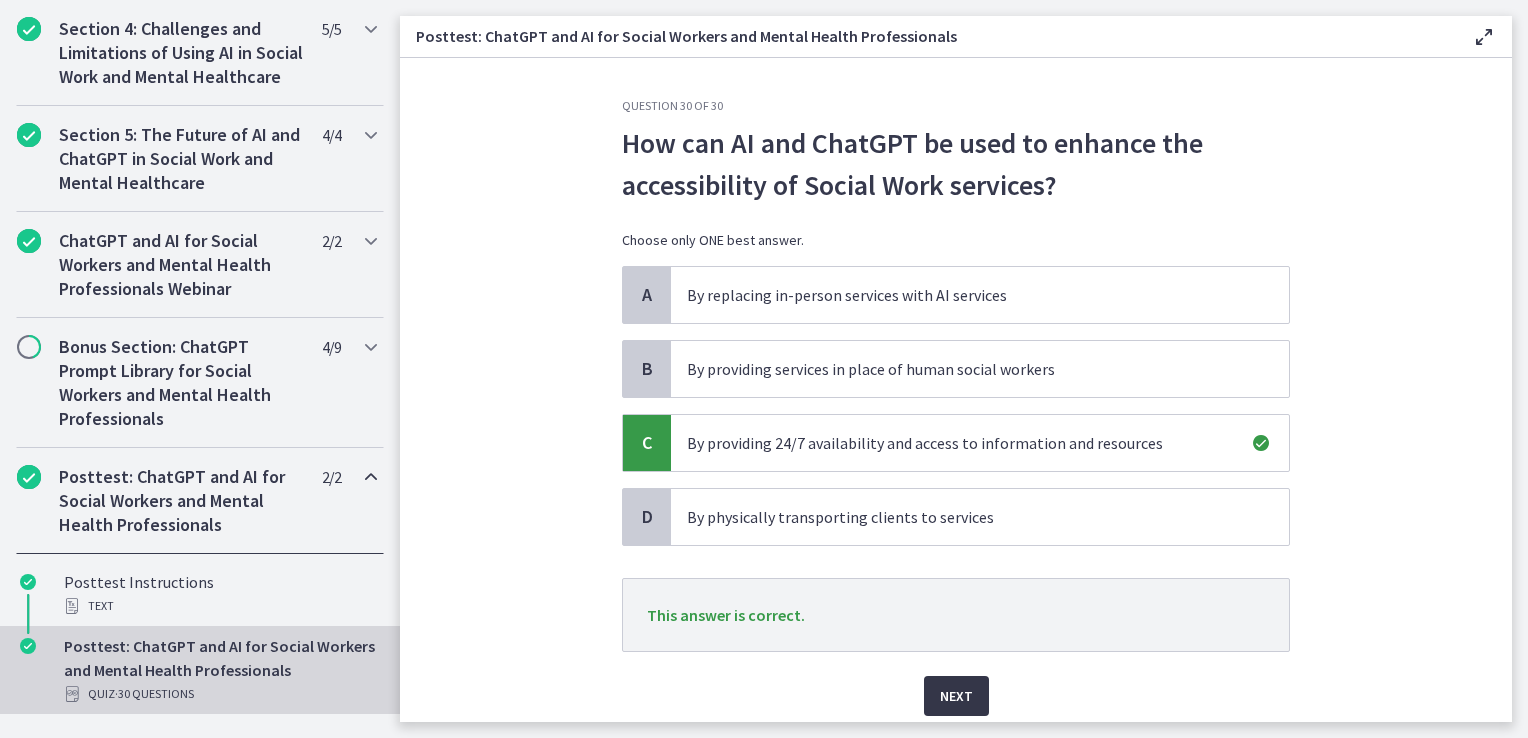 click on "Next" at bounding box center (956, 696) 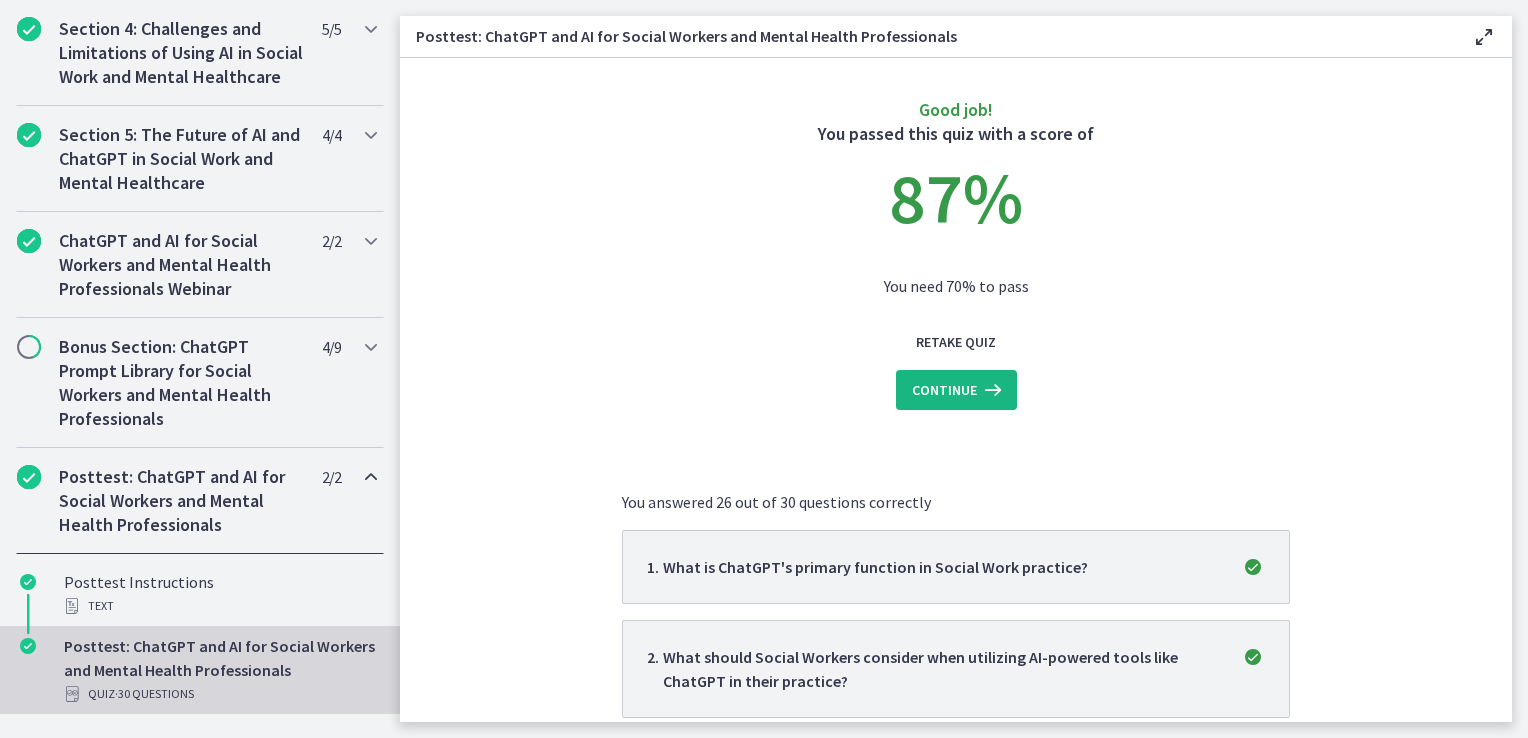 click at bounding box center (991, 390) 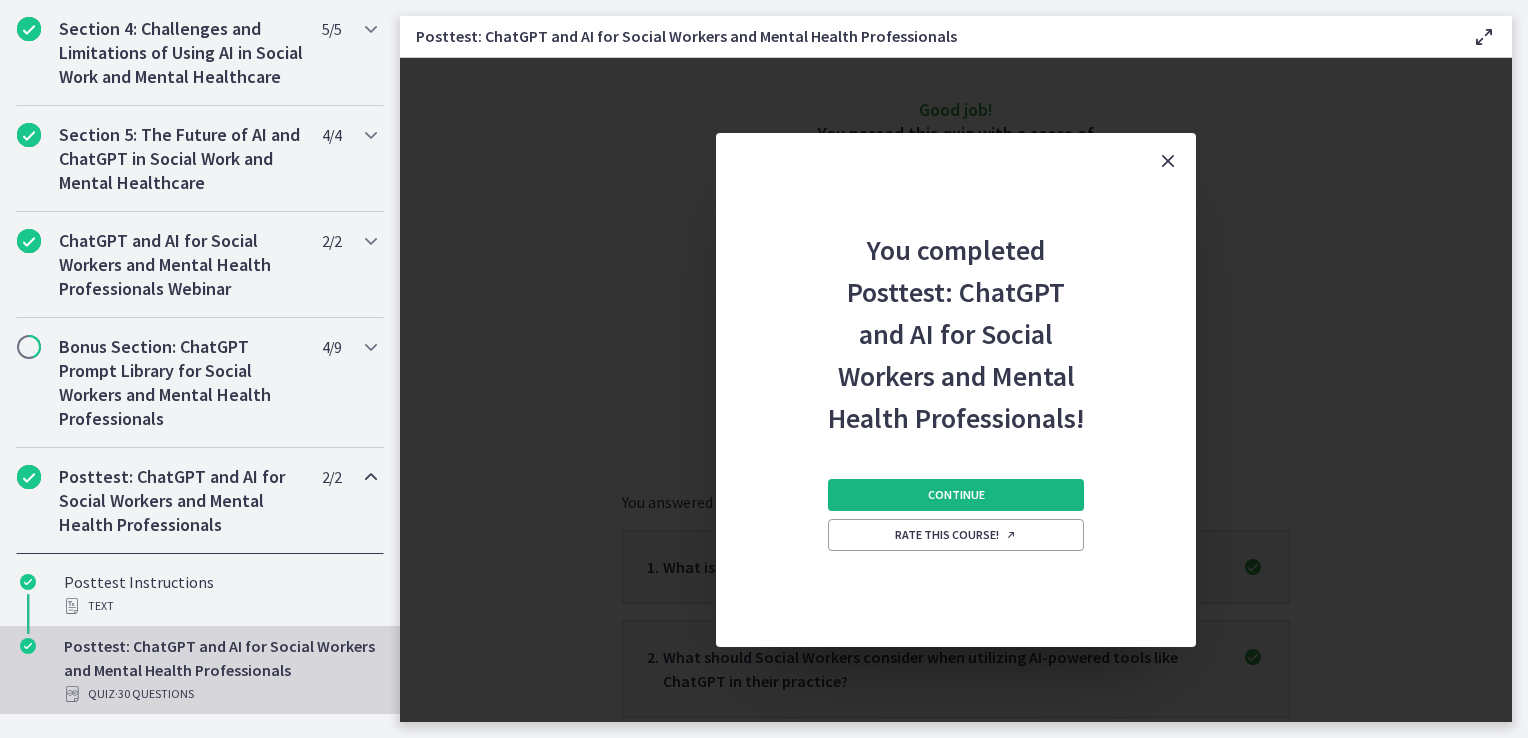 click on "Continue" at bounding box center (956, 495) 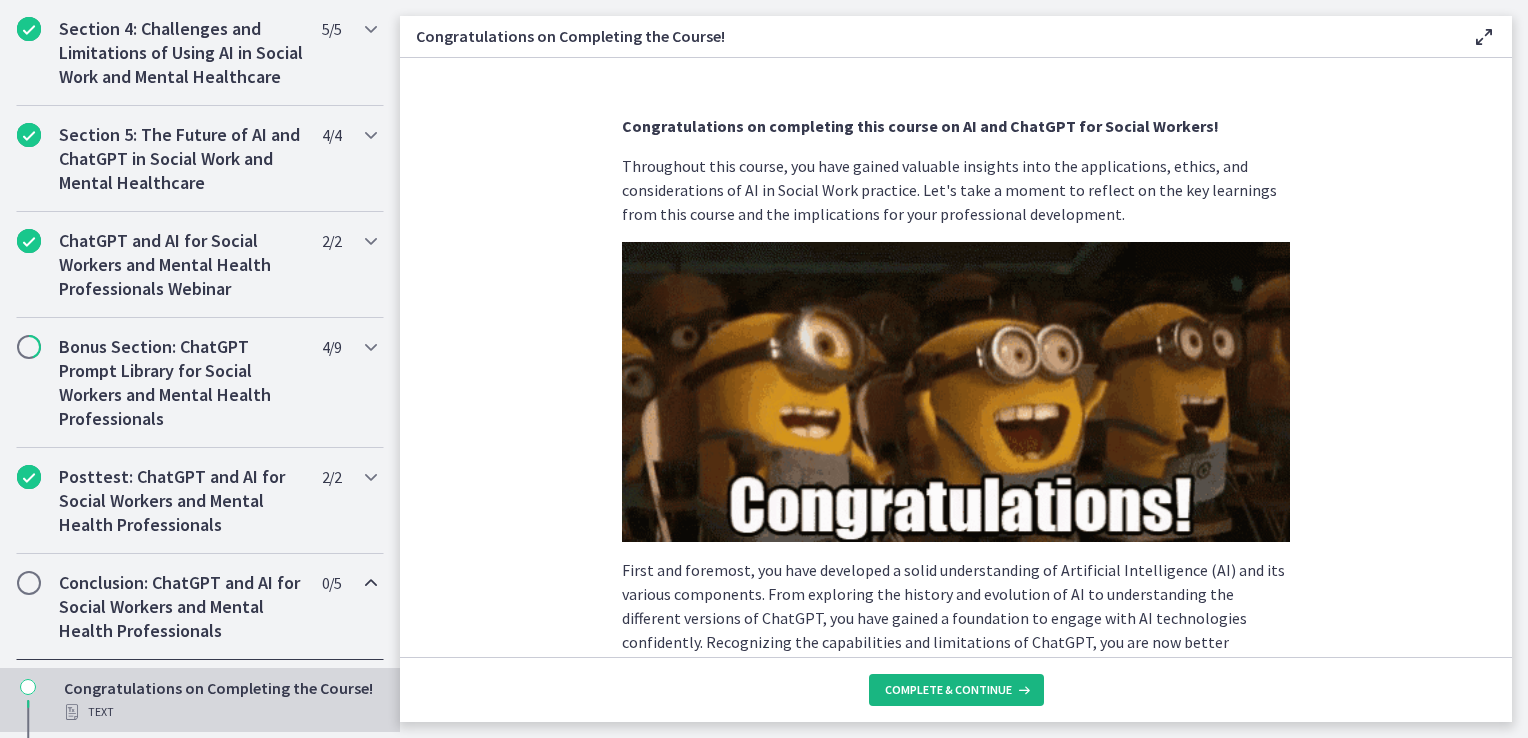 click on "Complete & continue" at bounding box center (948, 690) 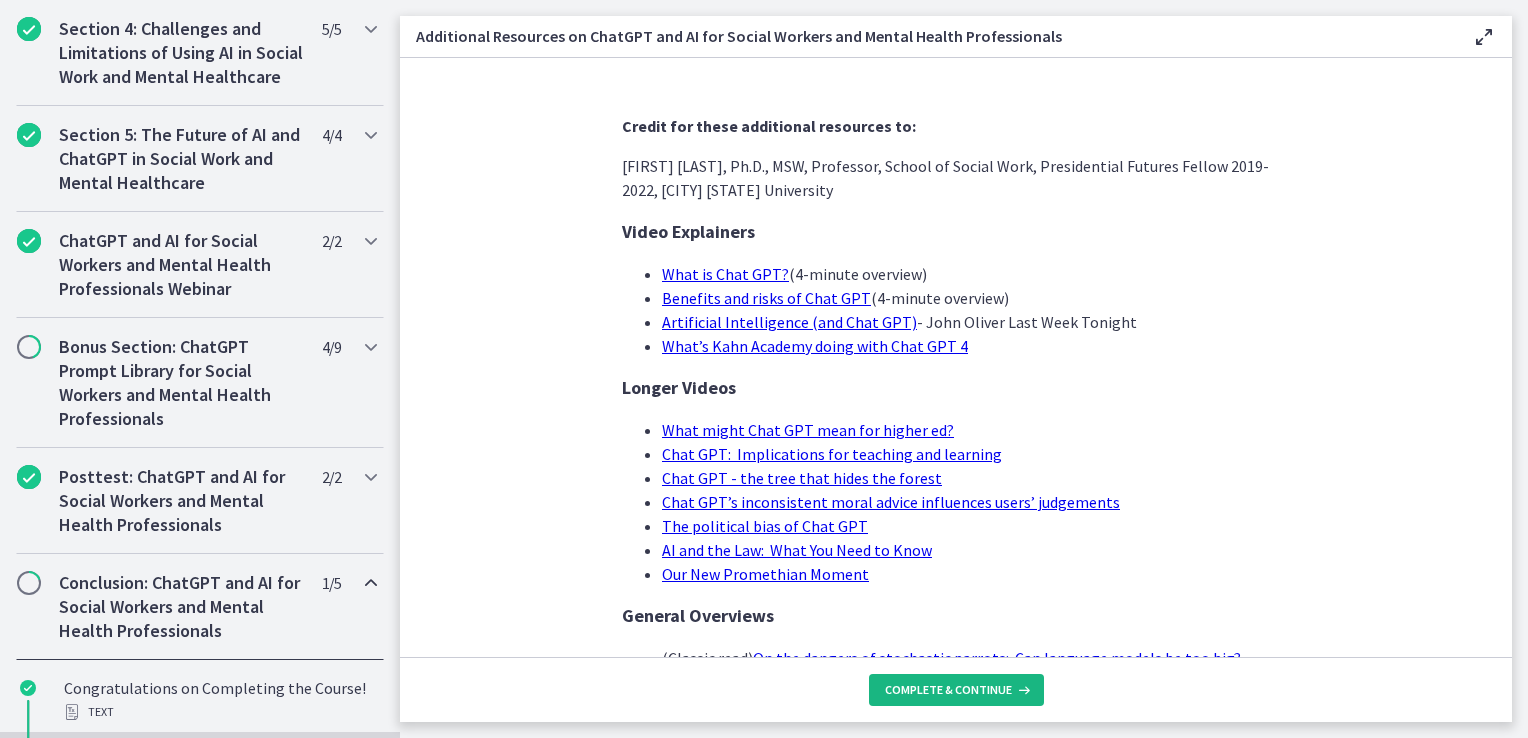 click on "Complete & continue" at bounding box center (948, 690) 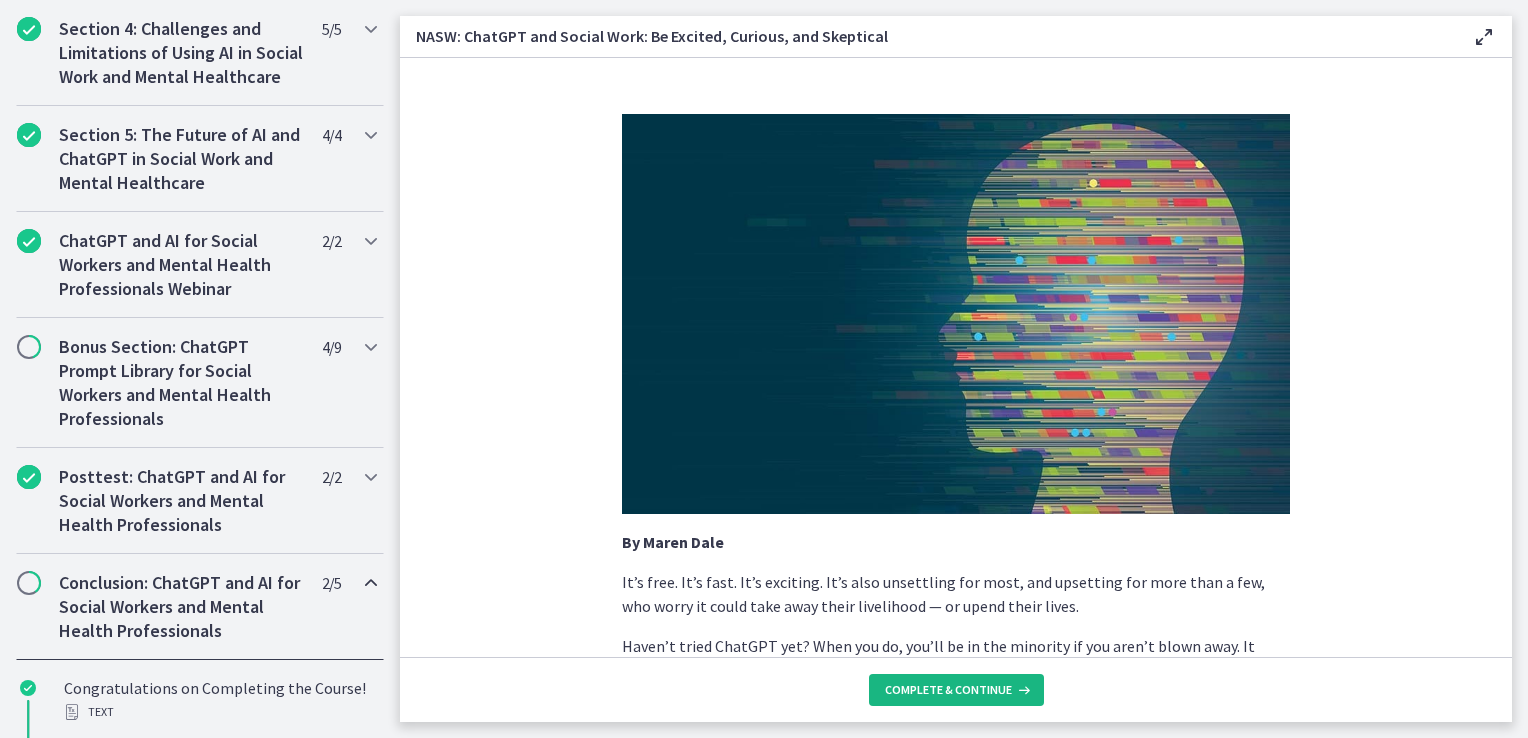 click on "Complete & continue" at bounding box center (948, 690) 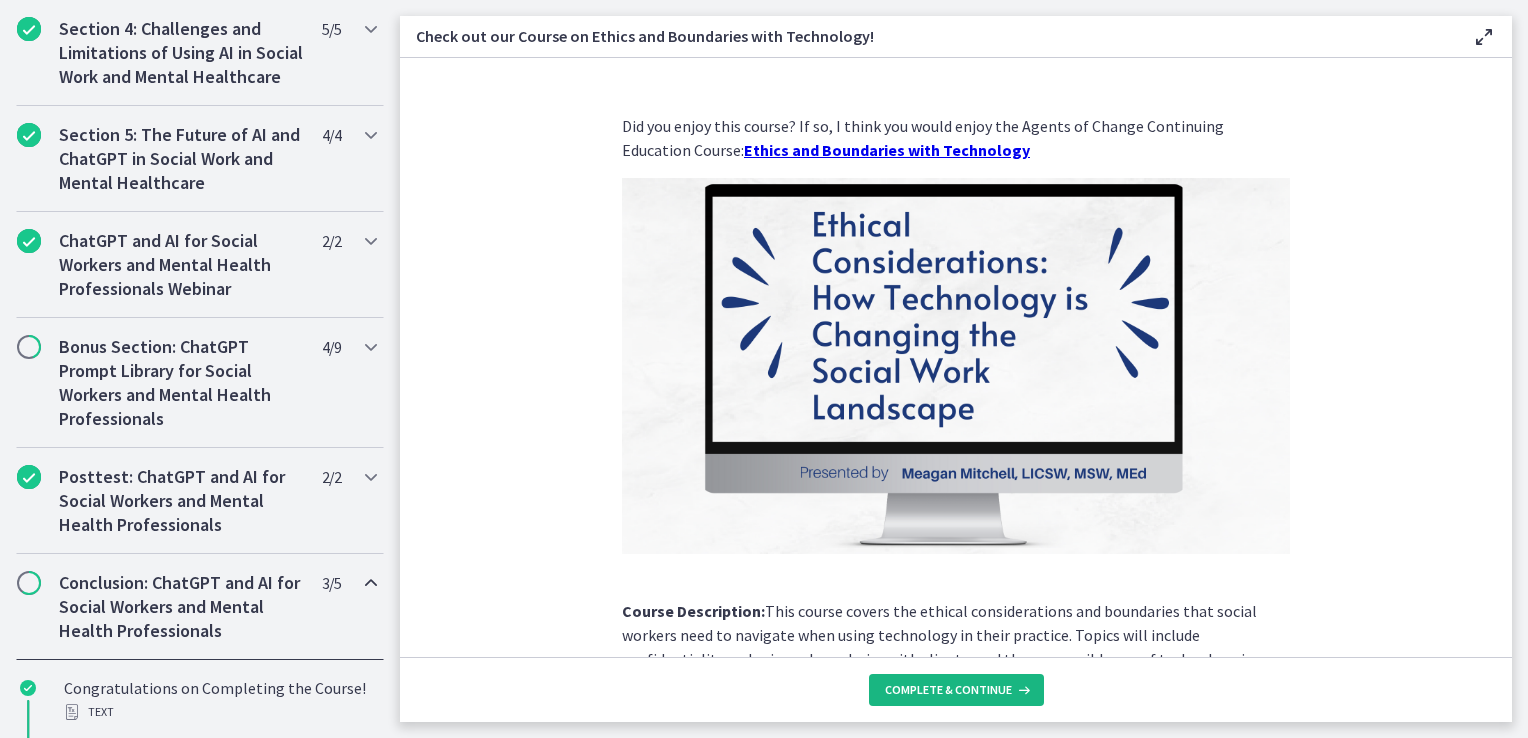 click on "Complete & continue" at bounding box center [948, 690] 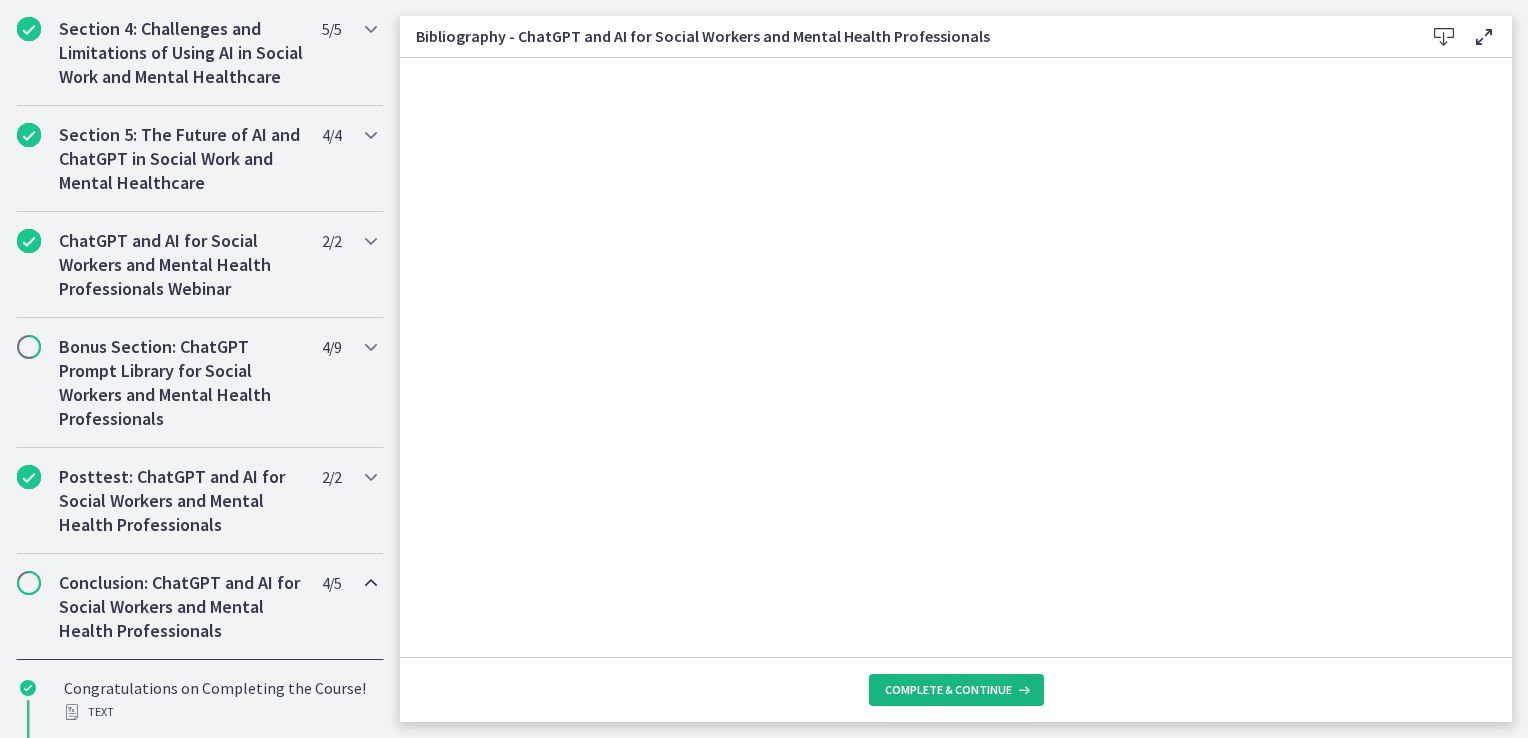 click on "Complete & continue" at bounding box center (948, 690) 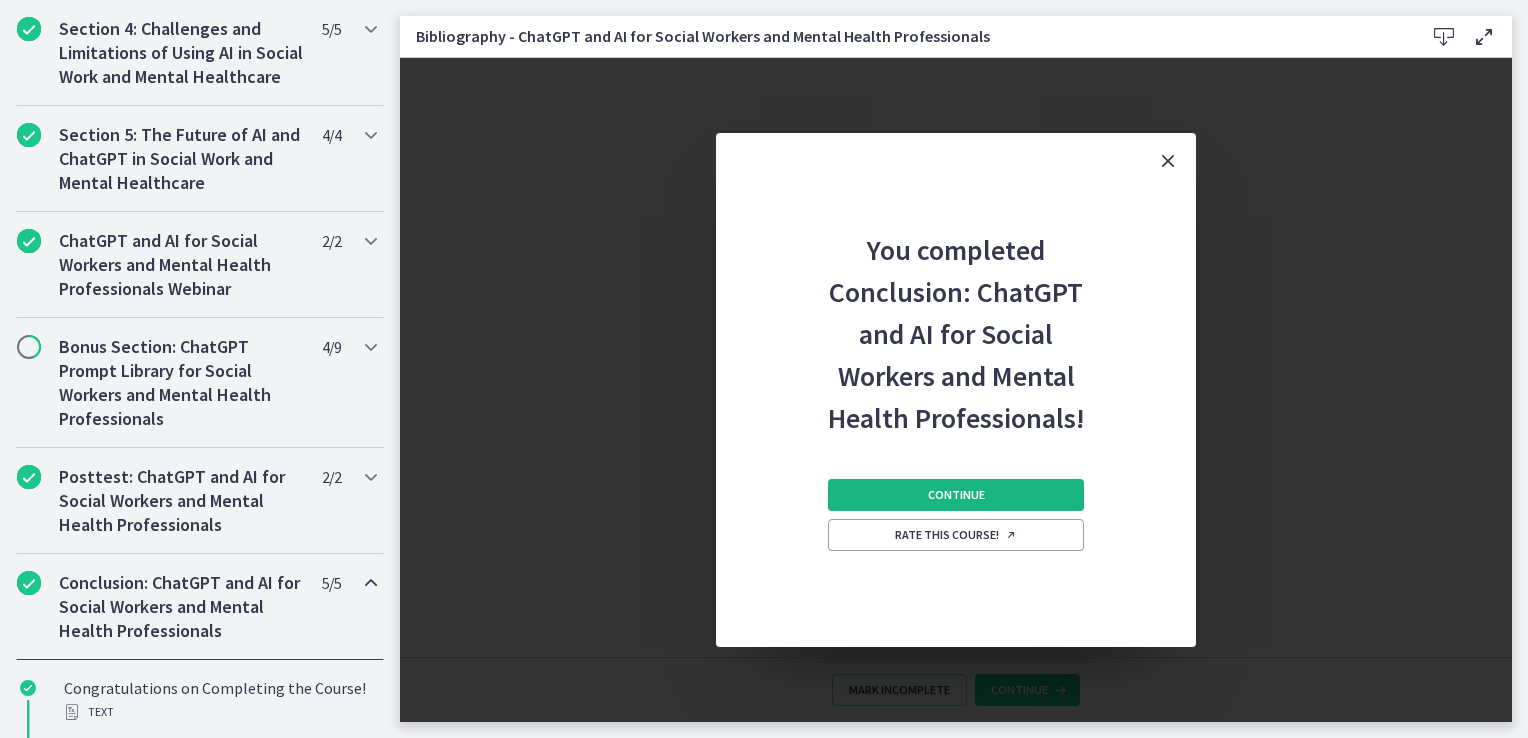 click on "Continue" at bounding box center [956, 495] 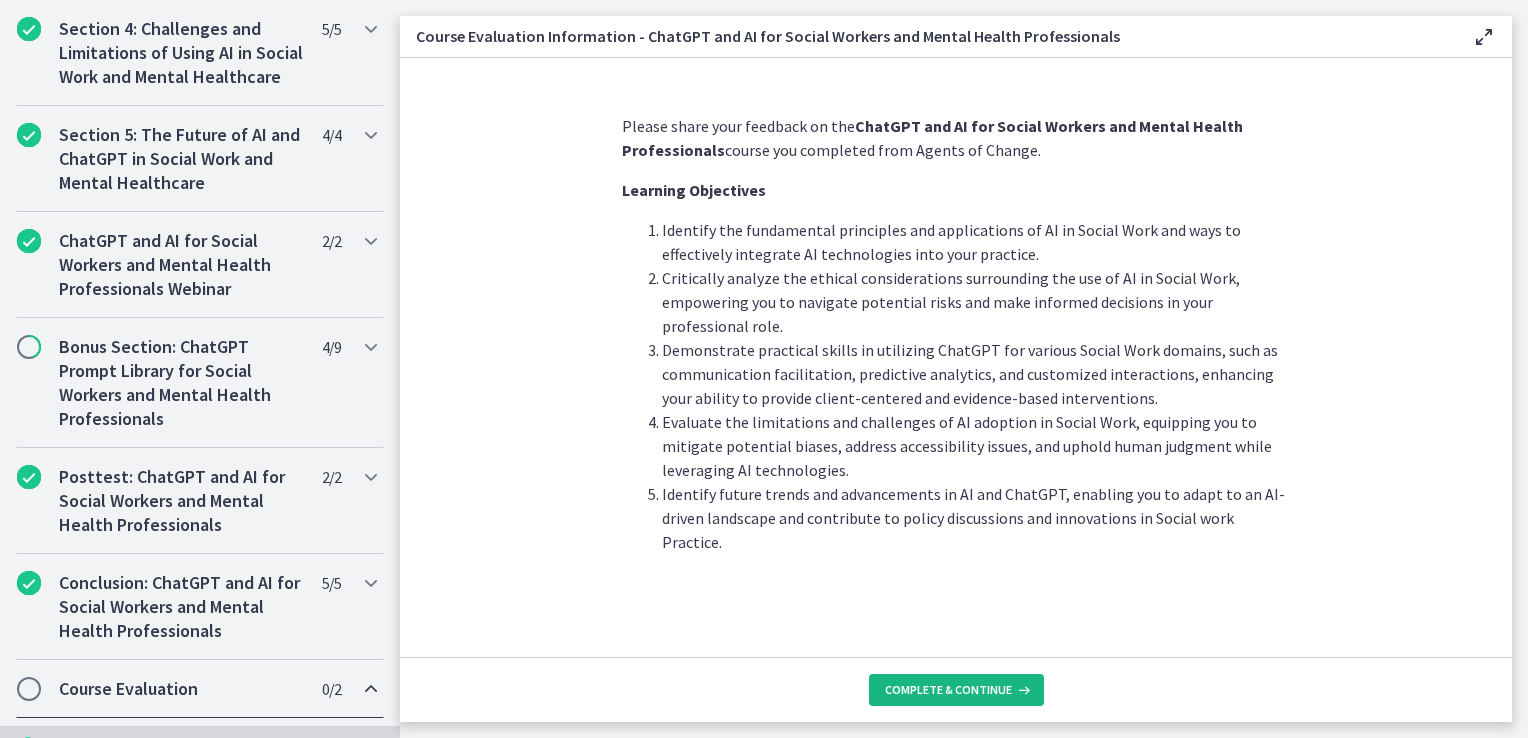 click on "Complete & continue" at bounding box center [948, 690] 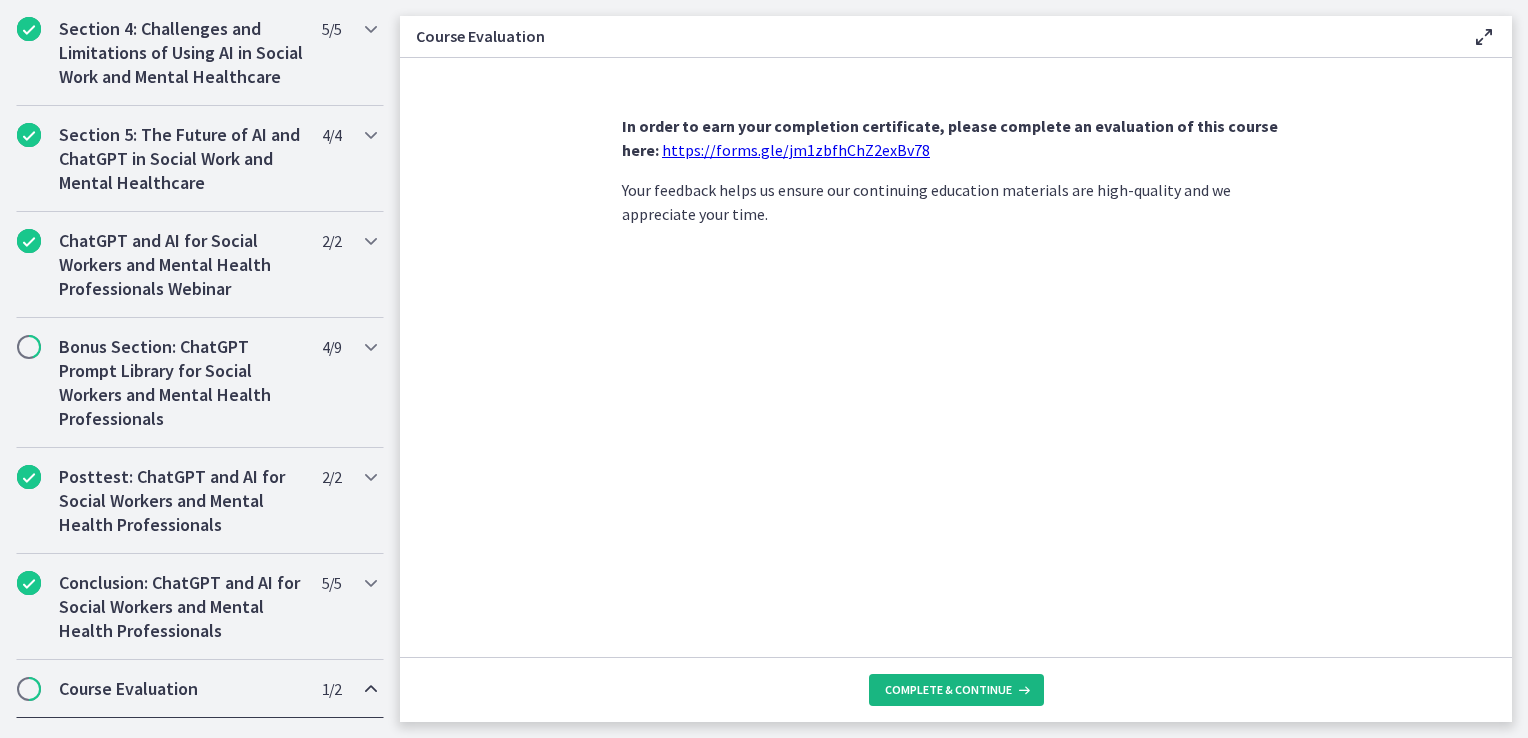 click on "Complete & continue" at bounding box center (948, 690) 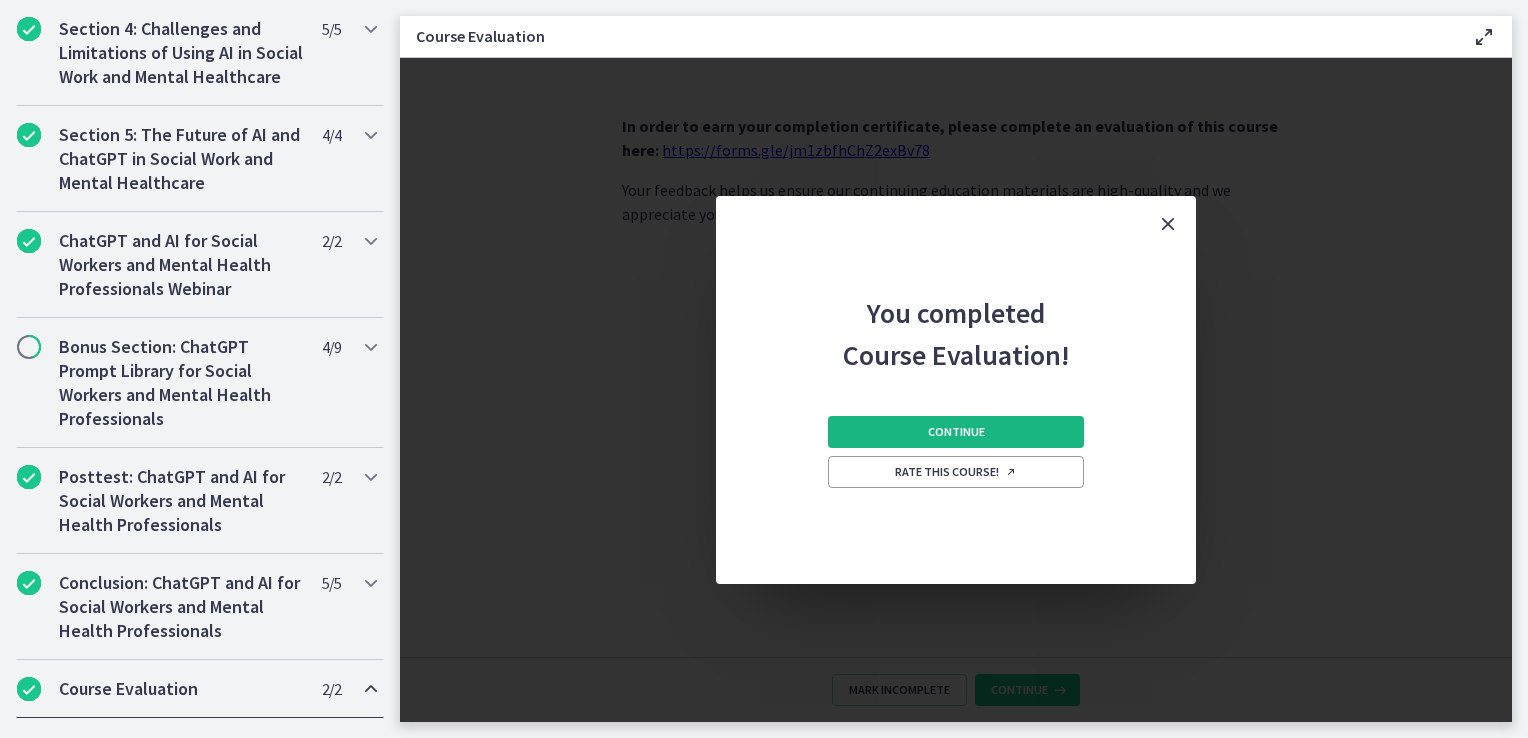 click on "Continue" at bounding box center (956, 432) 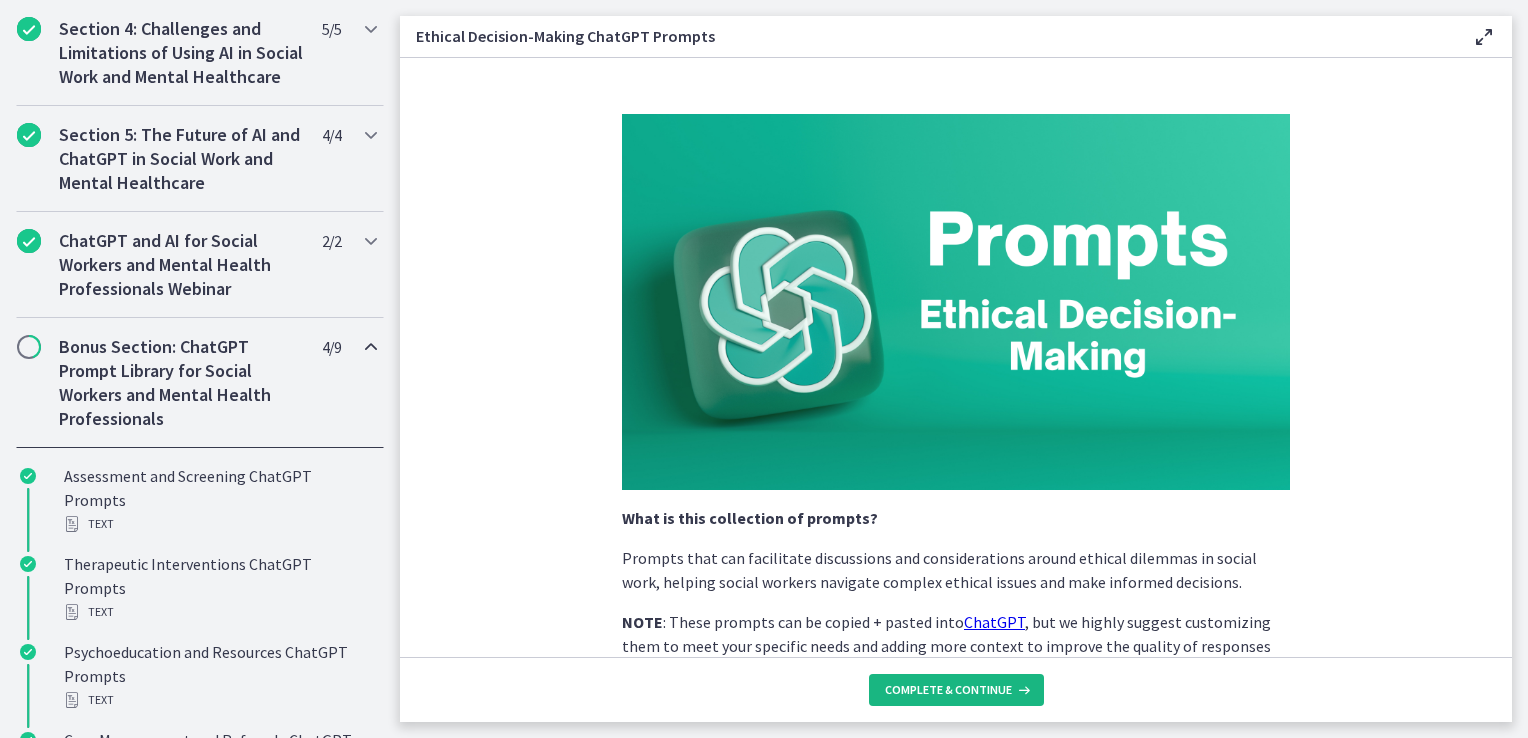 click on "Complete & continue" at bounding box center (948, 690) 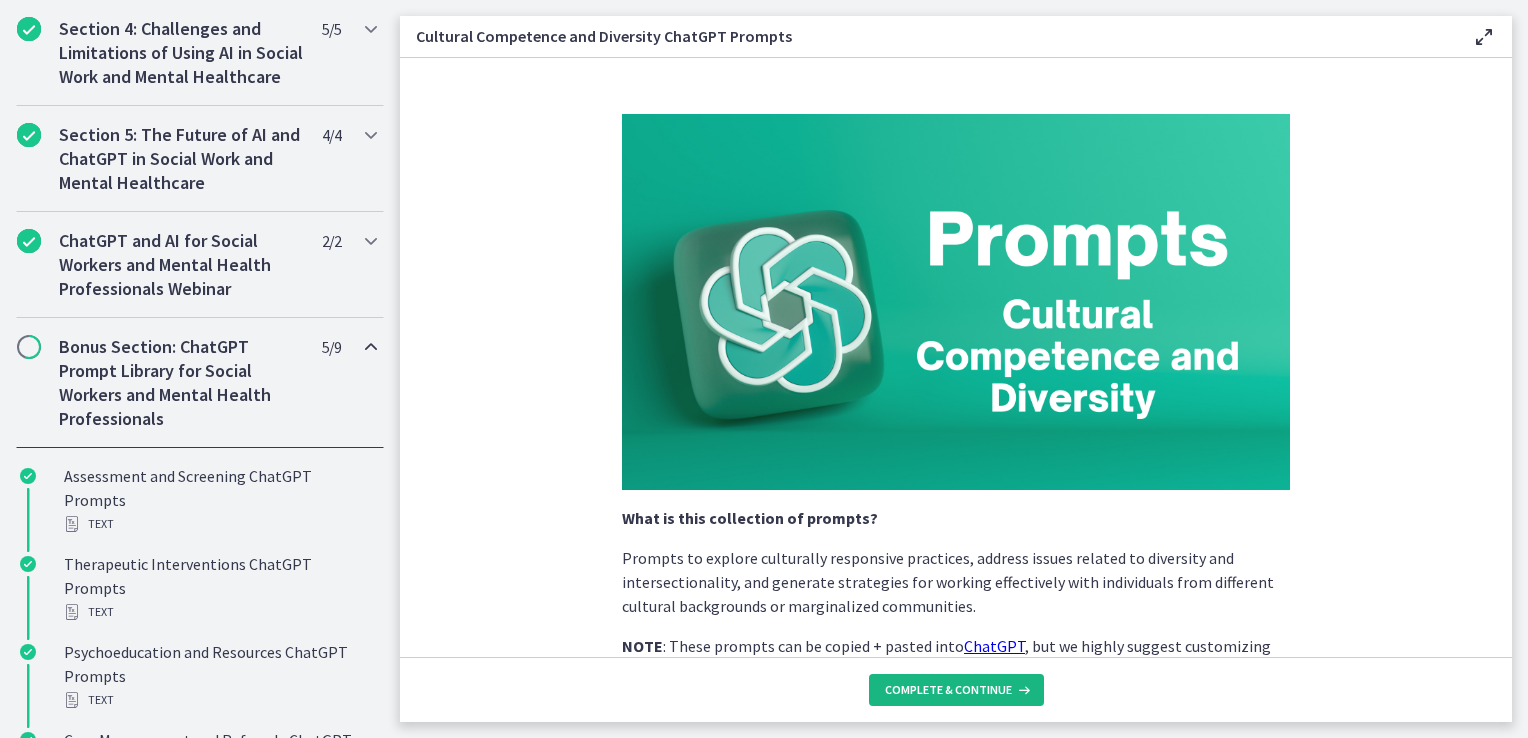 click on "Complete & continue" at bounding box center (948, 690) 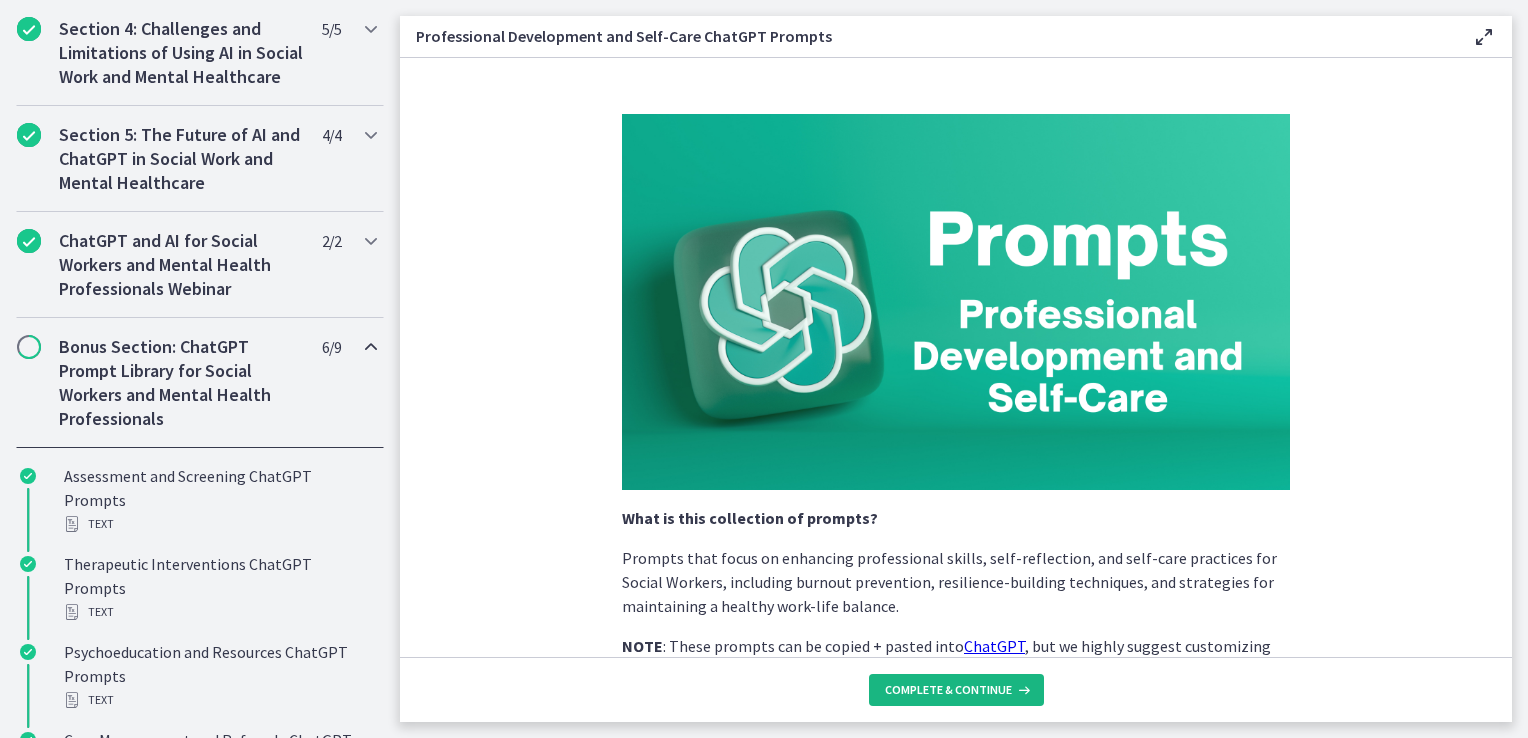 click on "Complete & continue" at bounding box center (948, 690) 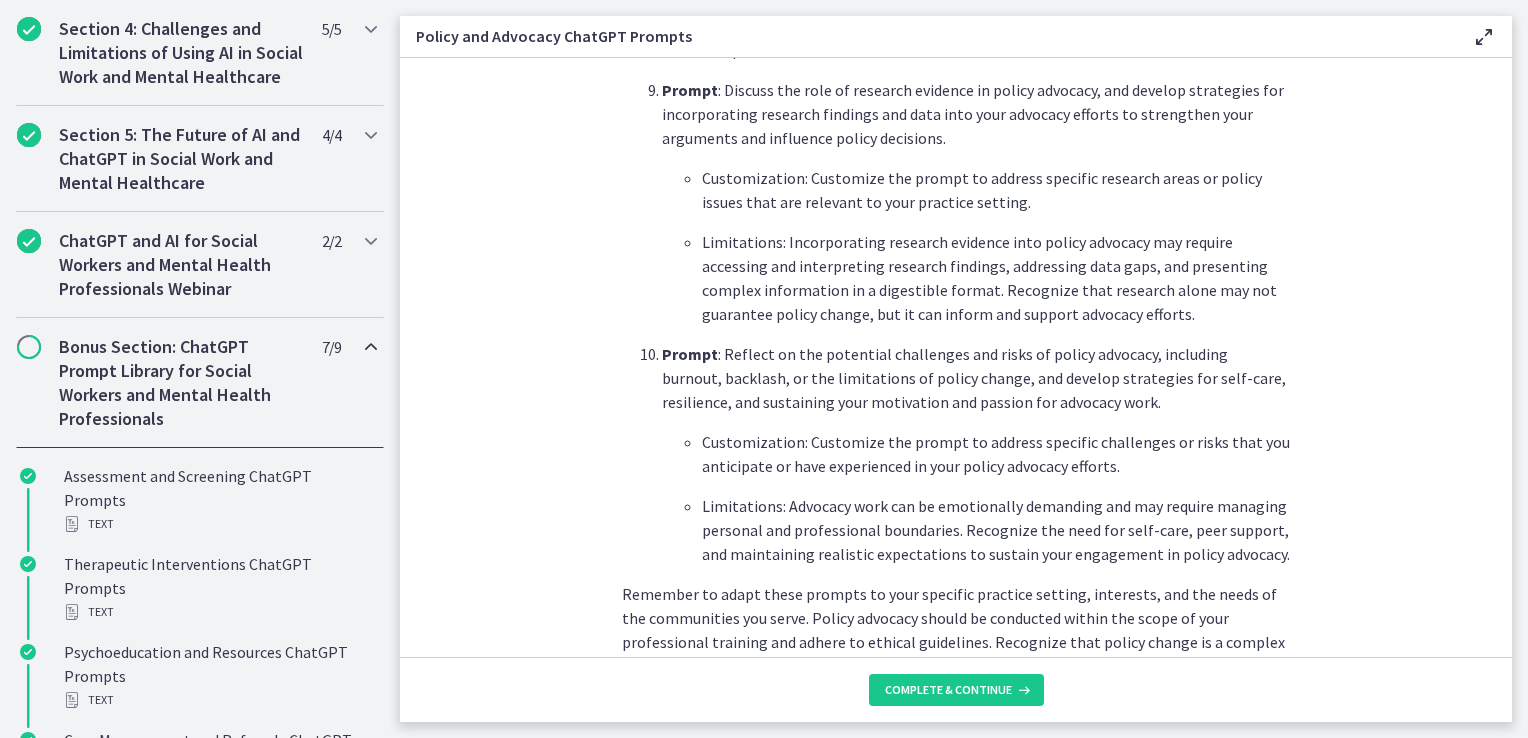 scroll, scrollTop: 2936, scrollLeft: 0, axis: vertical 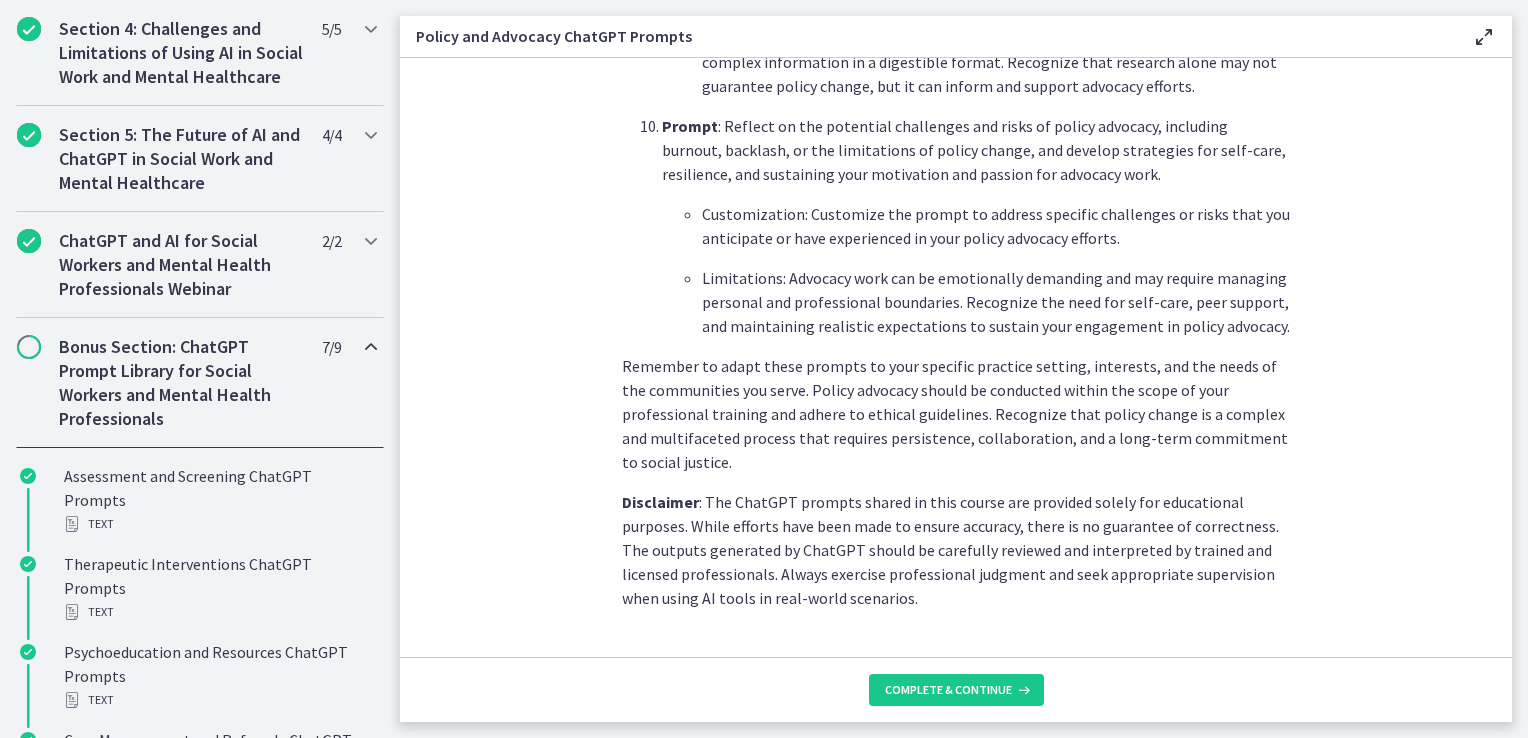 click on "Bonus Section: ChatGPT Prompt Library for Social Workers and Mental Health Professionals" at bounding box center (181, 383) 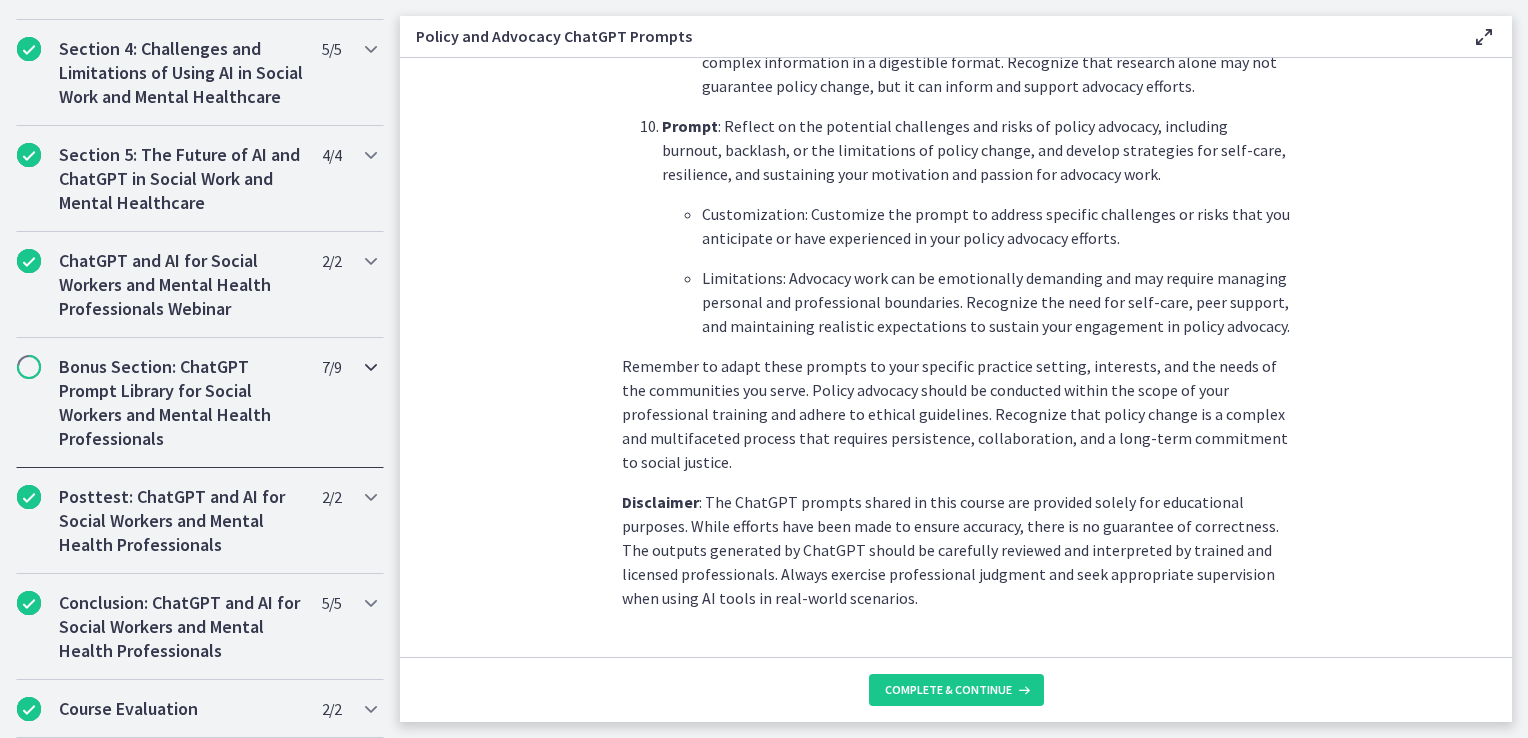 click on "Bonus Section: ChatGPT Prompt Library for Social Workers and Mental Health Professionals" at bounding box center (181, 403) 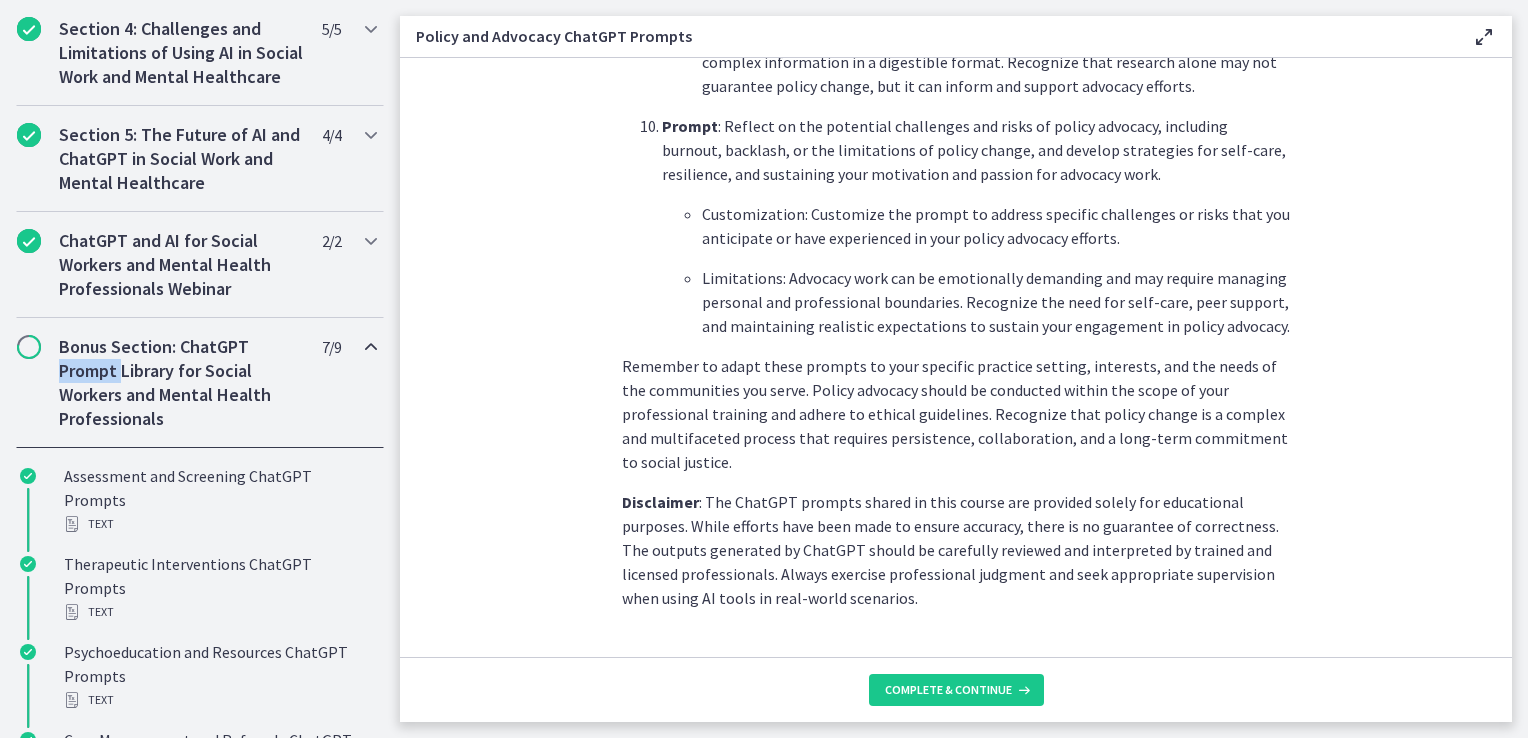 click on "Bonus Section: ChatGPT Prompt Library for Social Workers and Mental Health Professionals" at bounding box center [181, 383] 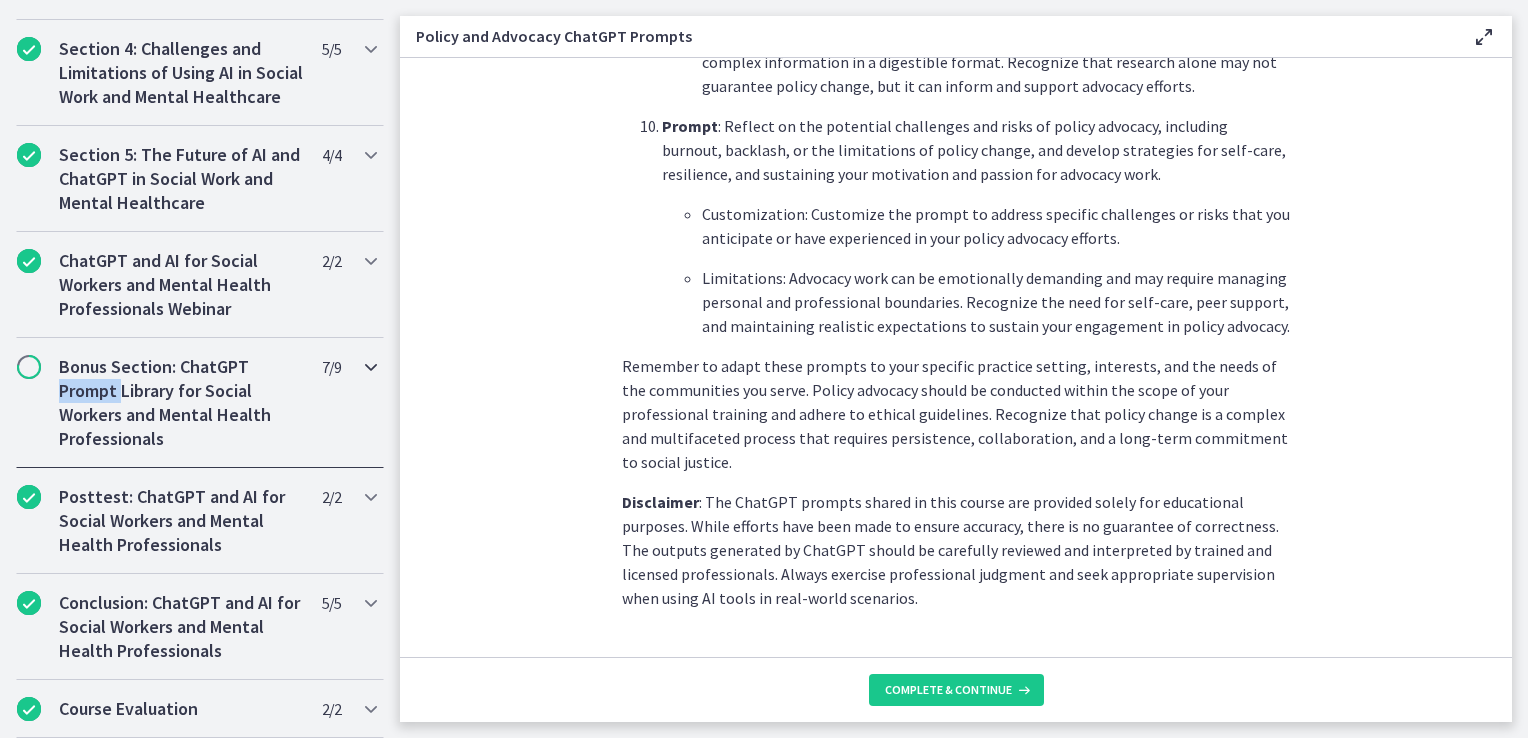 click on "Bonus Section: ChatGPT Prompt Library for Social Workers and Mental Health Professionals" at bounding box center (181, 403) 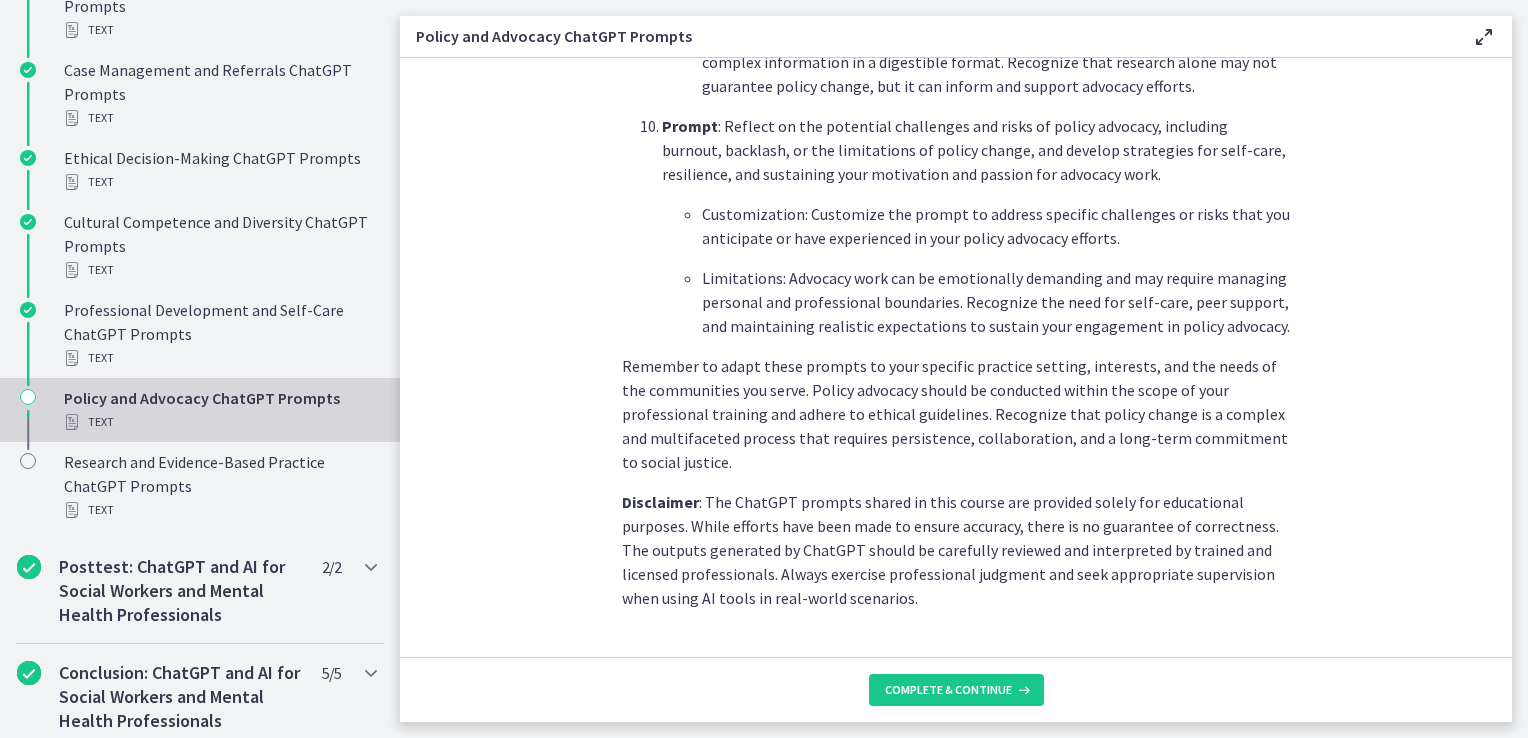 scroll, scrollTop: 1471, scrollLeft: 0, axis: vertical 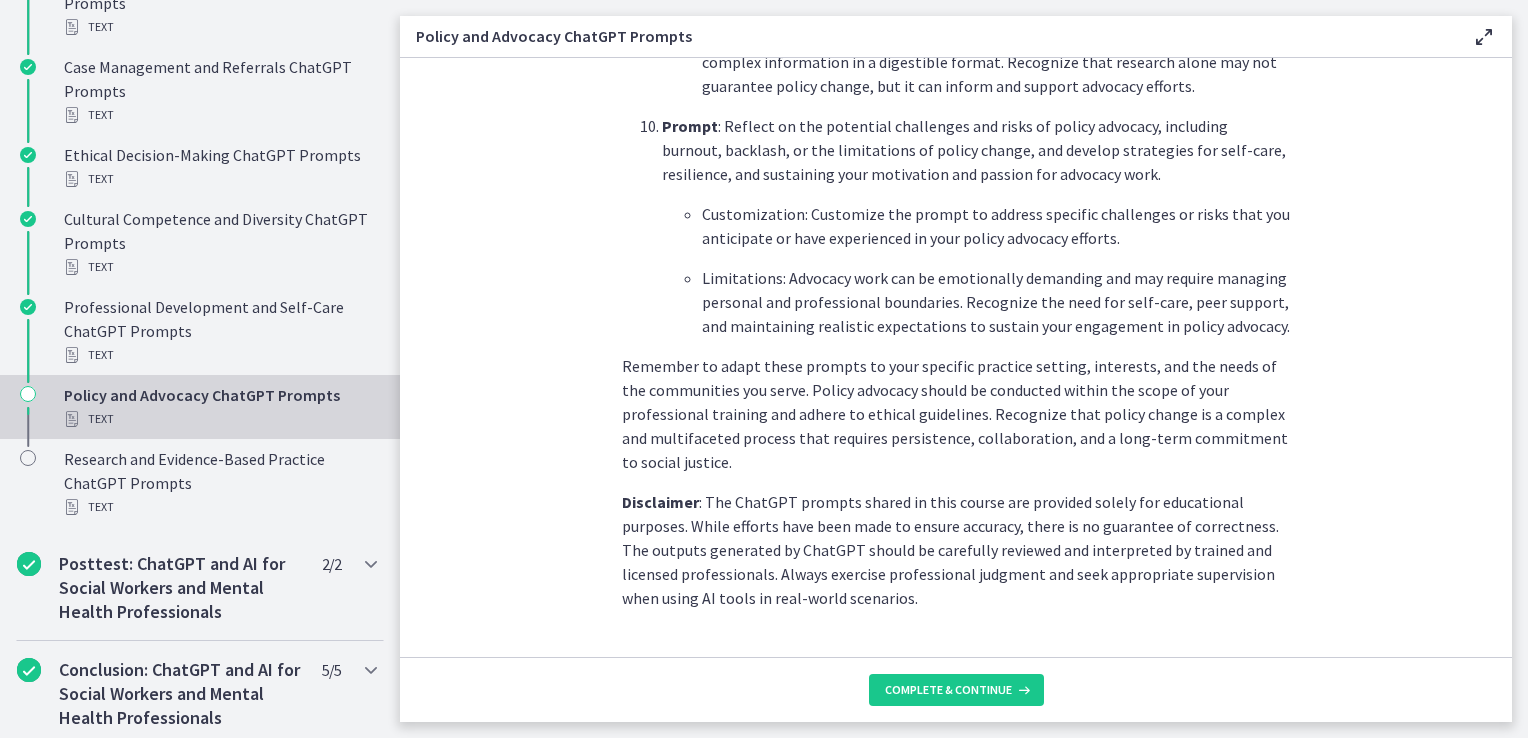 click on "Text" at bounding box center (220, 419) 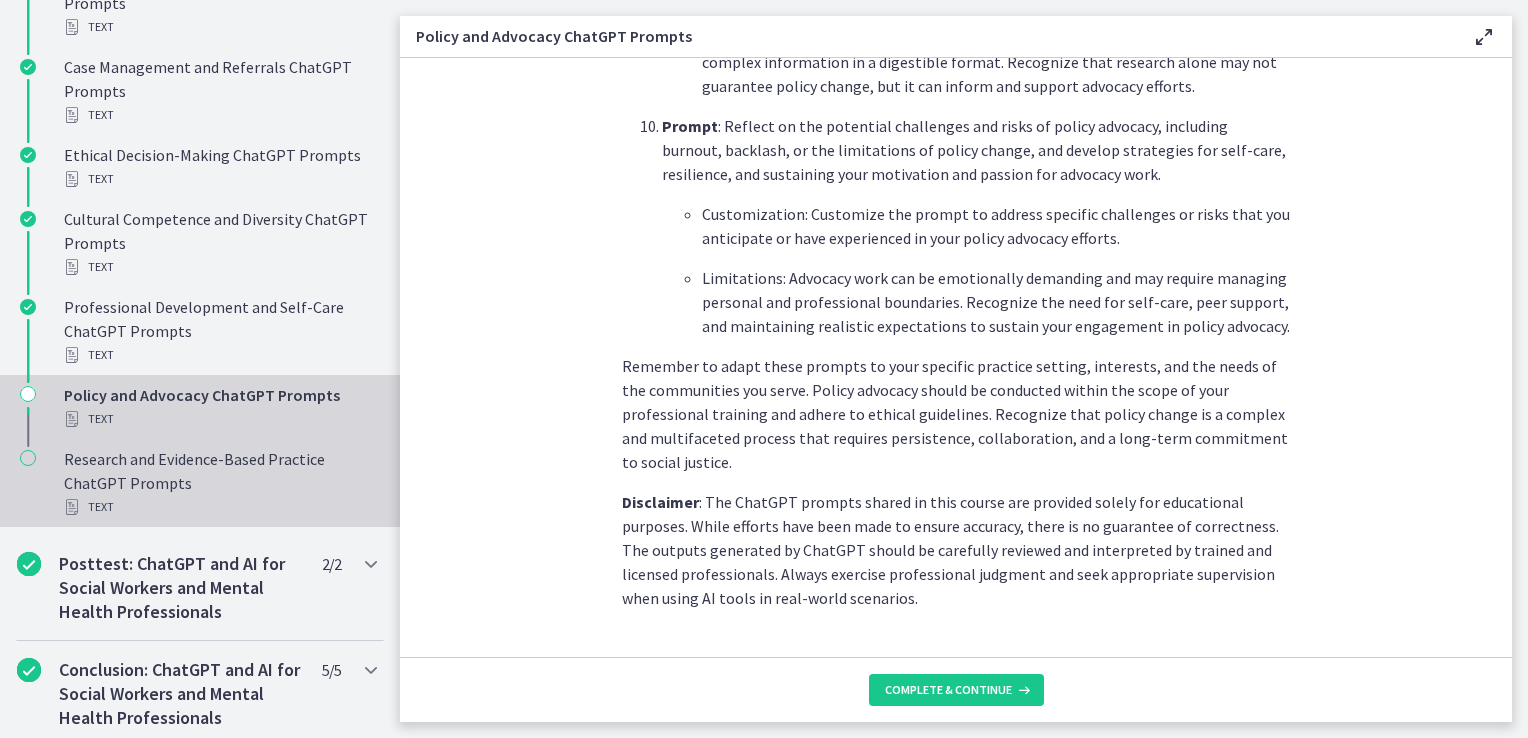 click on "Research and Evidence-Based Practice ChatGPT Prompts
Text" at bounding box center [220, 483] 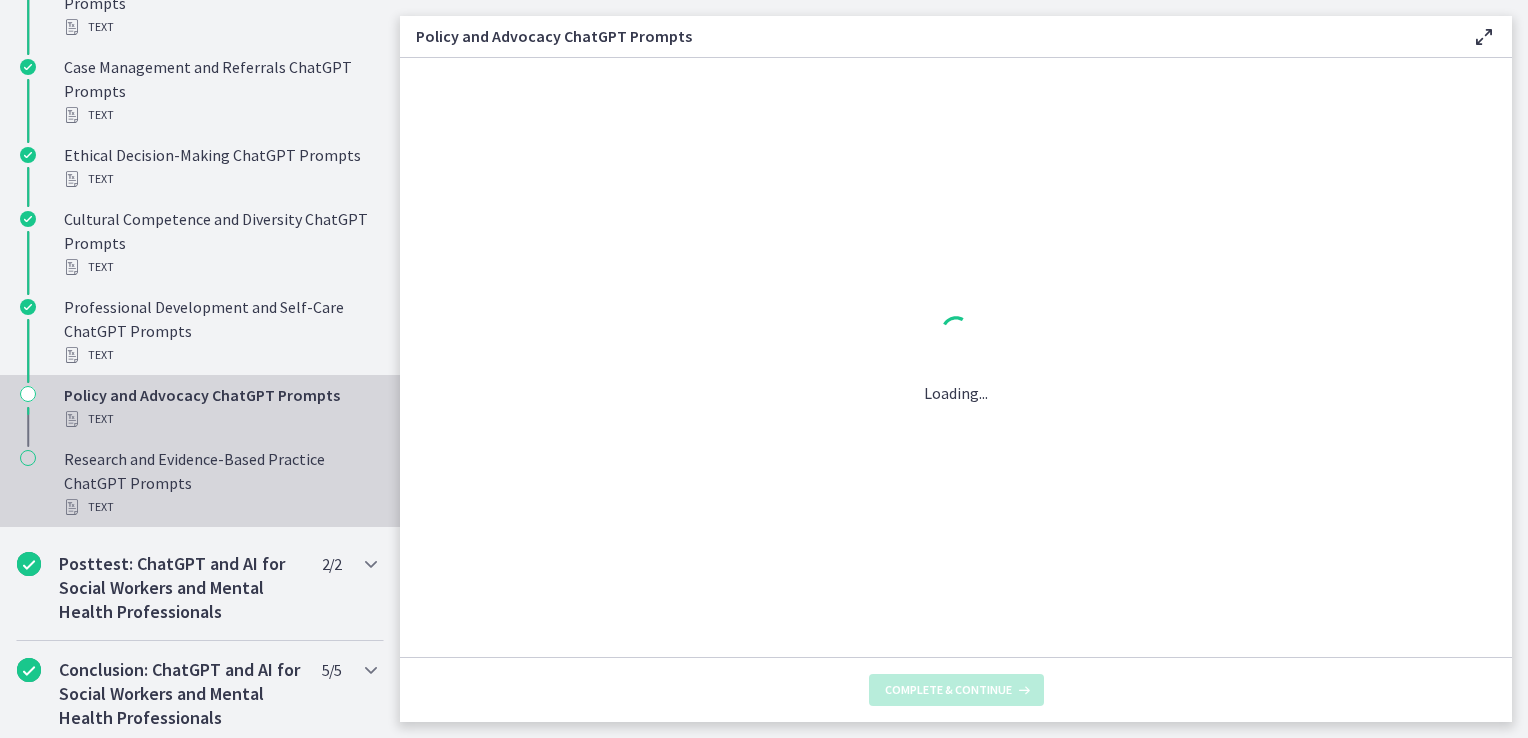 scroll, scrollTop: 0, scrollLeft: 0, axis: both 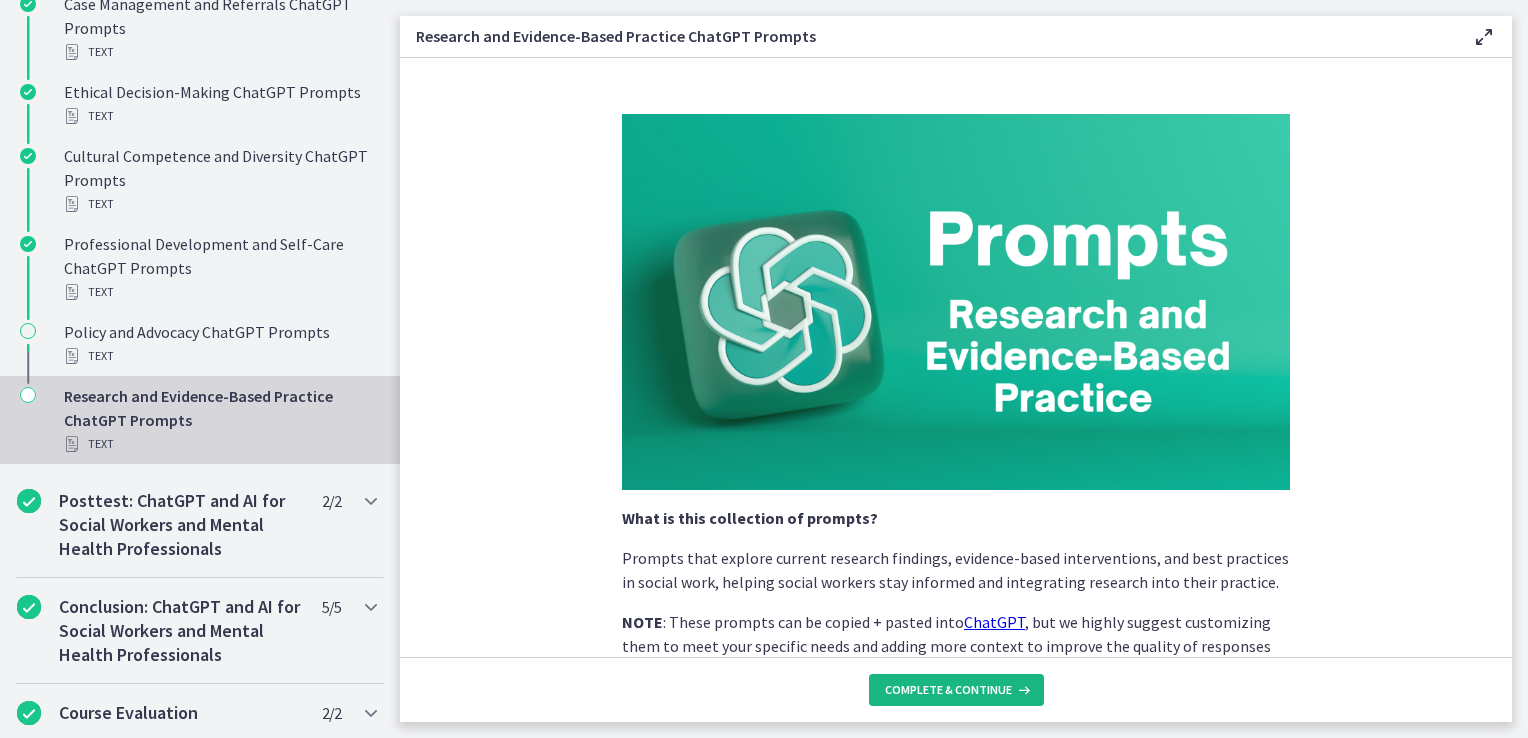 click on "Complete & continue" at bounding box center [948, 690] 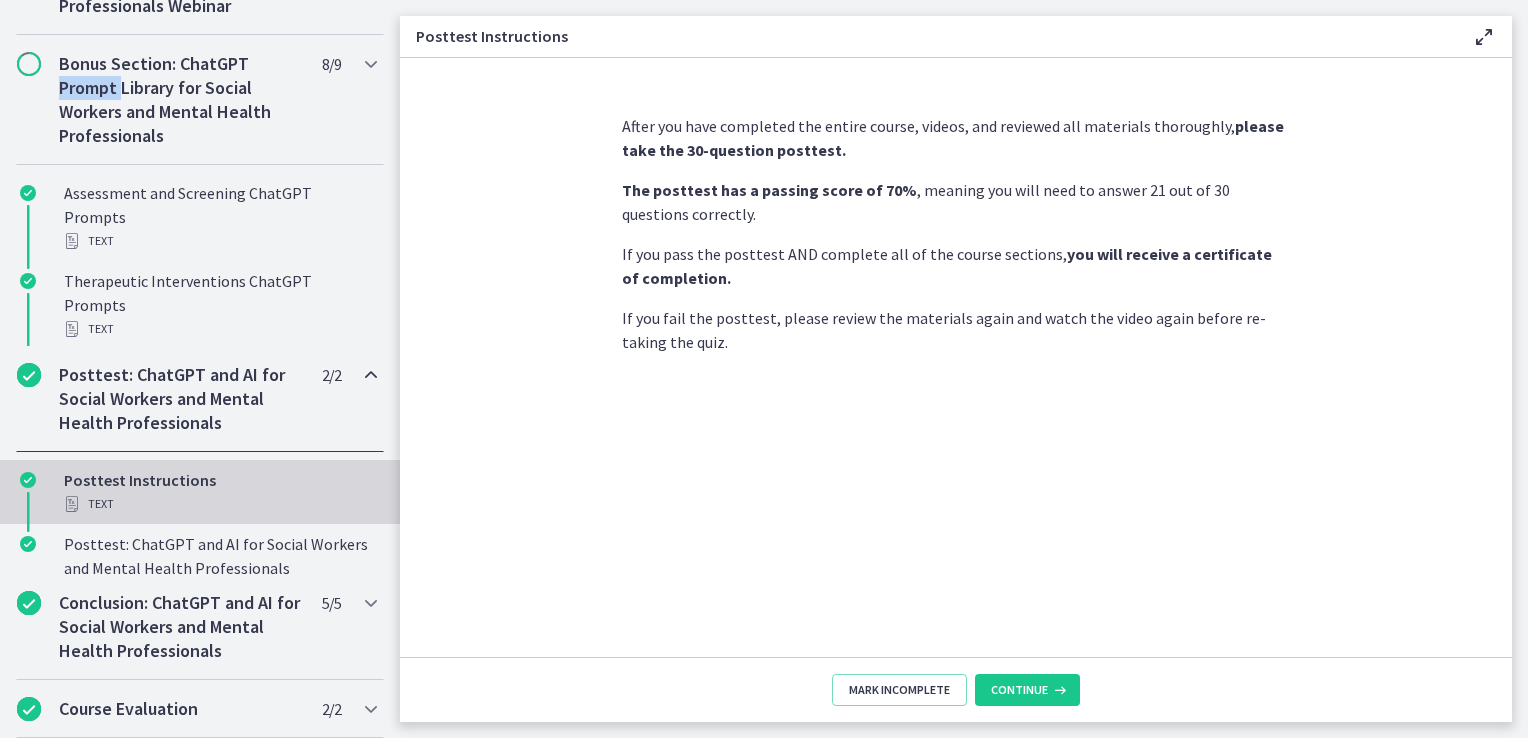 scroll, scrollTop: 966, scrollLeft: 0, axis: vertical 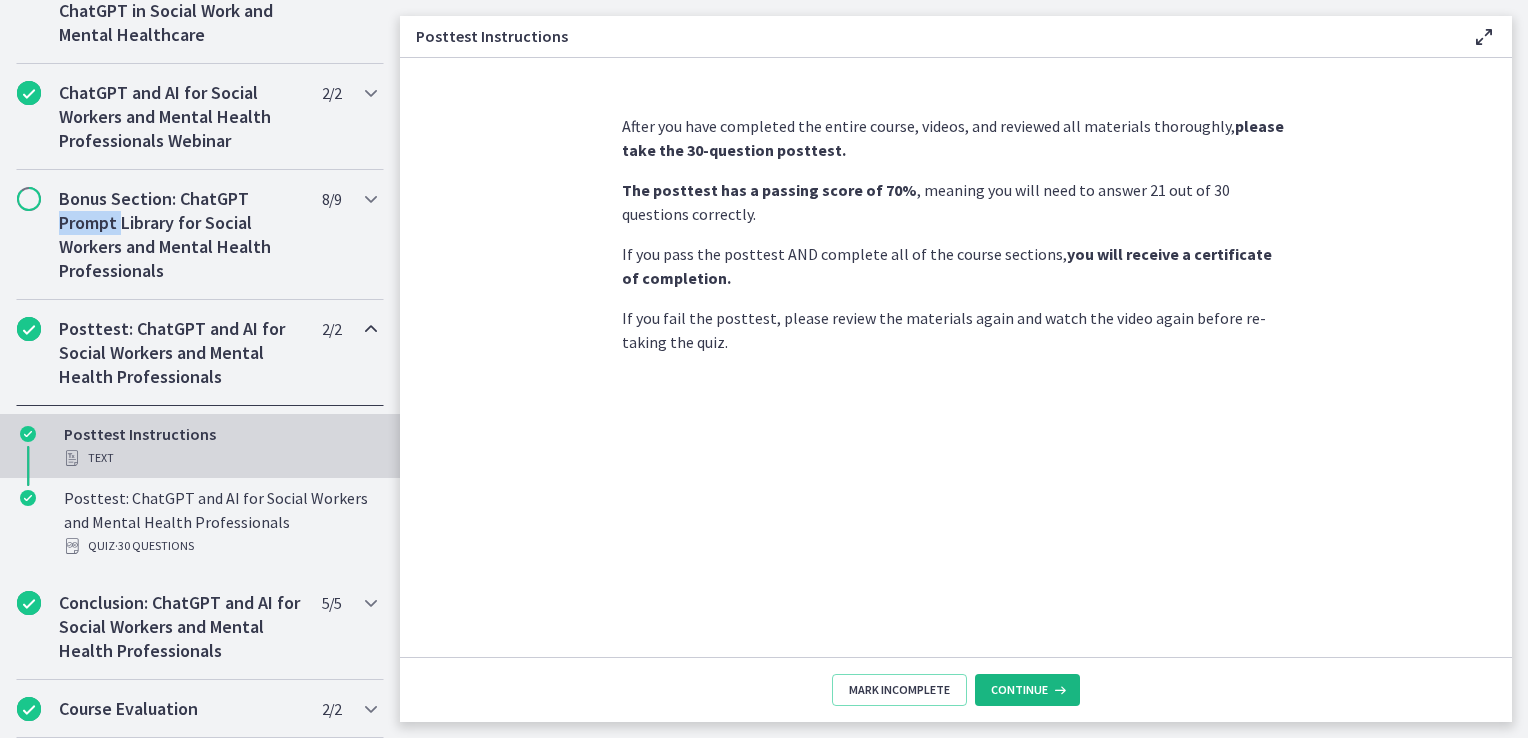 click on "Continue" at bounding box center [1019, 690] 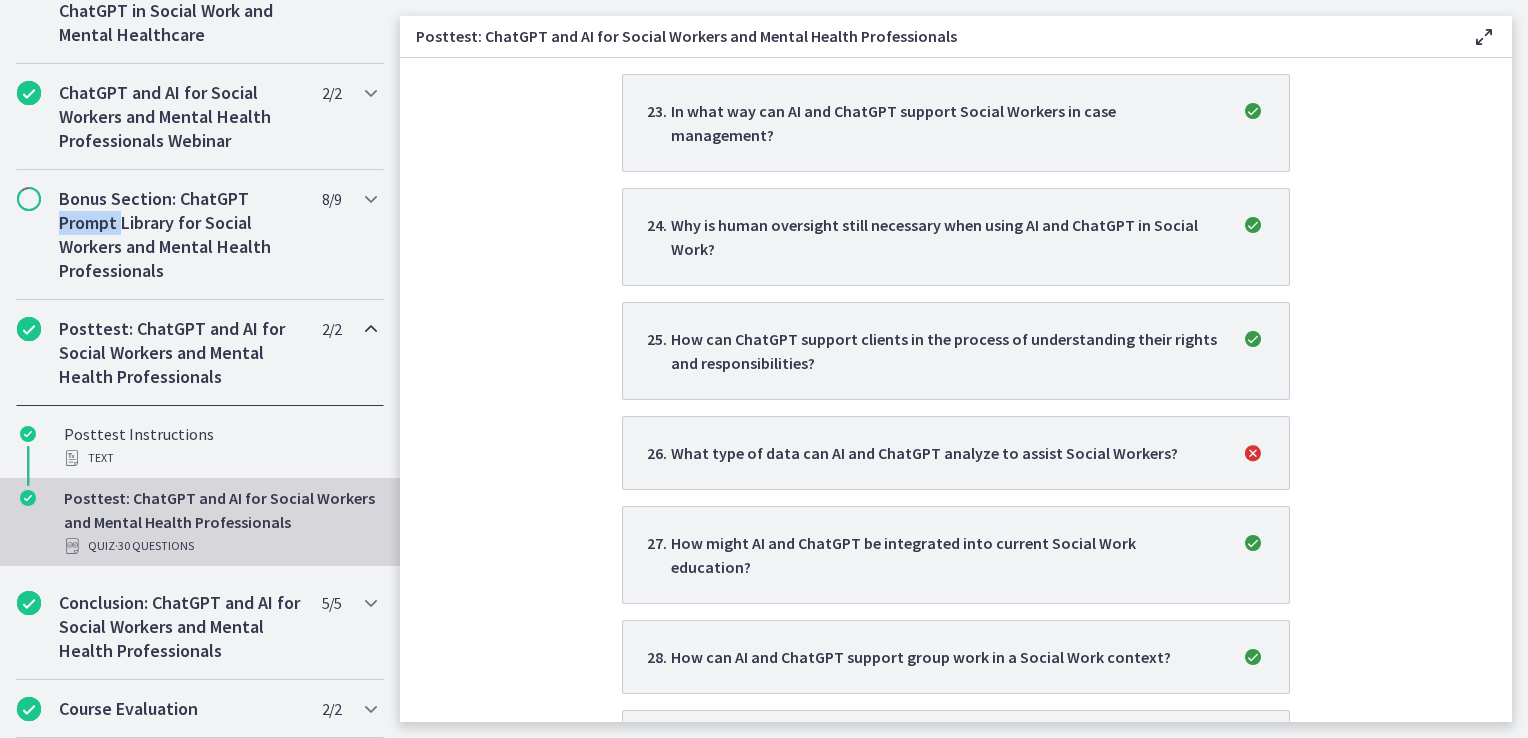scroll, scrollTop: 2871, scrollLeft: 0, axis: vertical 